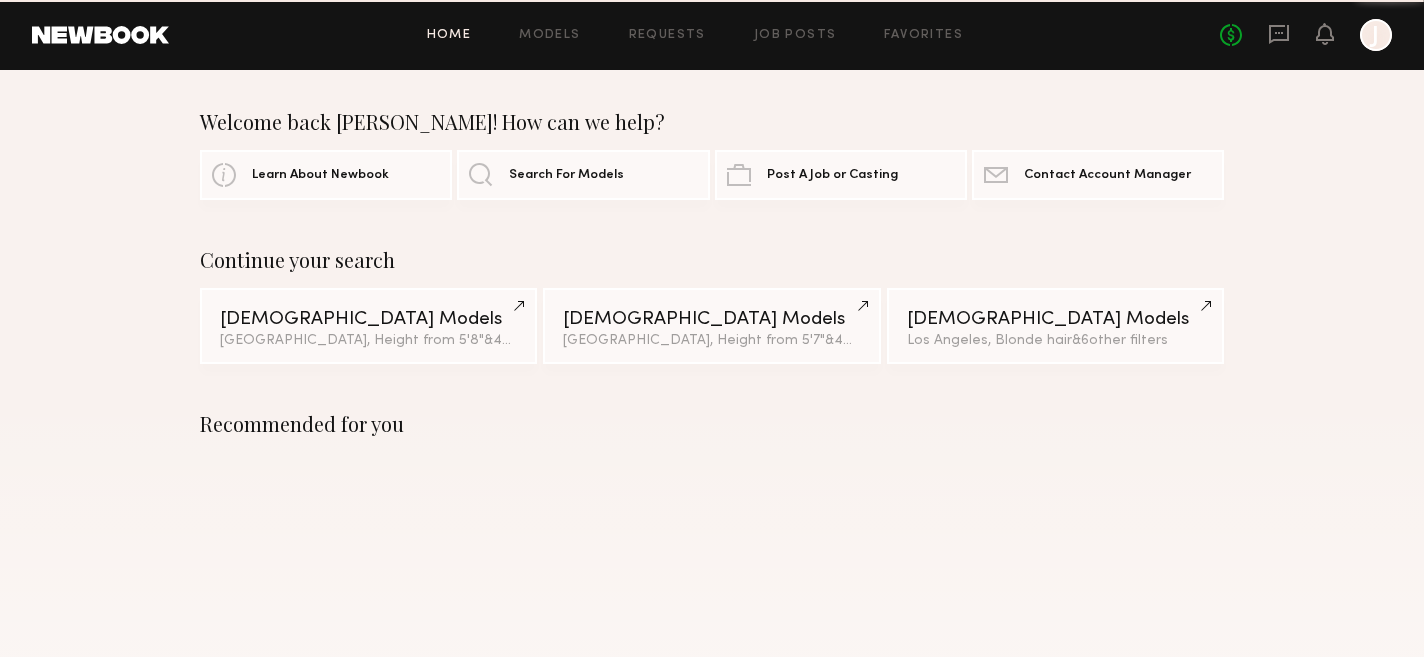 scroll, scrollTop: 0, scrollLeft: 0, axis: both 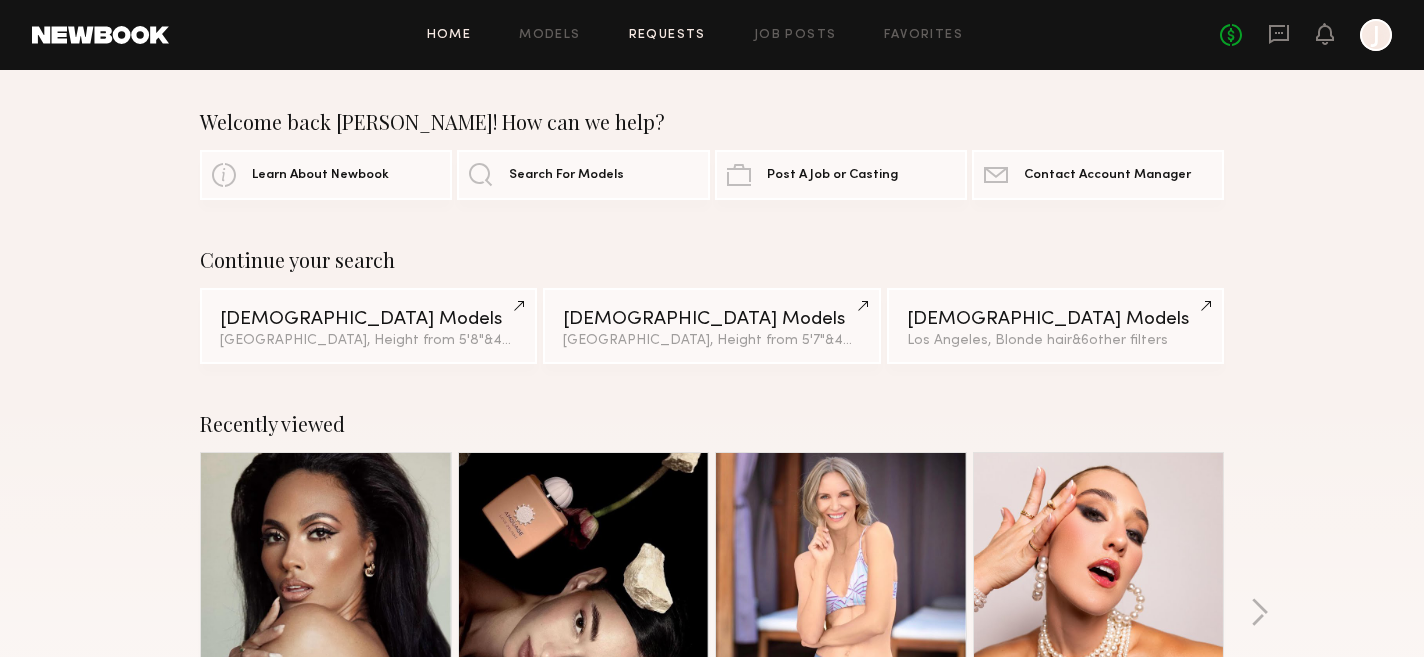 click on "Requests" 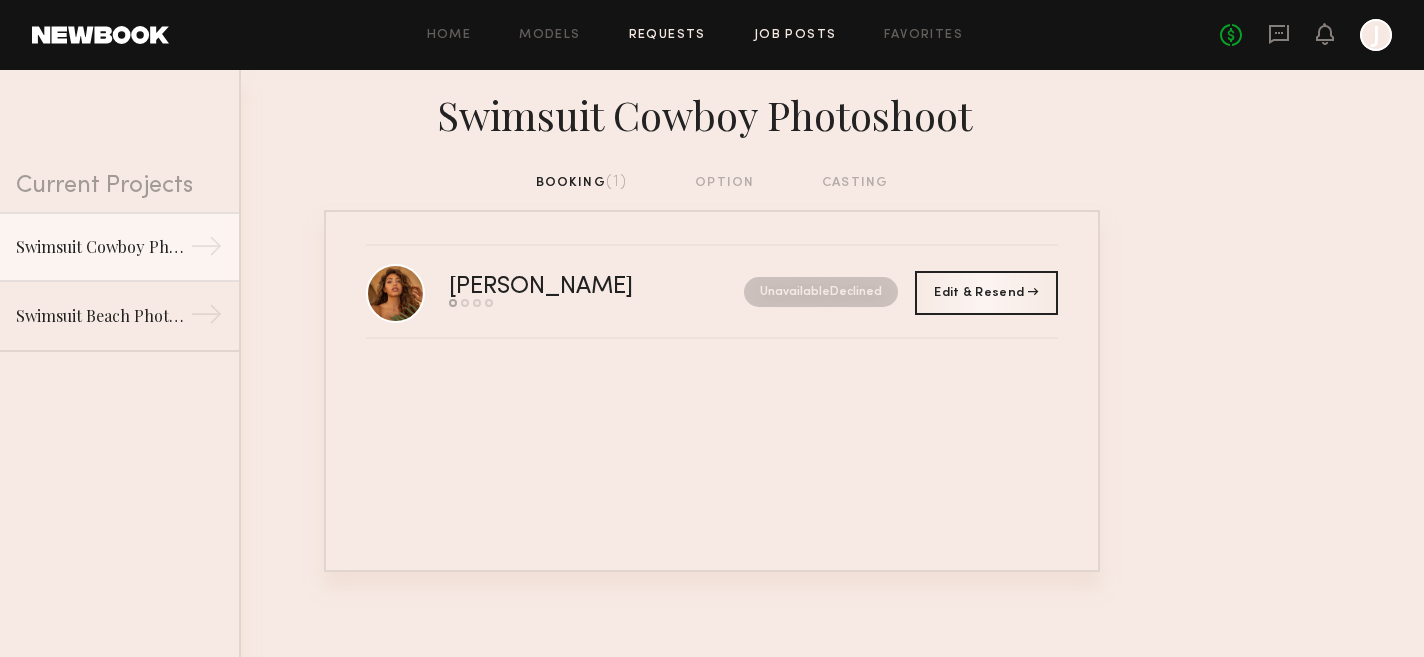 click on "Job Posts" 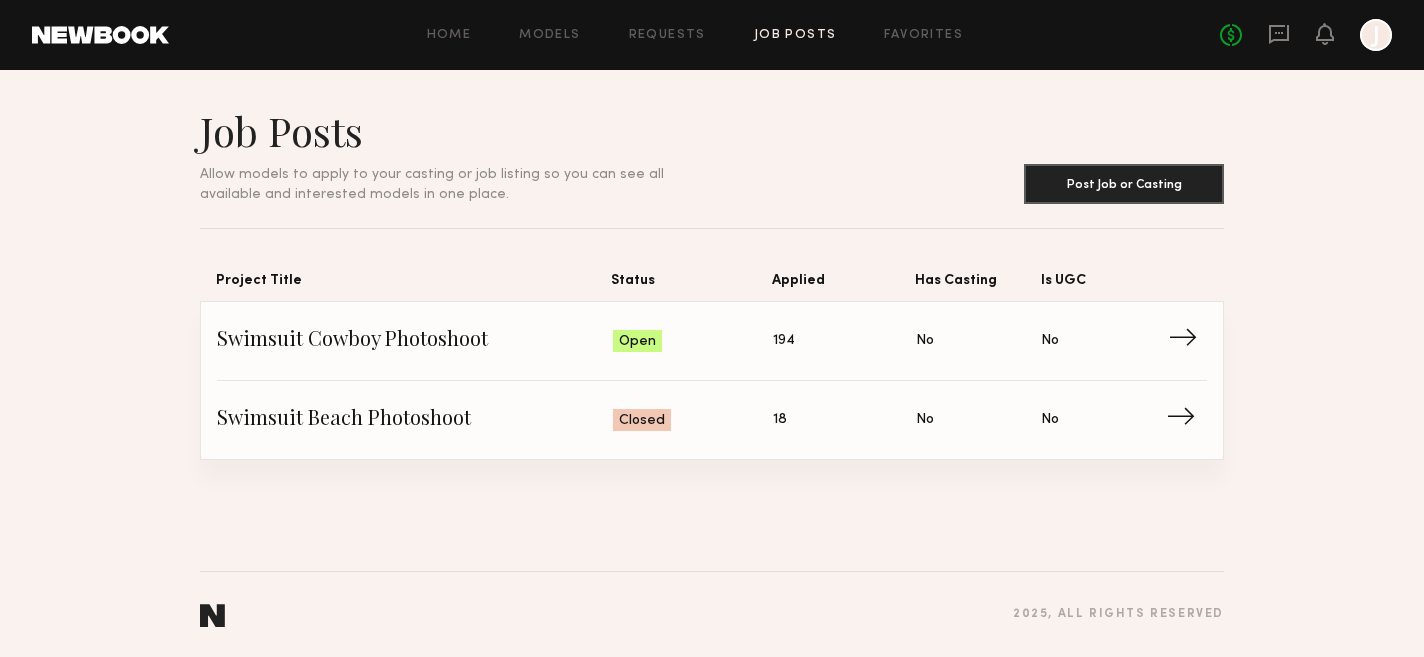 click on "Swimsuit Cowboy Photoshoot" 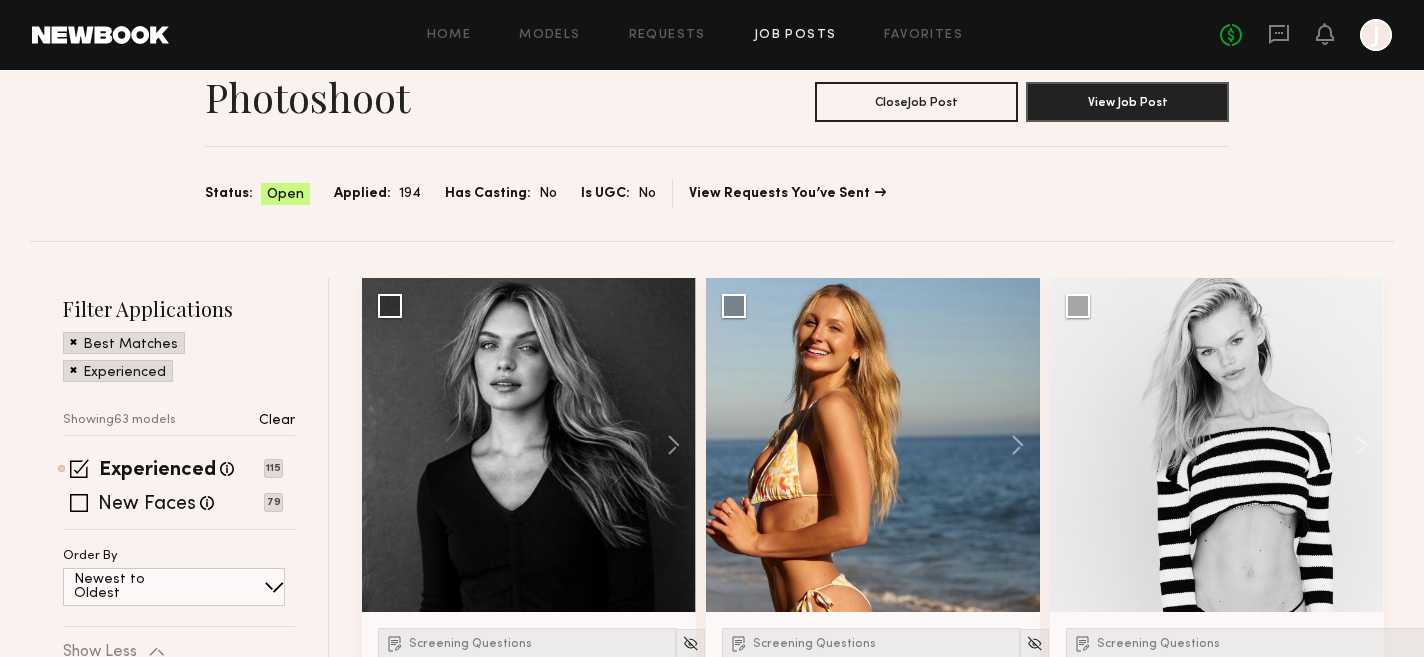 scroll, scrollTop: 88, scrollLeft: 0, axis: vertical 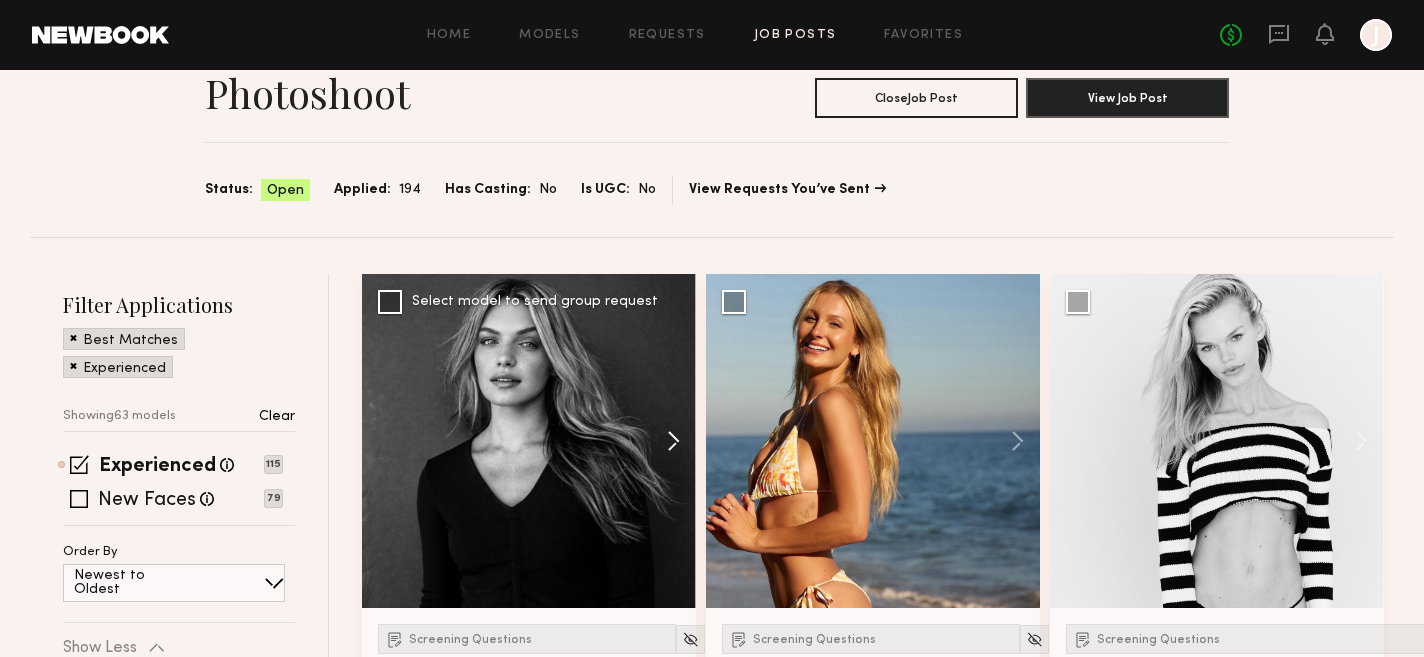 click 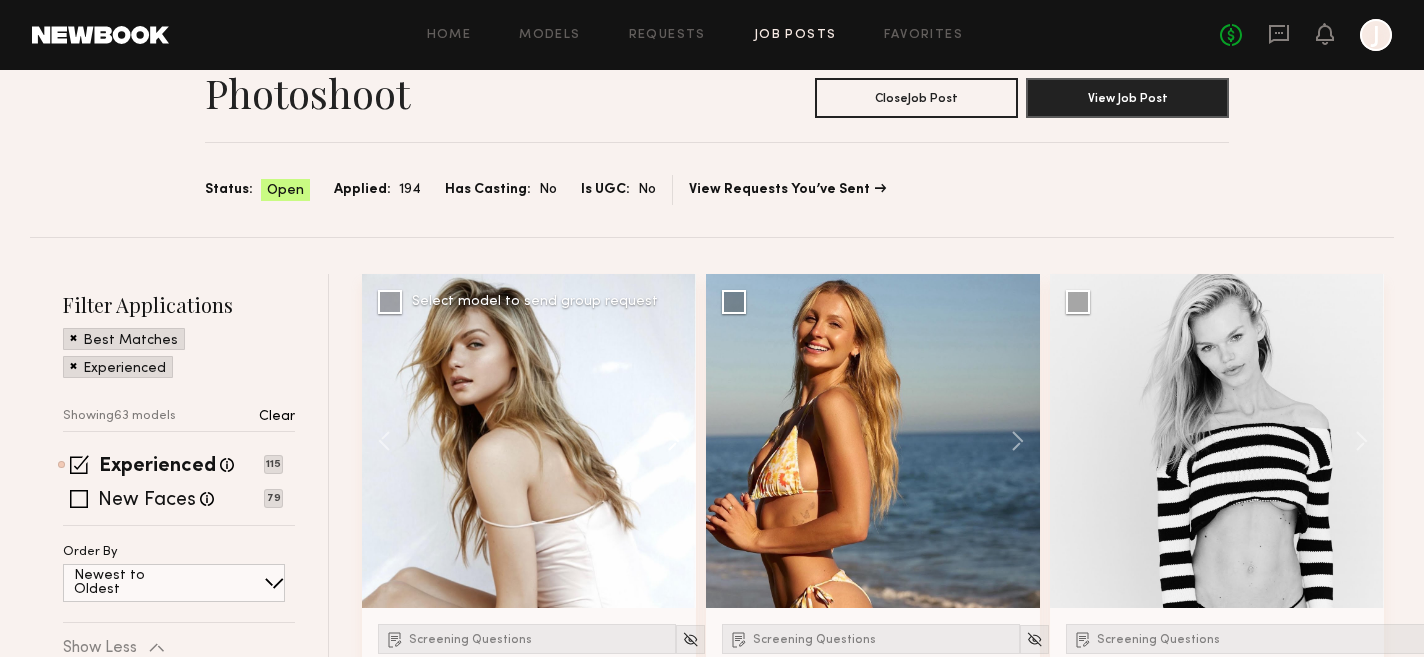 click 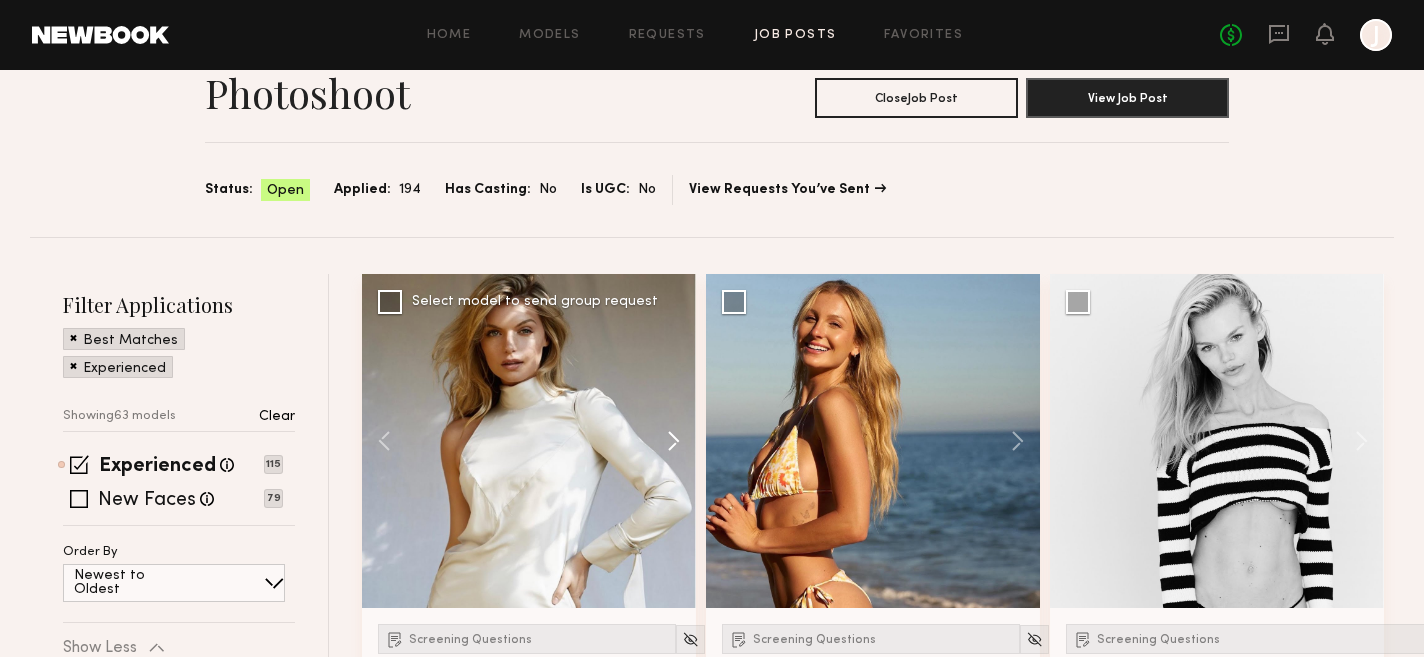 click 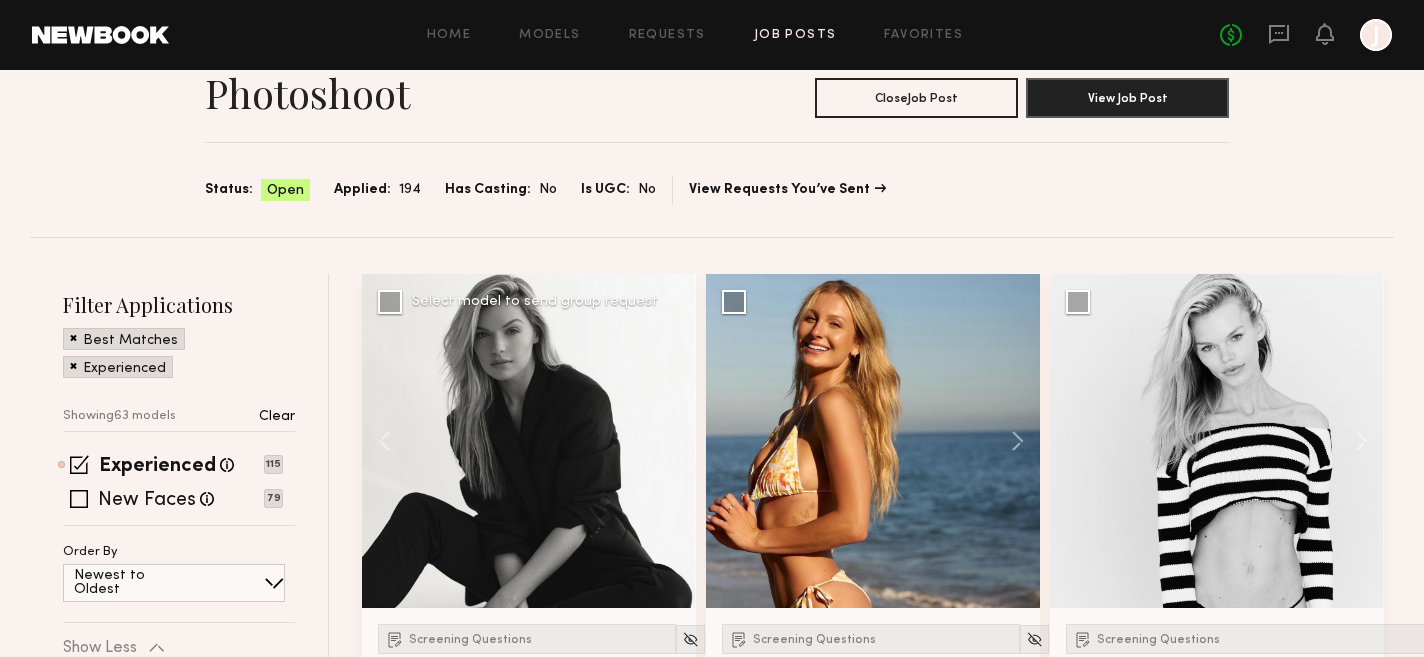 click 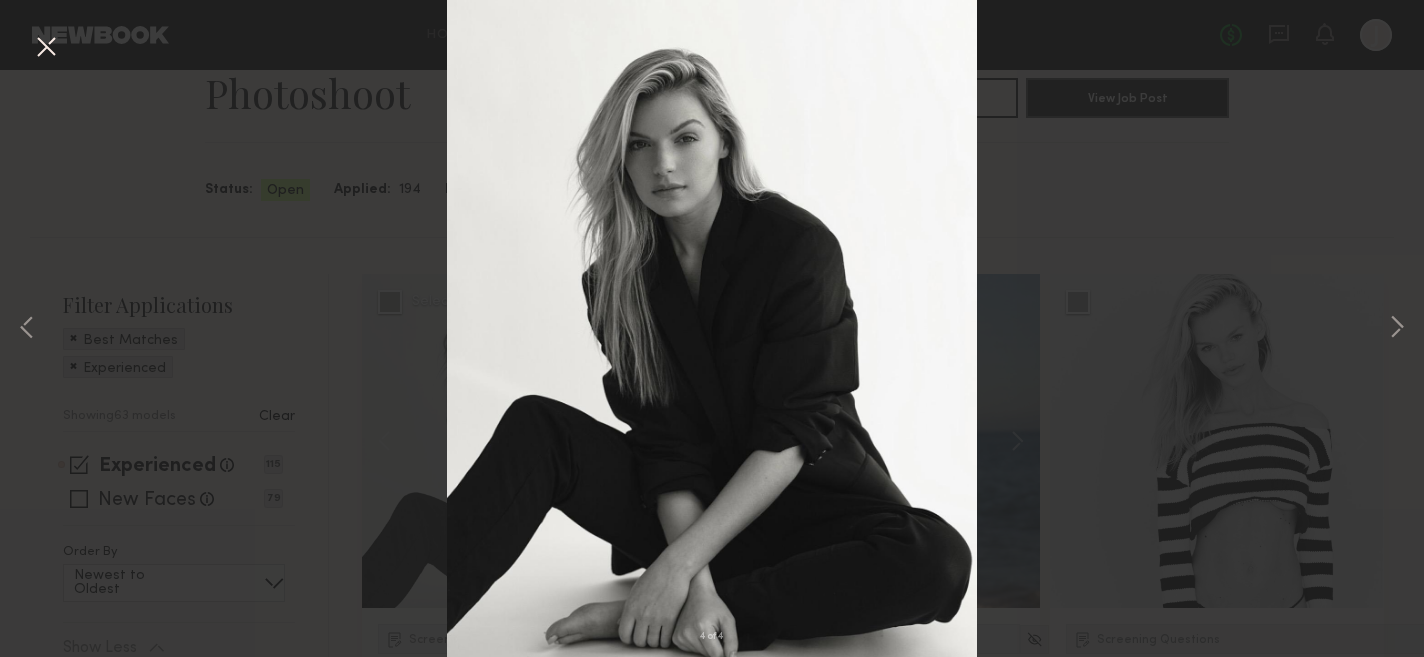 click at bounding box center (46, 48) 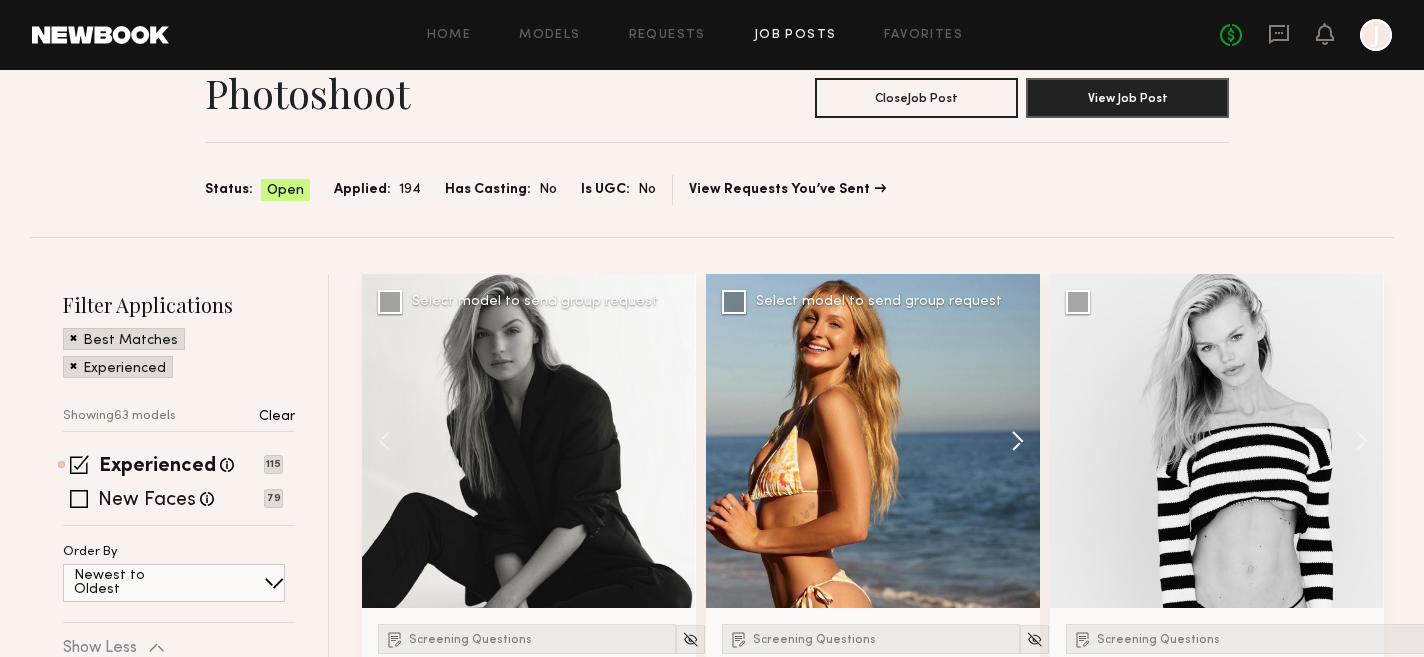 click 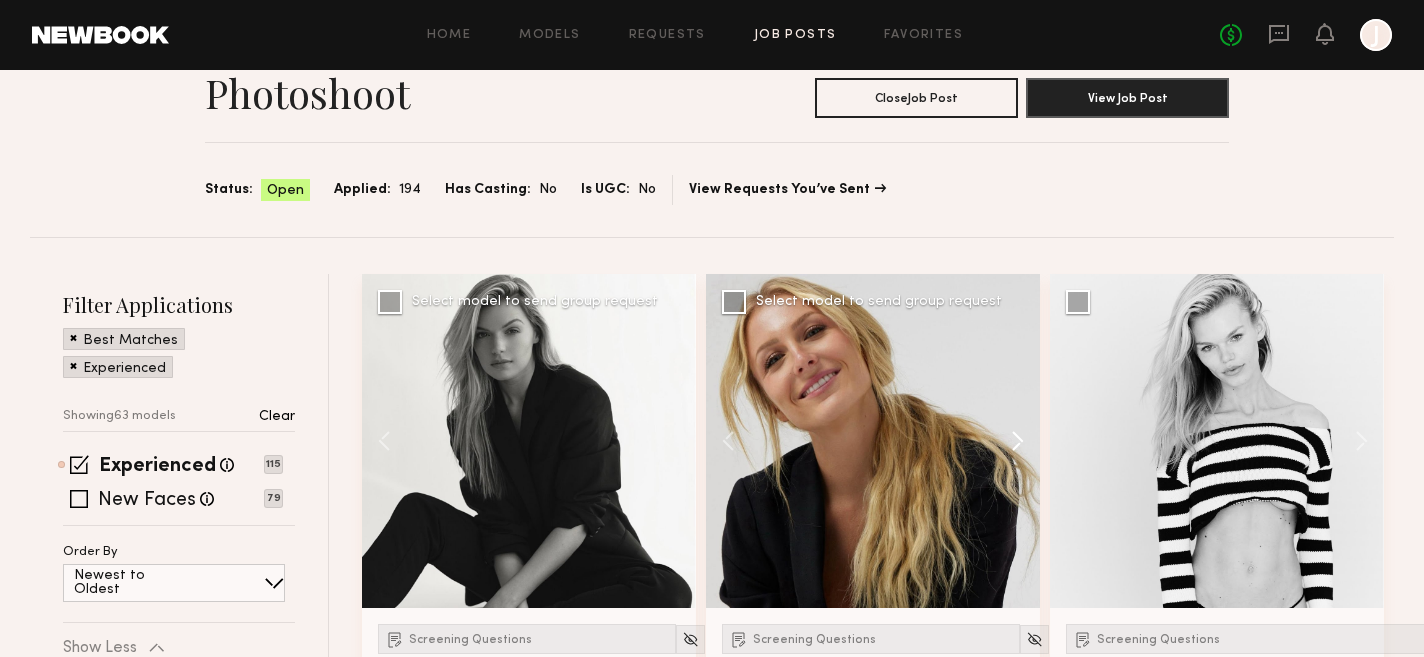 click 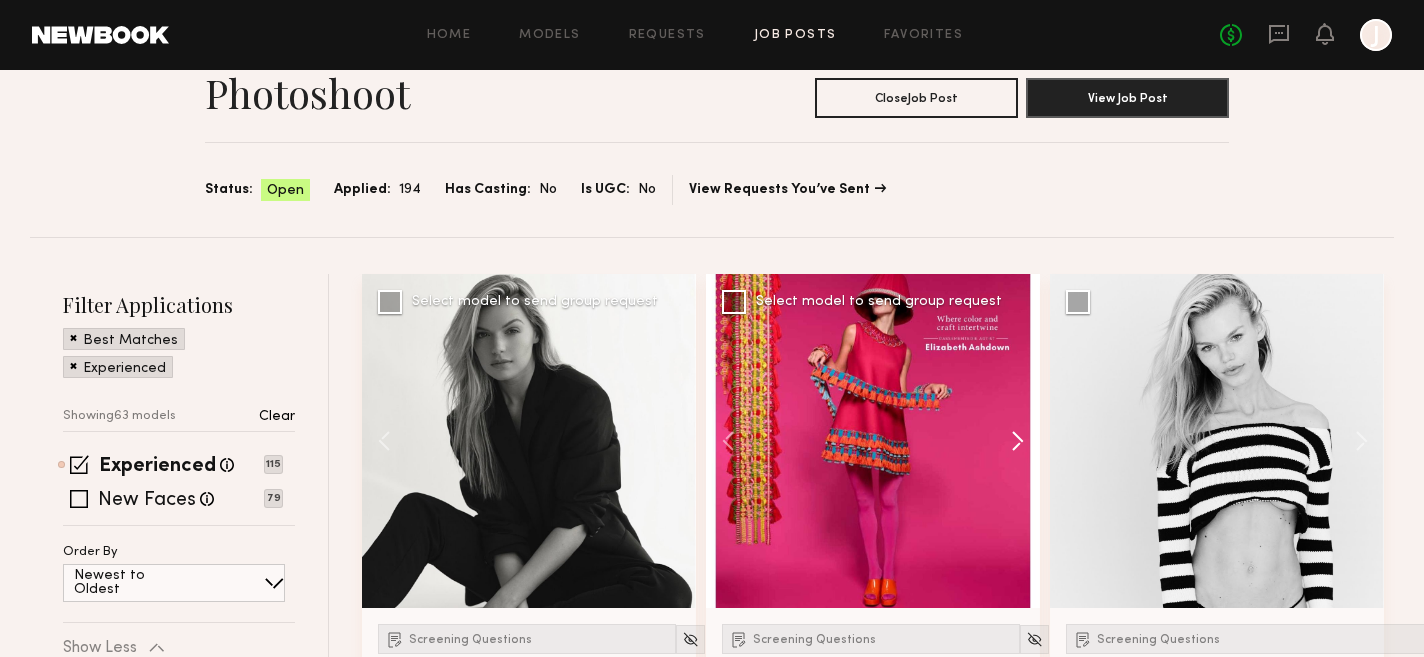 click 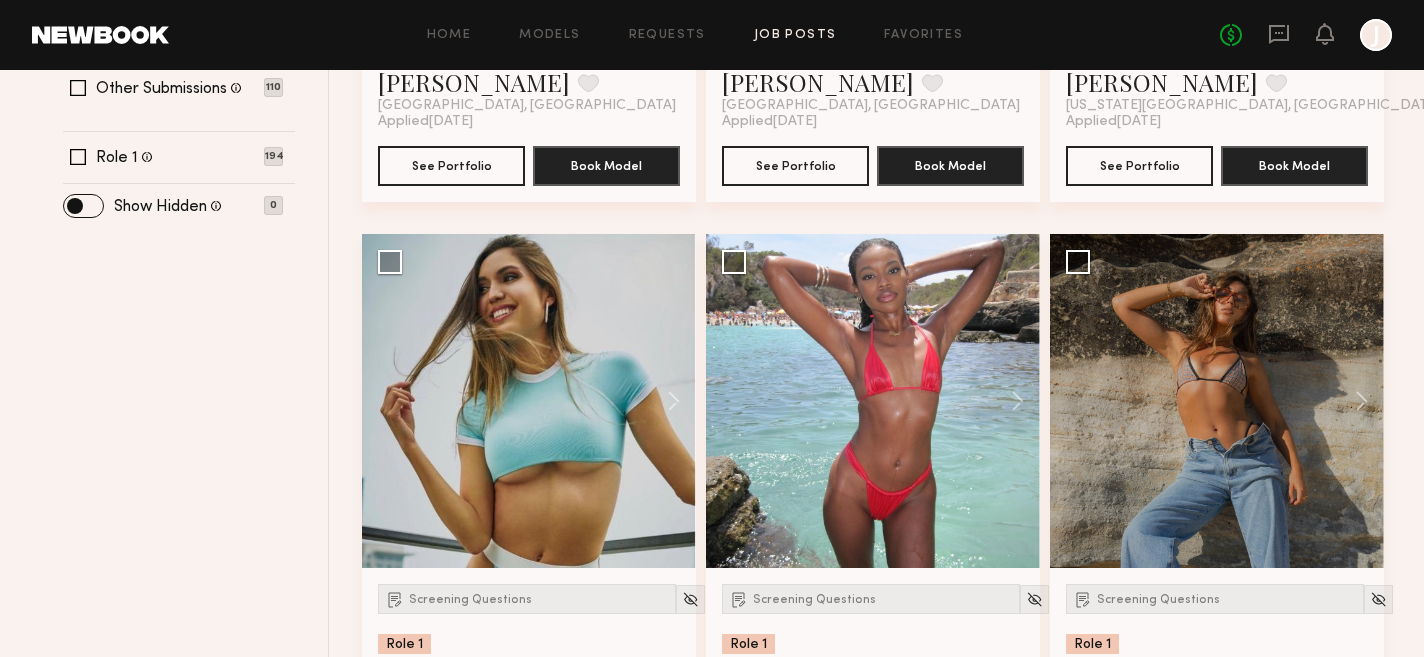 scroll, scrollTop: 718, scrollLeft: 0, axis: vertical 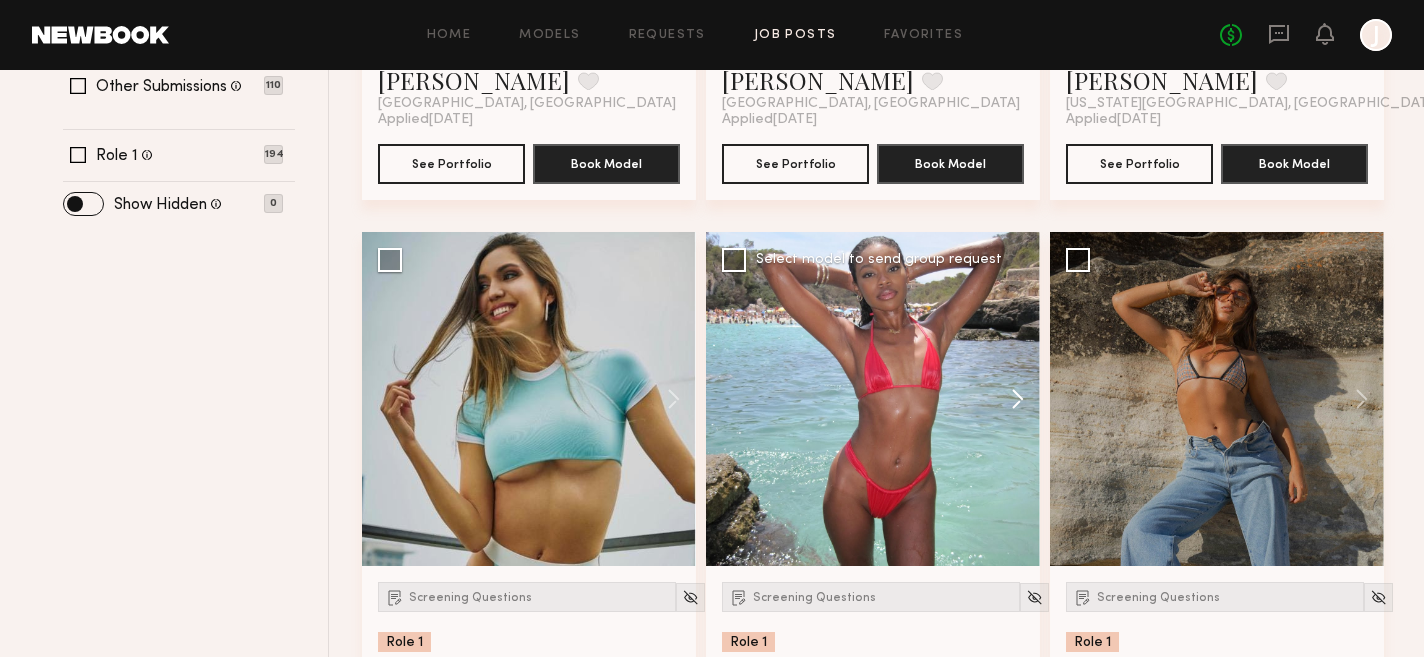 click 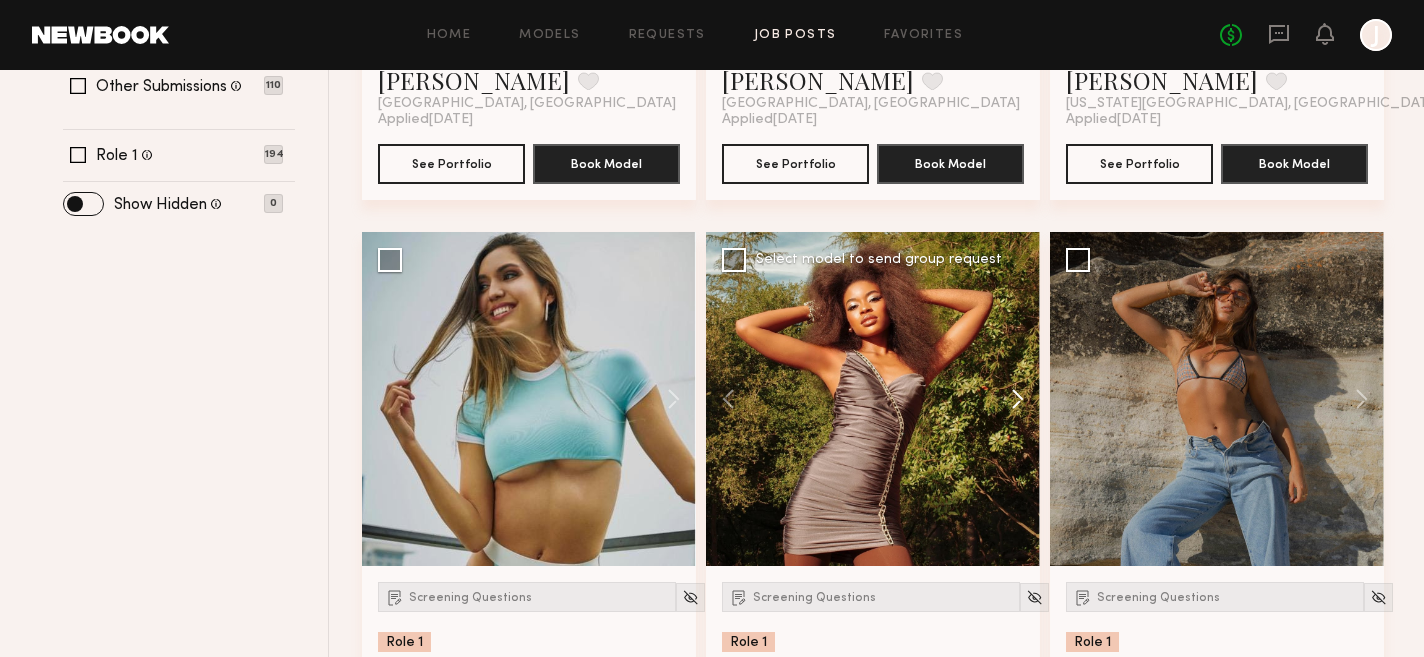 scroll, scrollTop: 743, scrollLeft: 0, axis: vertical 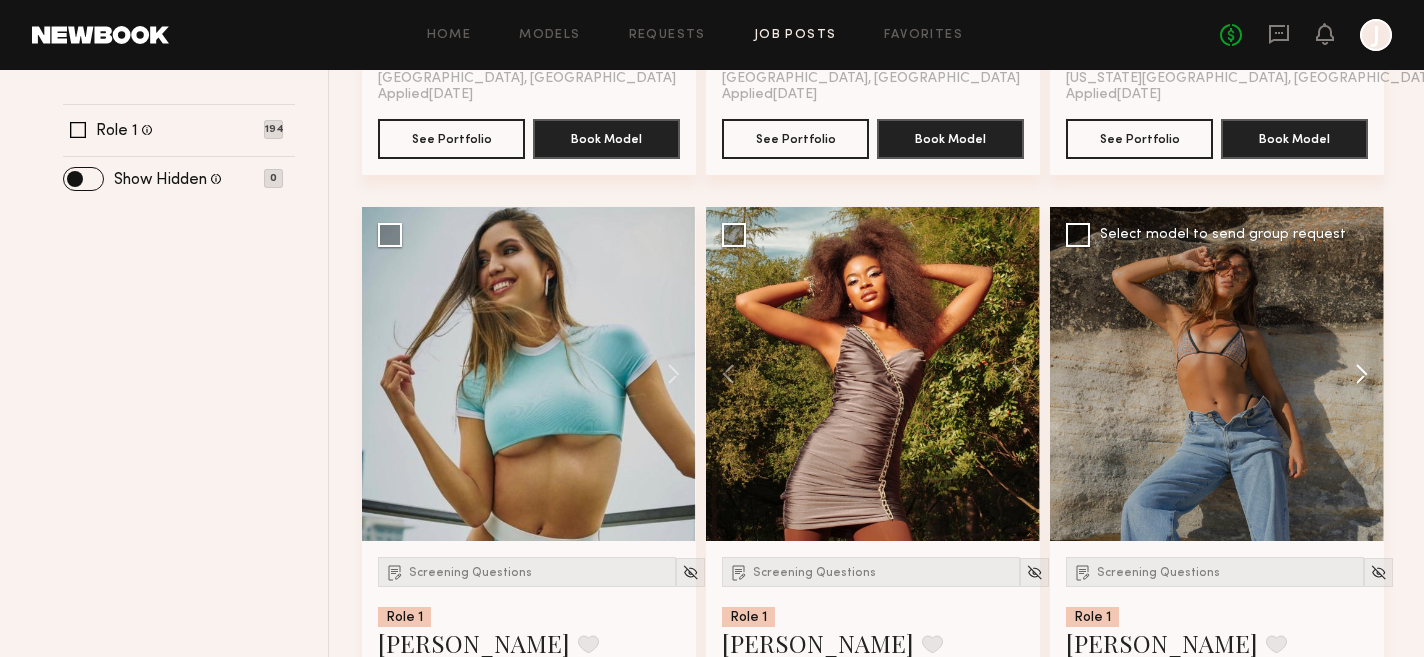click 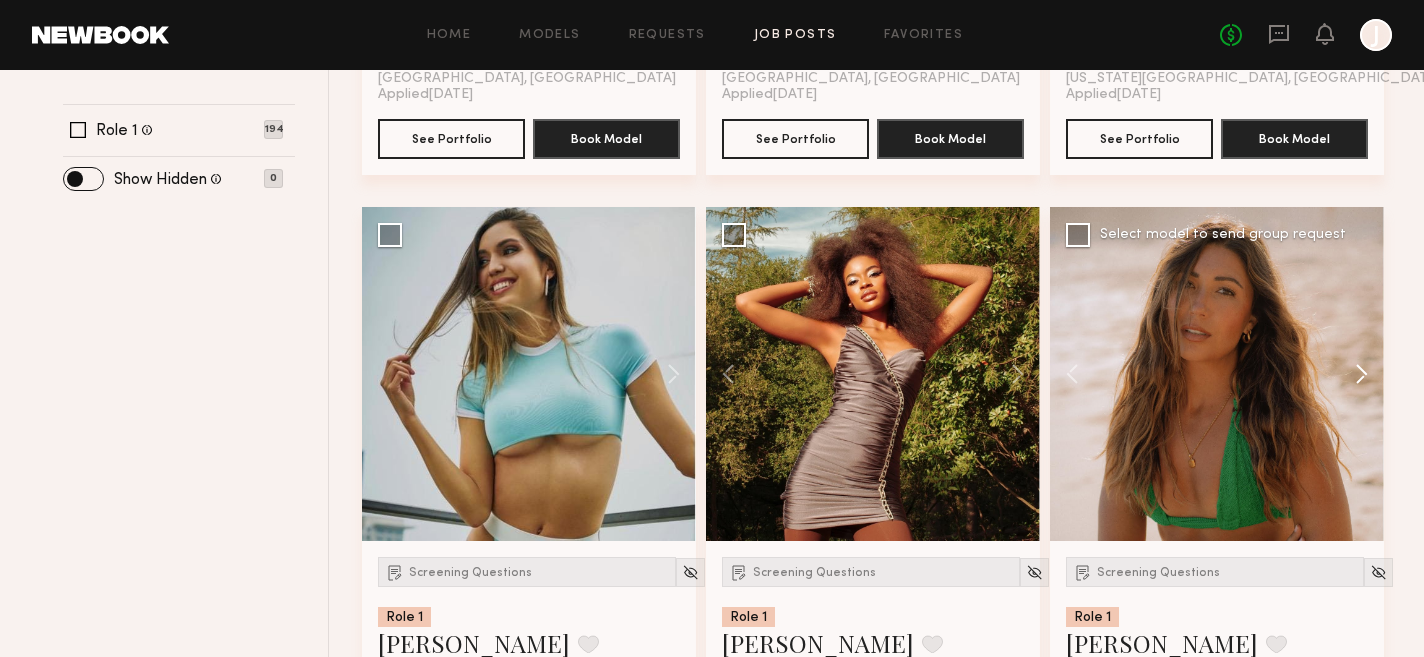 click 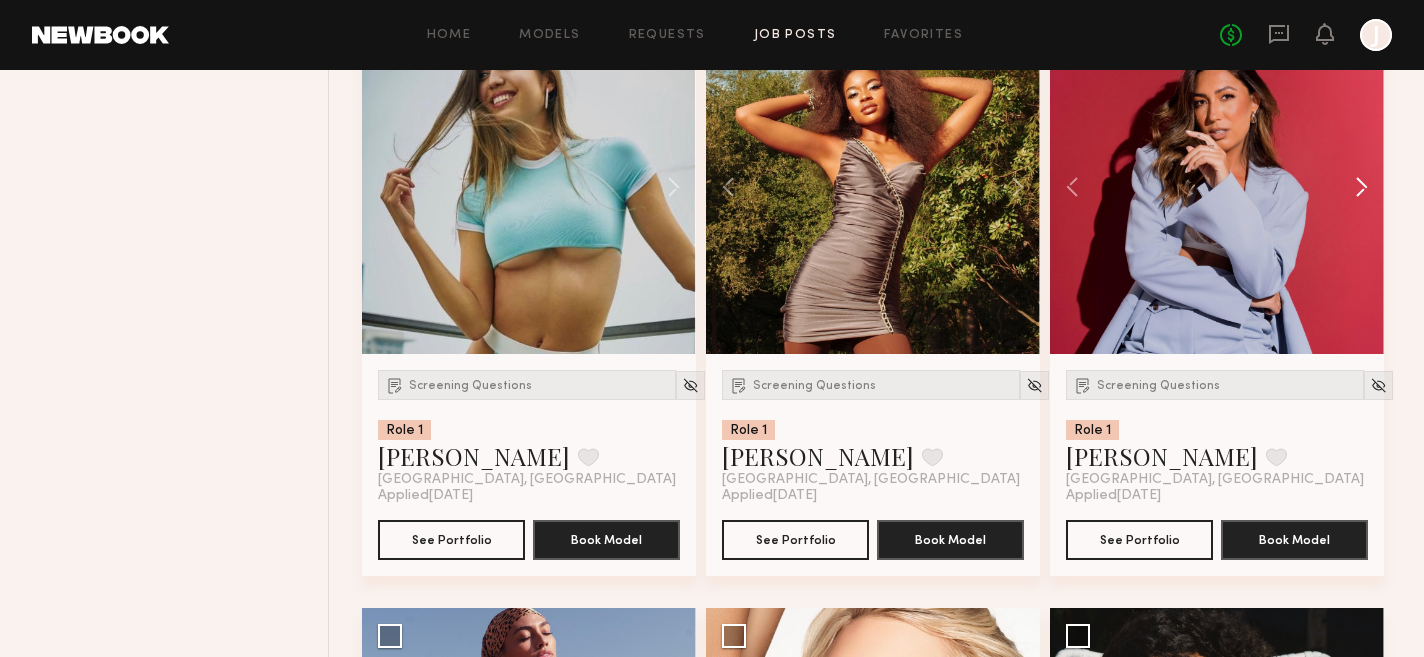 scroll, scrollTop: 845, scrollLeft: 0, axis: vertical 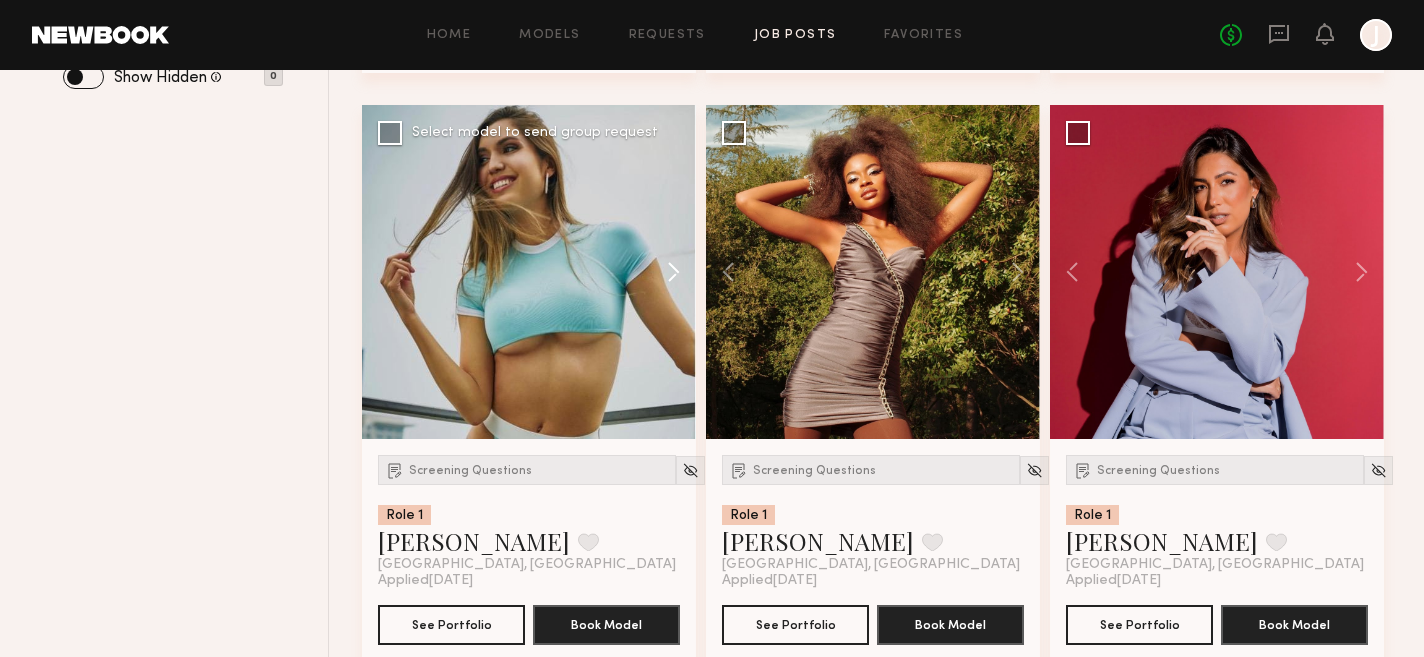 click 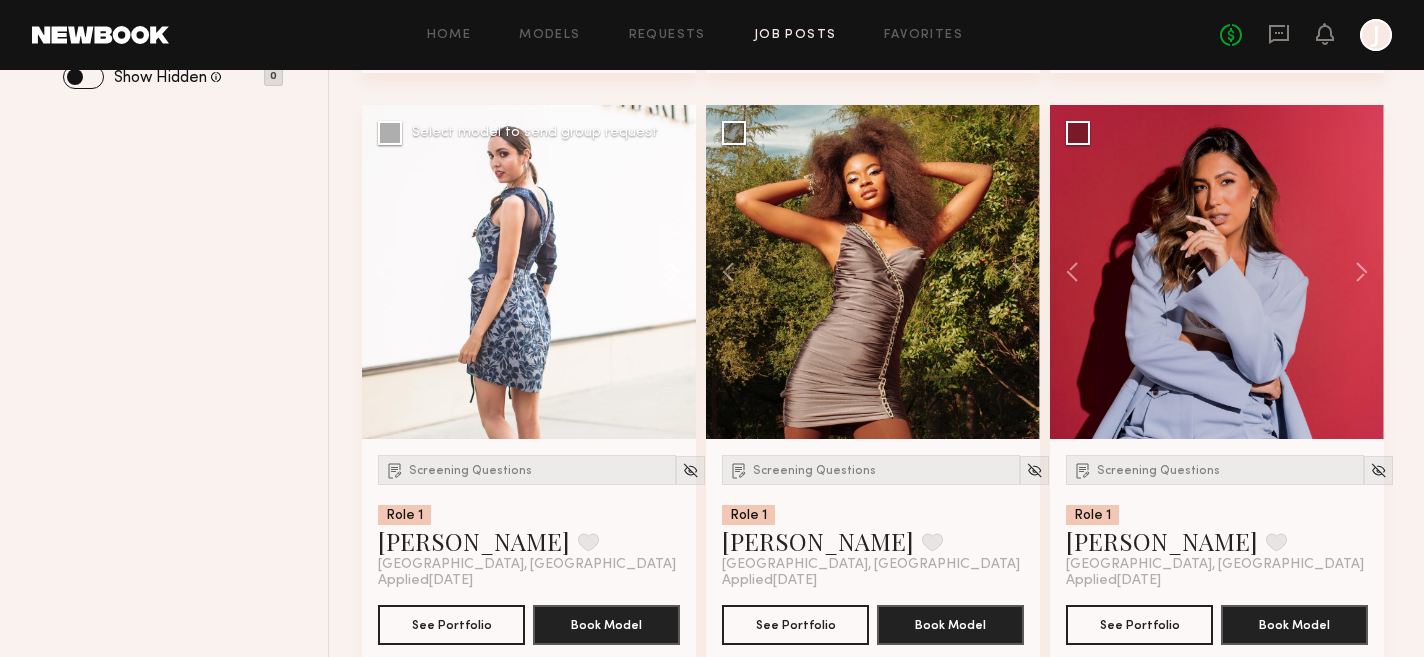 click 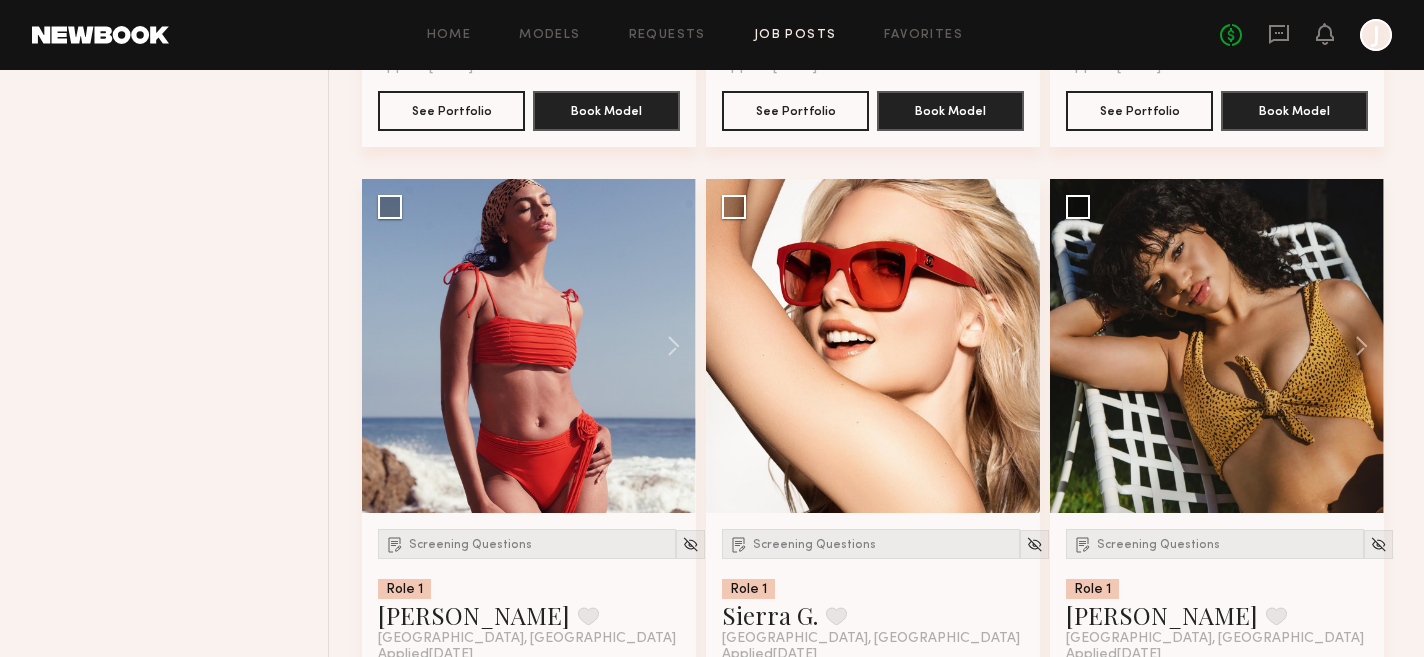 scroll, scrollTop: 1367, scrollLeft: 0, axis: vertical 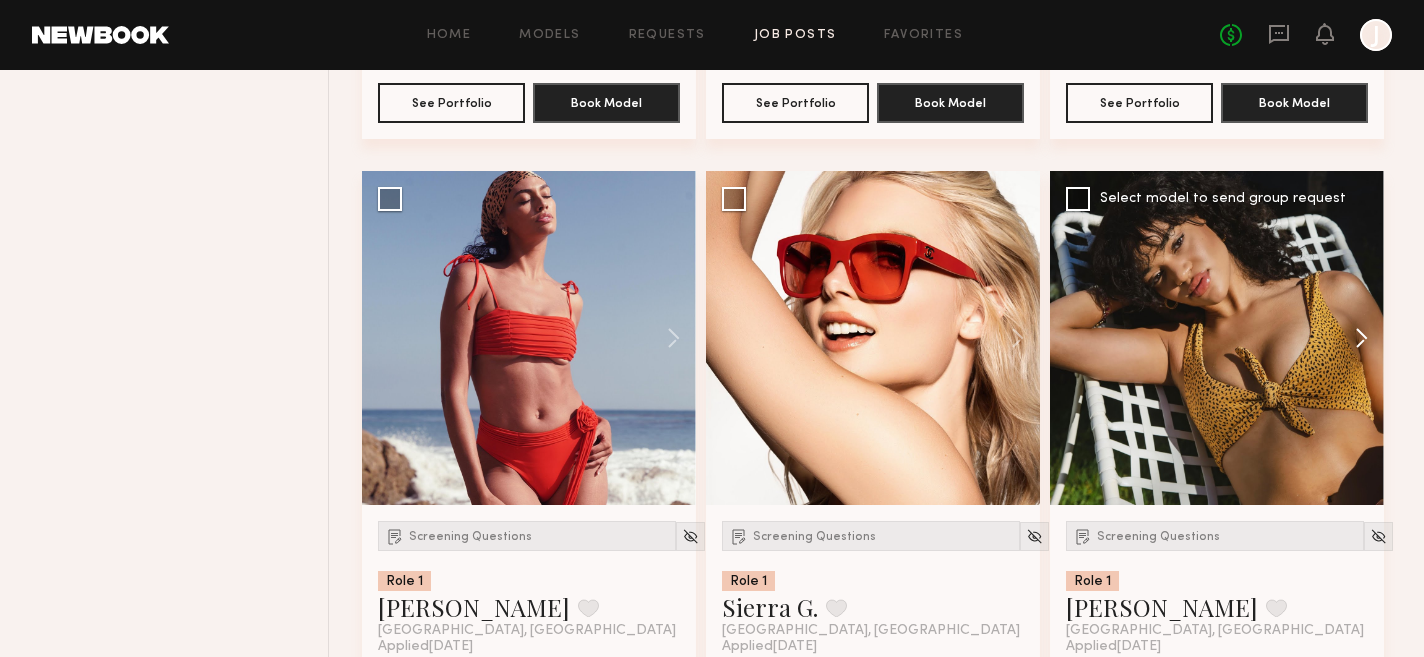 click 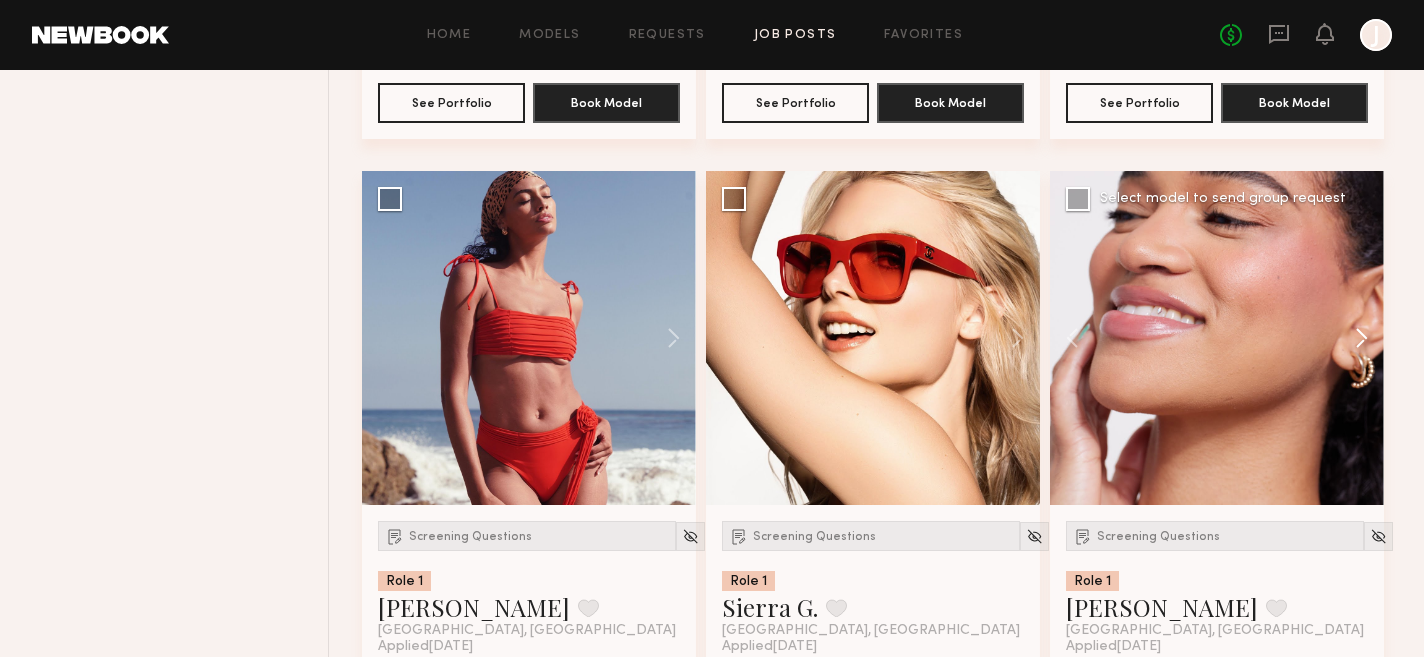 click 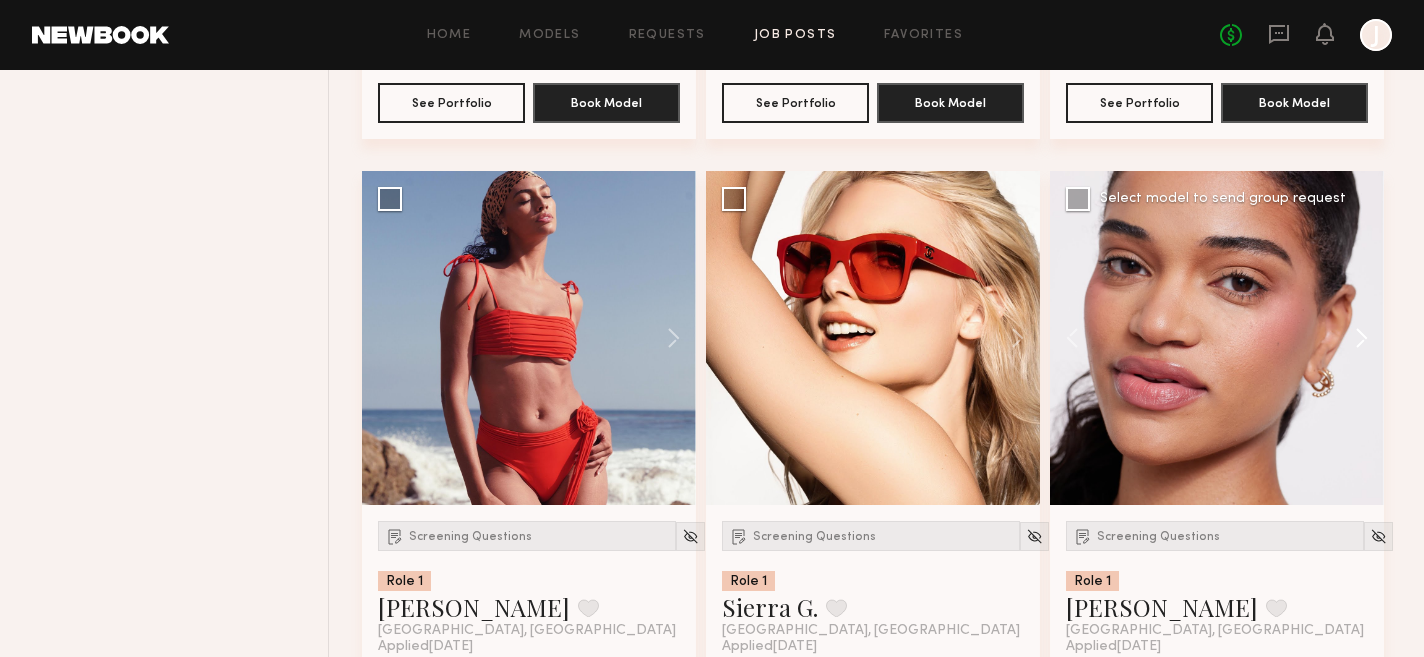 click 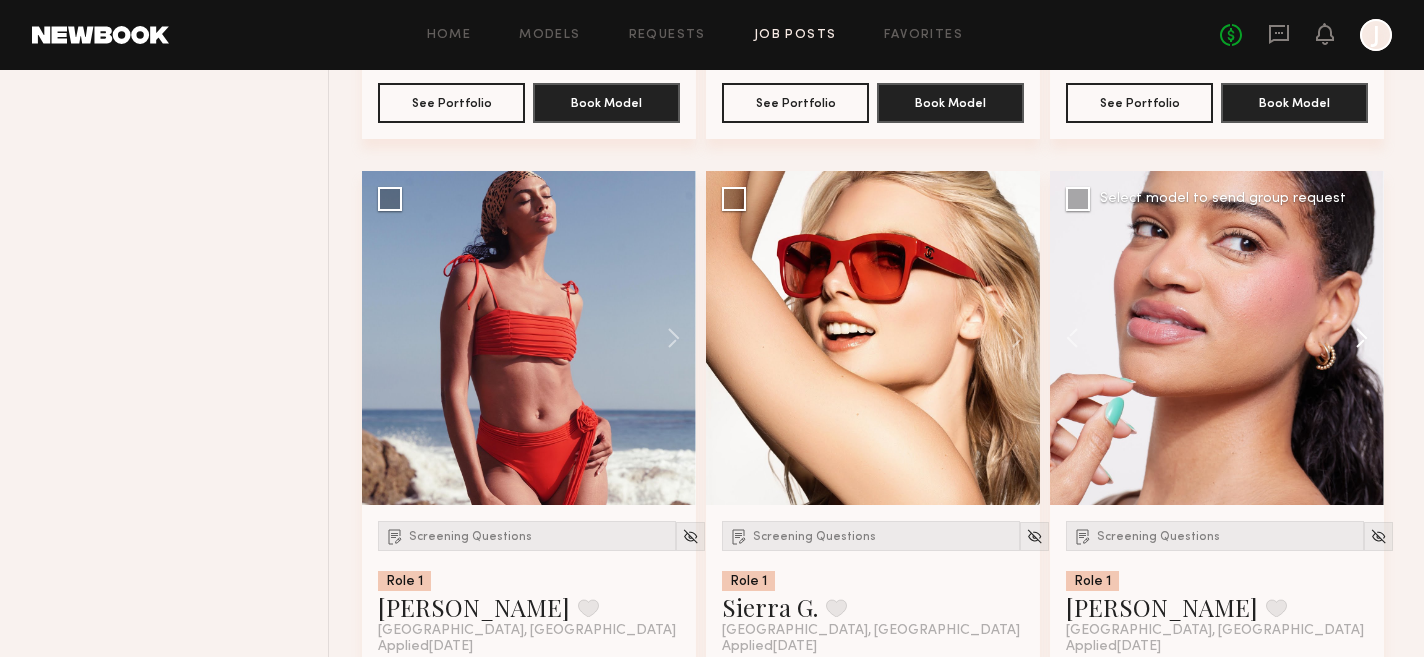 click 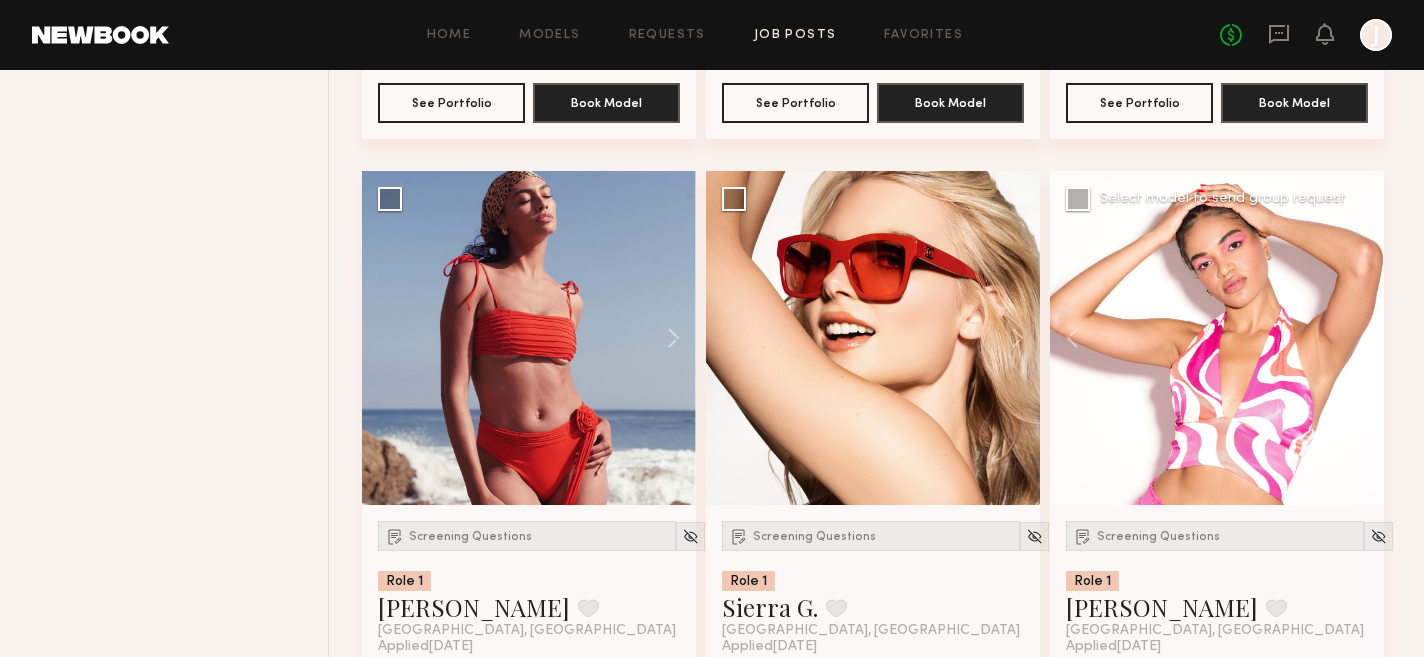 click 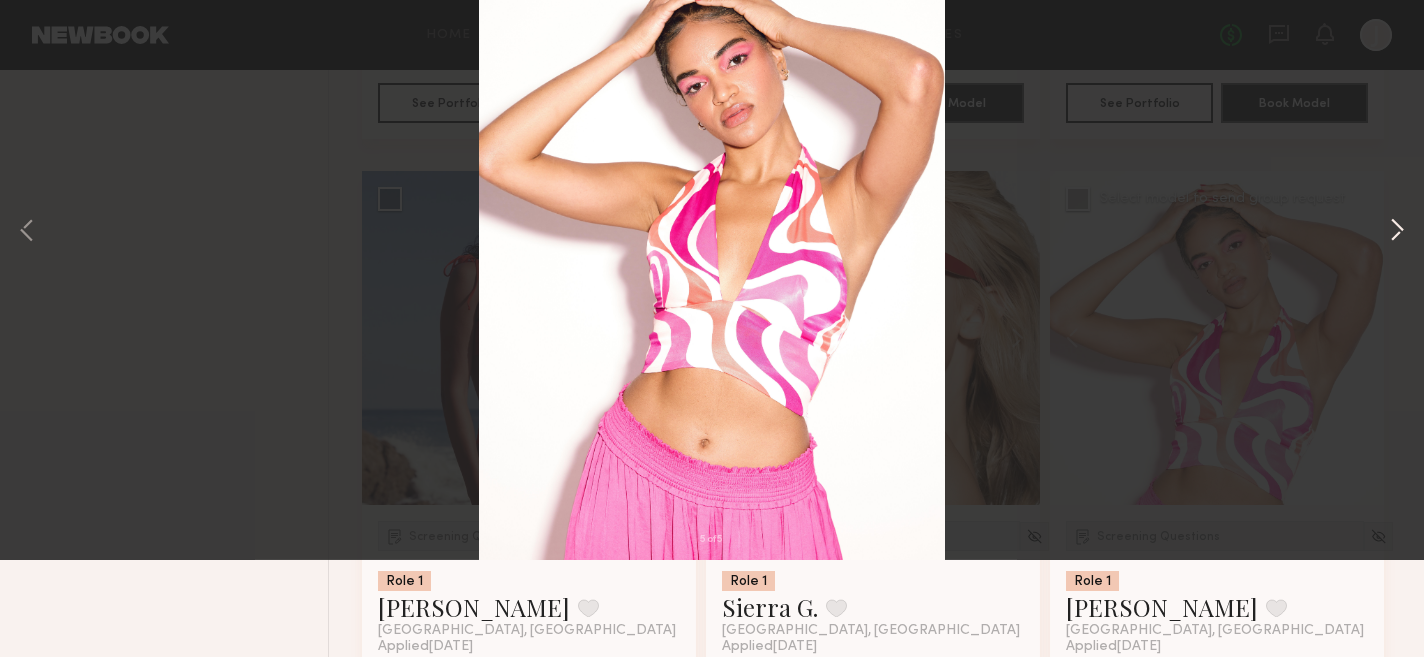 click at bounding box center [1397, 329] 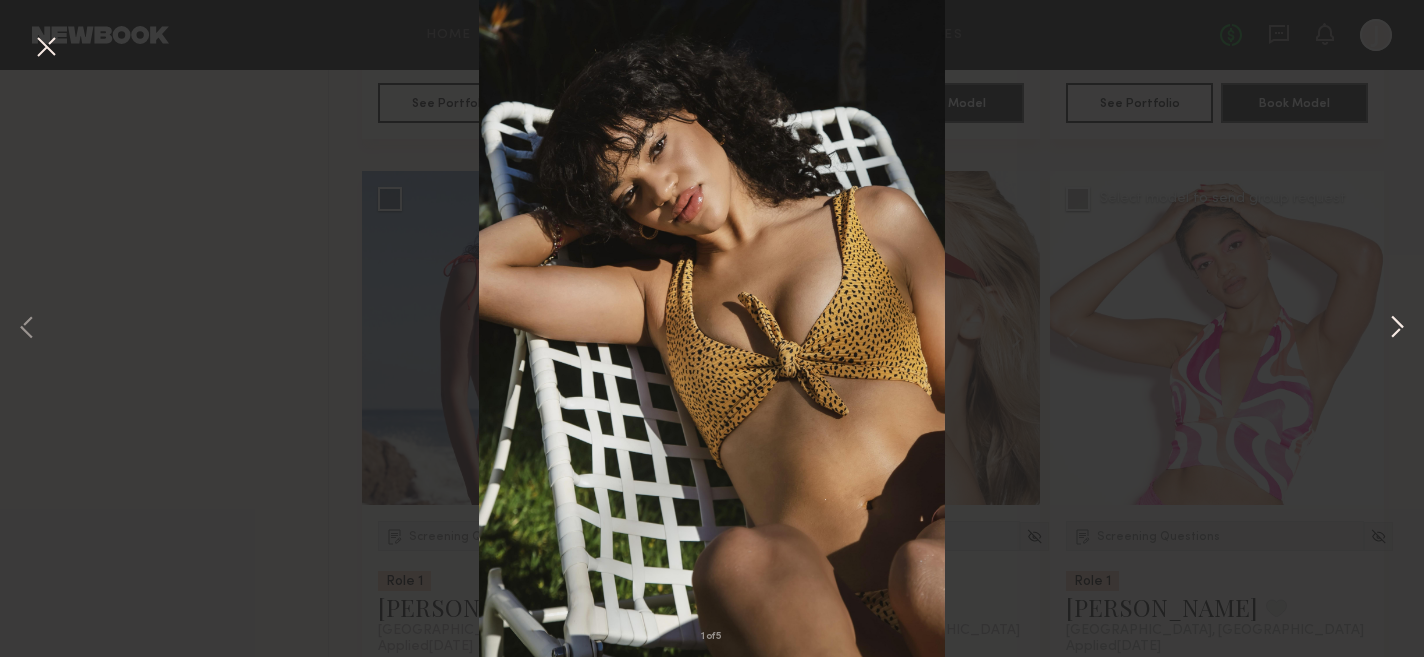 click at bounding box center (1397, 329) 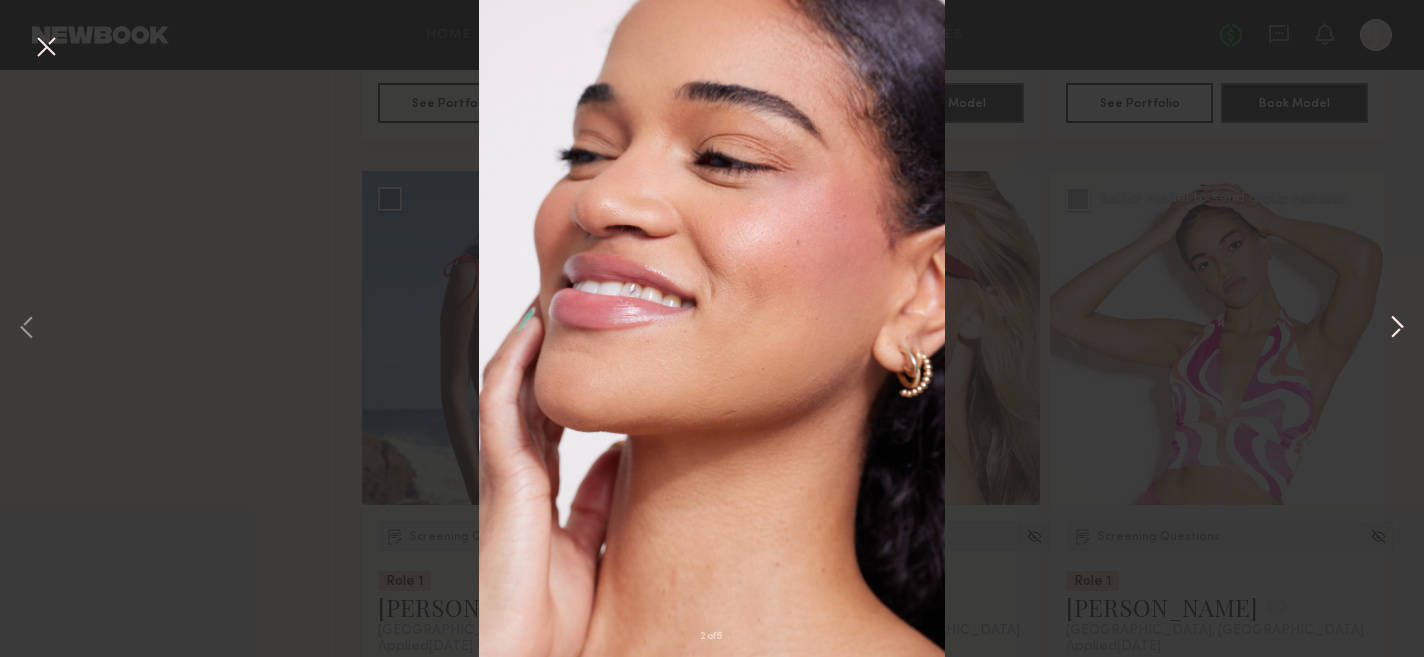 click at bounding box center (1397, 329) 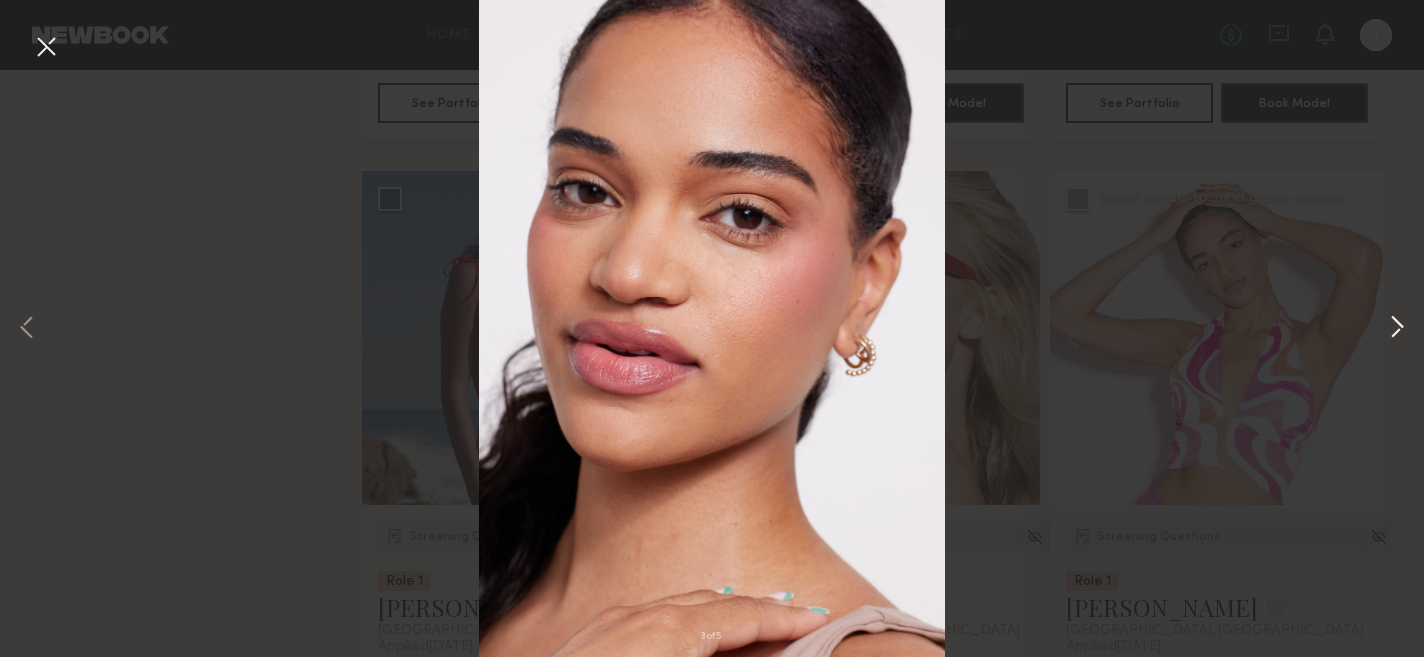 click at bounding box center (1397, 329) 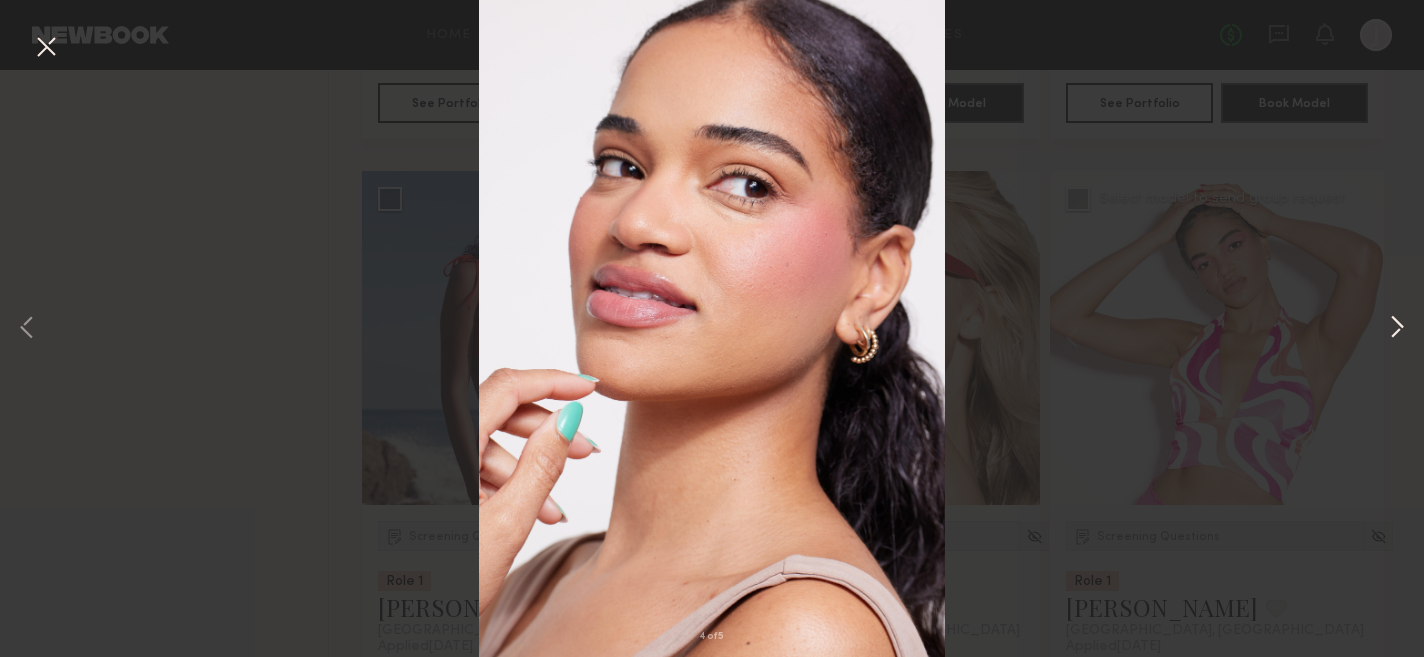 click at bounding box center [1397, 329] 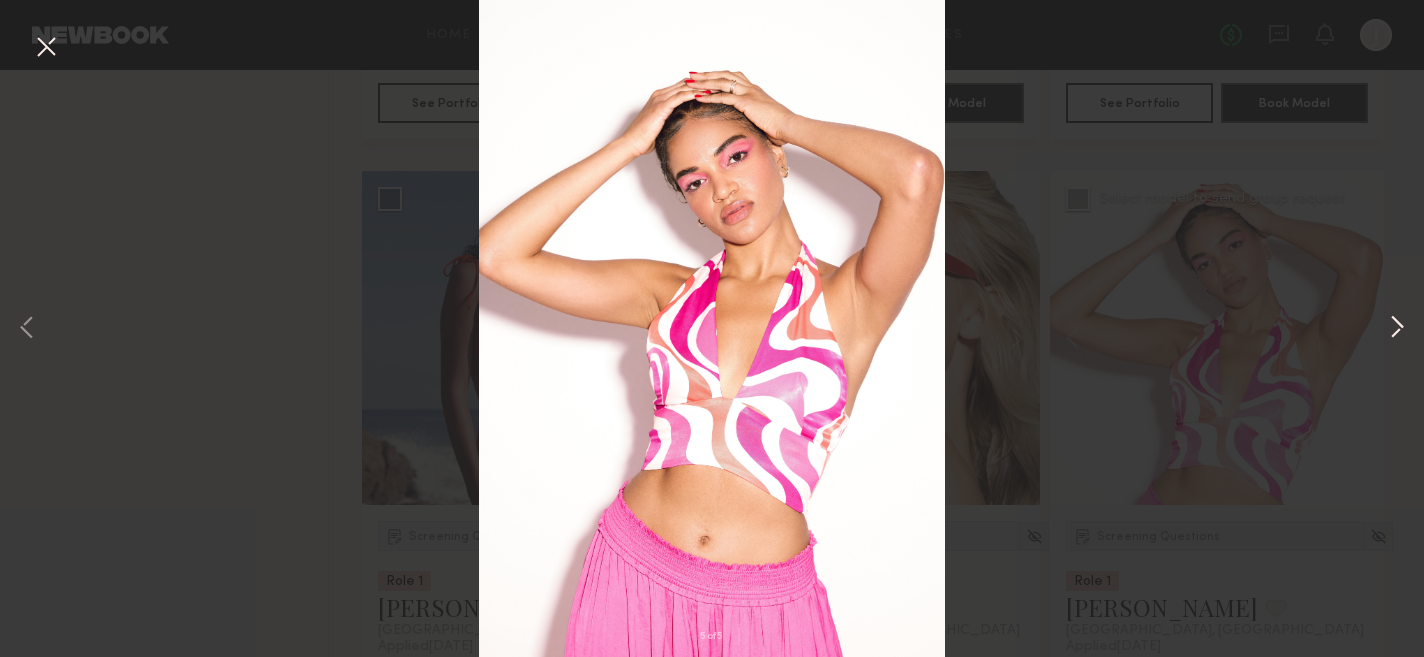 click at bounding box center (1397, 329) 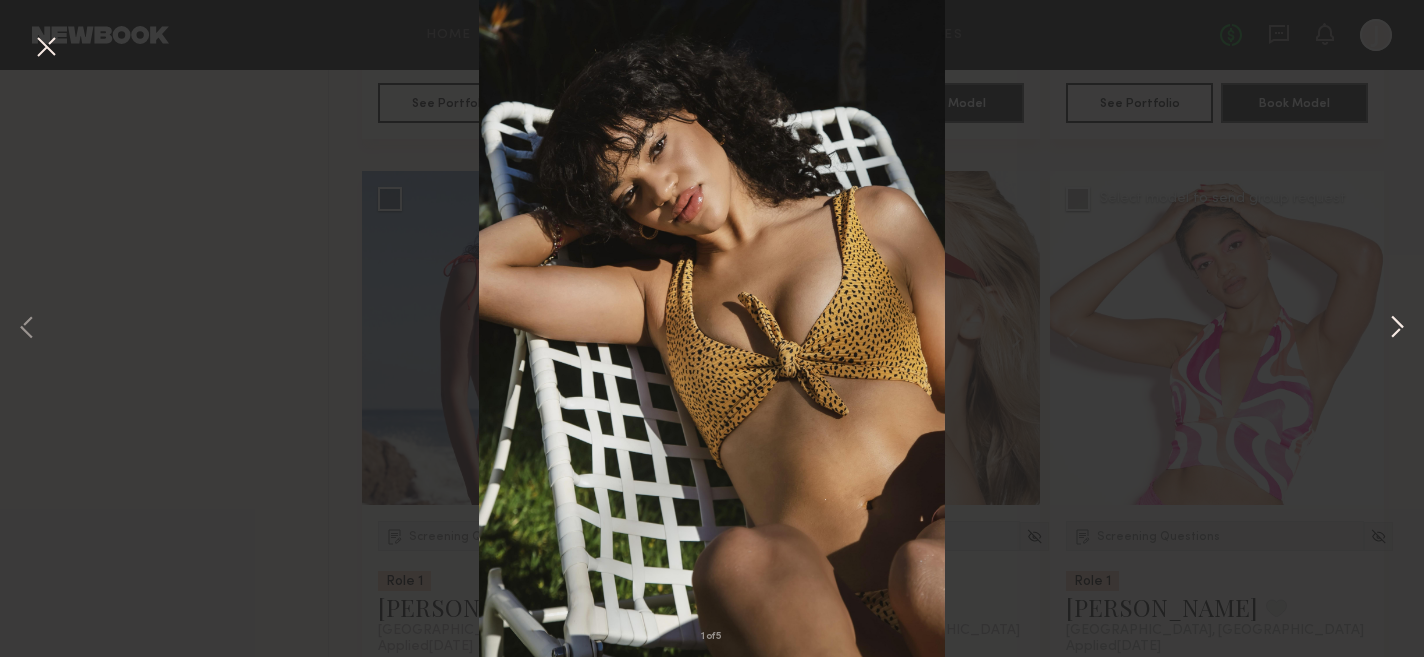 click at bounding box center [1397, 329] 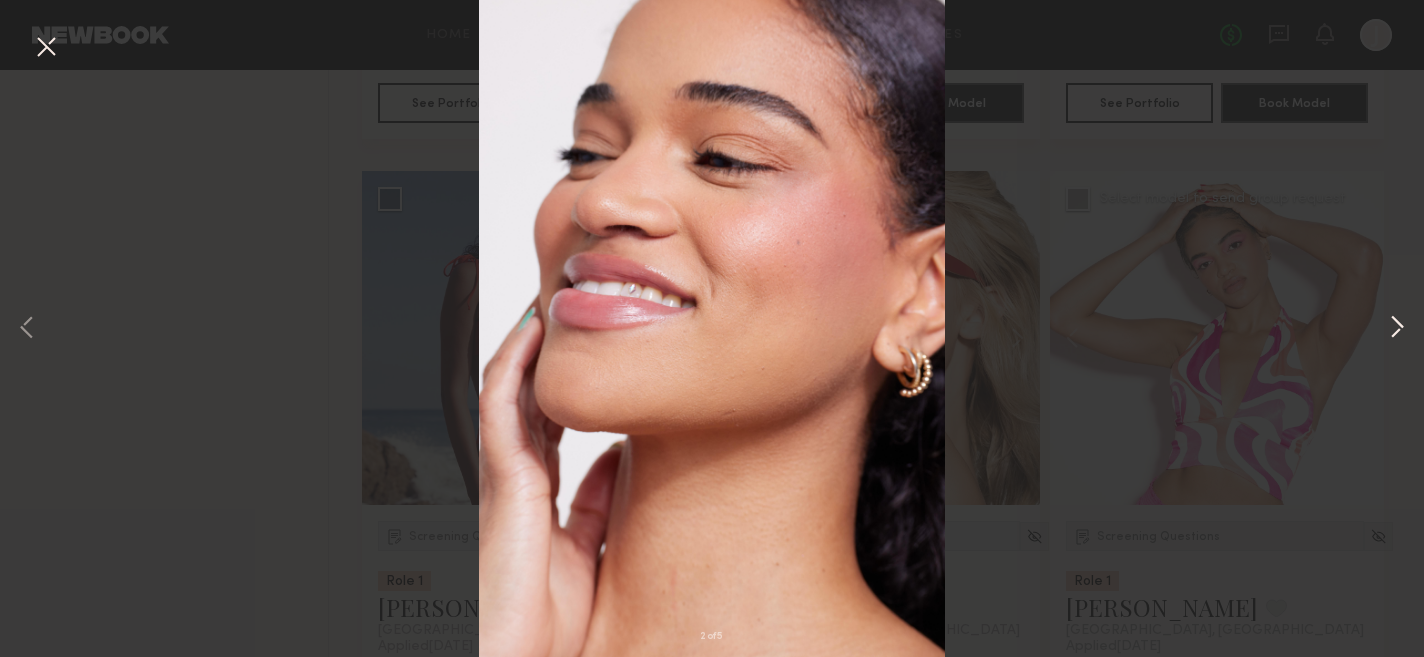 click at bounding box center [1397, 329] 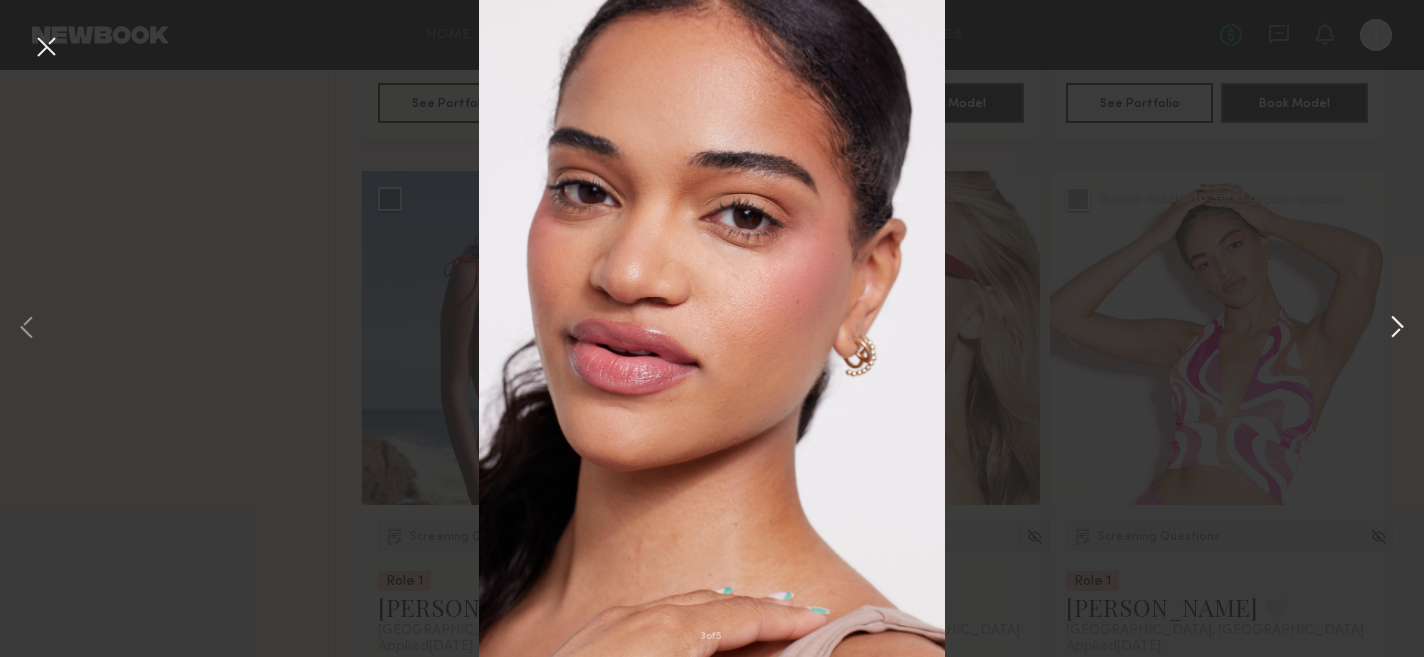 click at bounding box center [1397, 329] 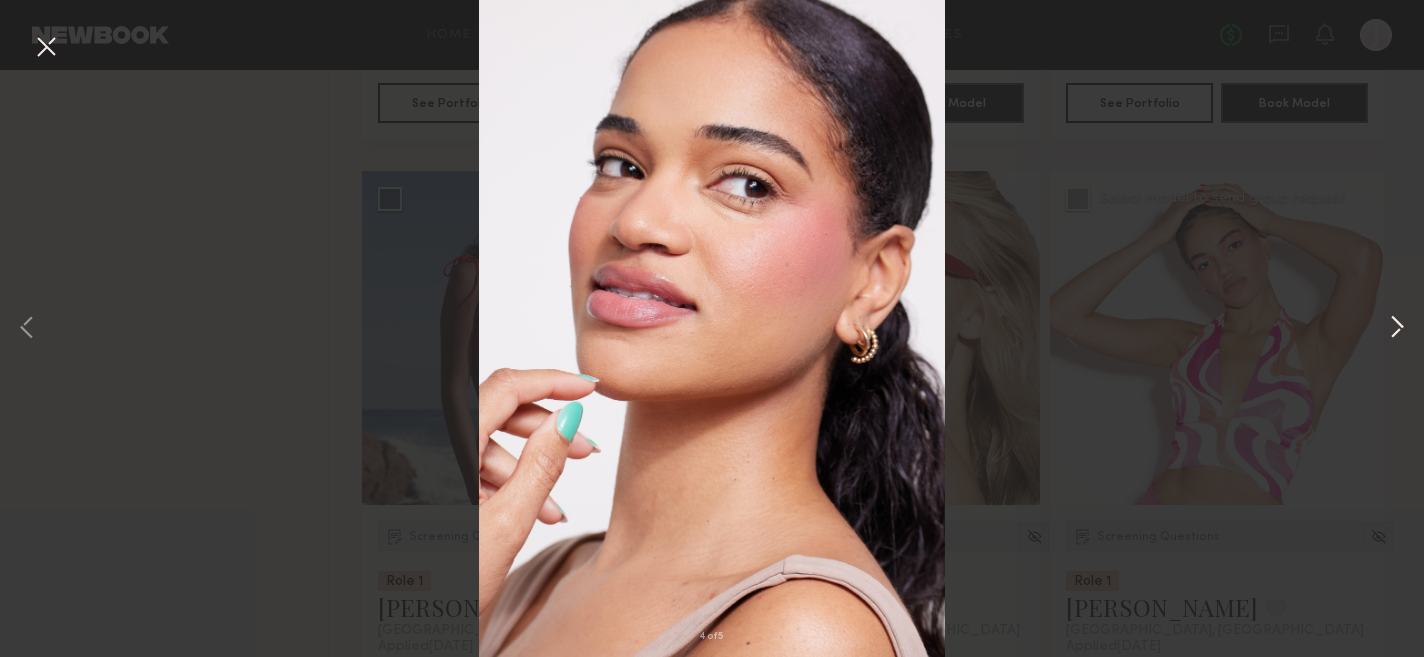 click at bounding box center (1397, 329) 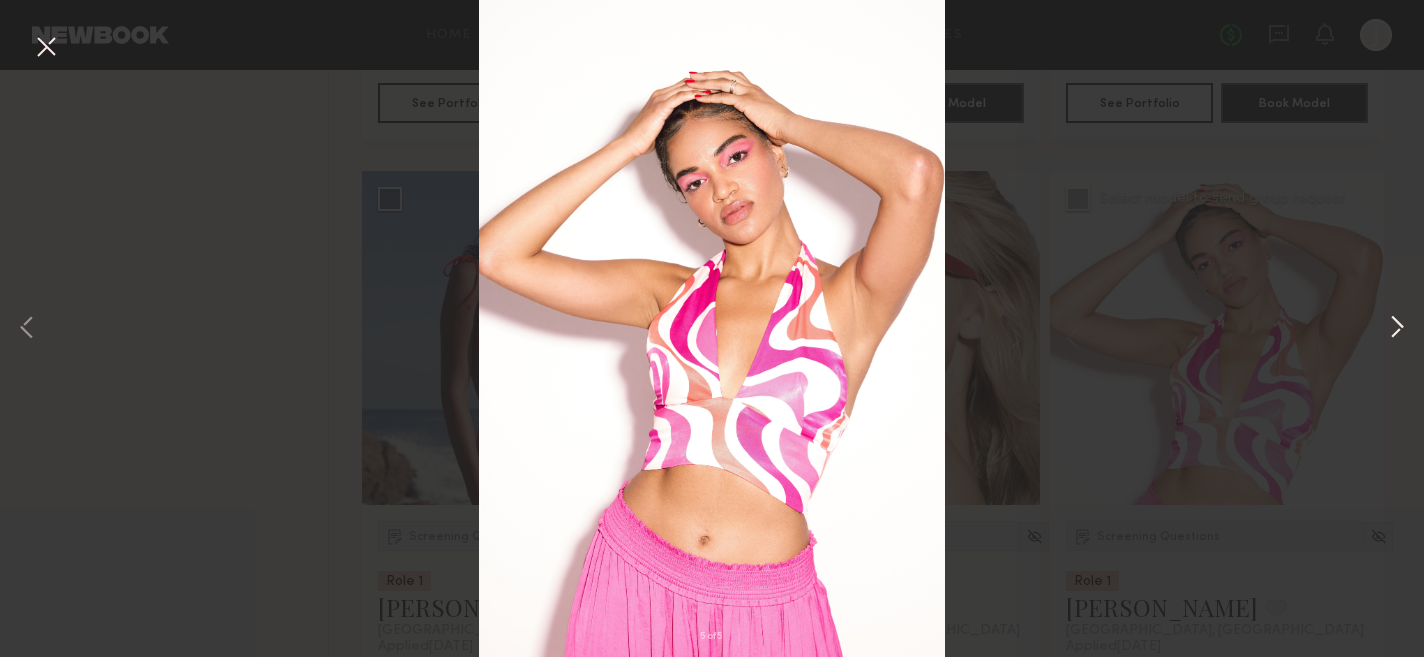 click at bounding box center (1397, 329) 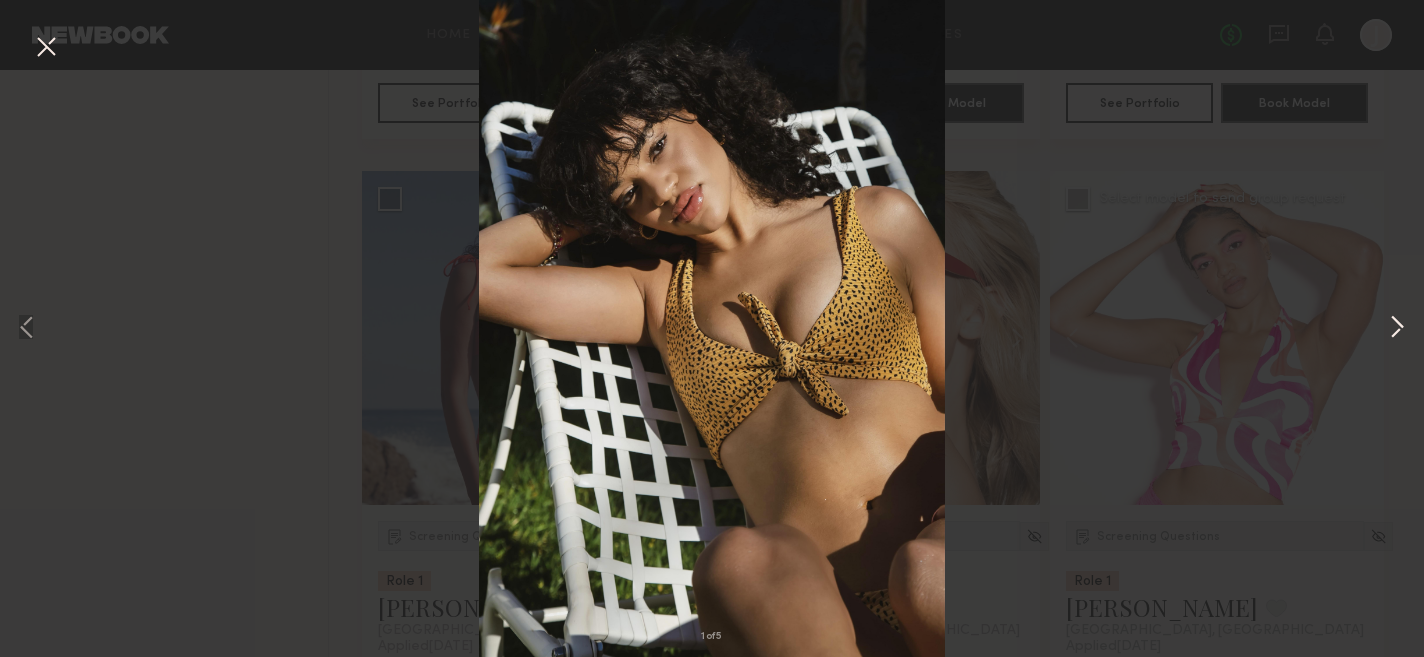 click at bounding box center (1397, 329) 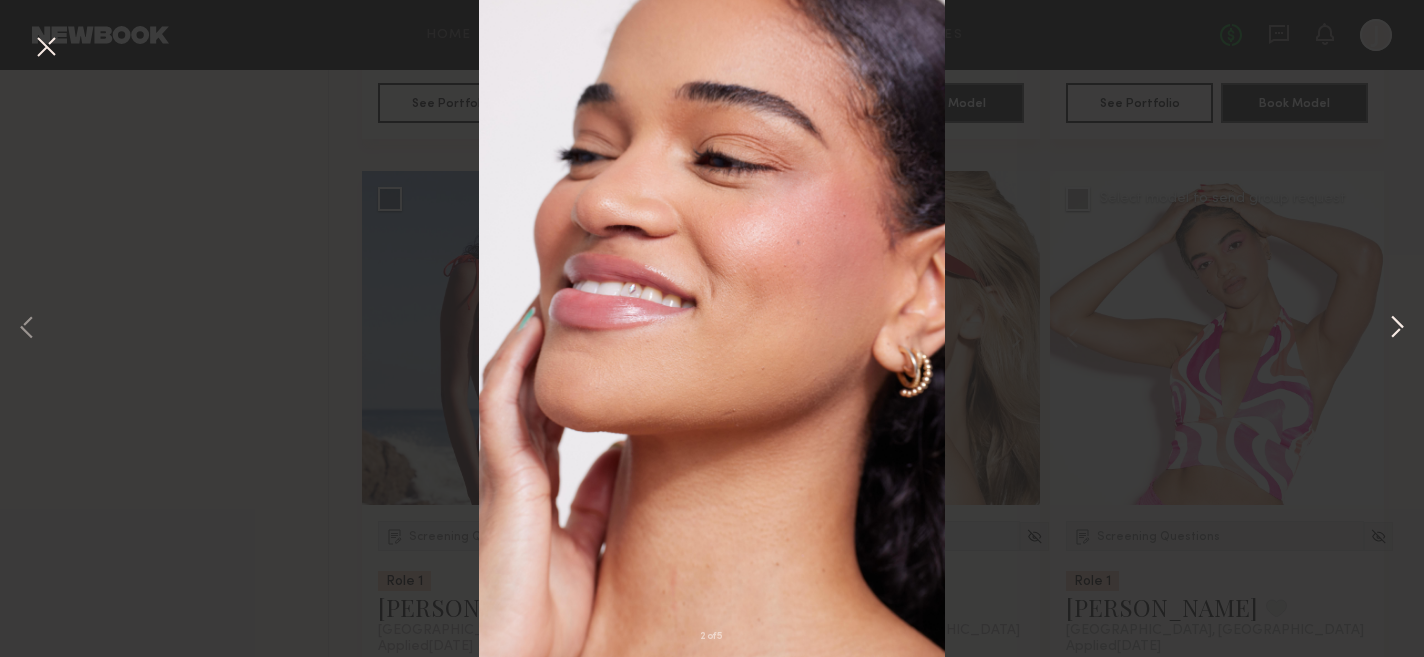 click at bounding box center (1397, 329) 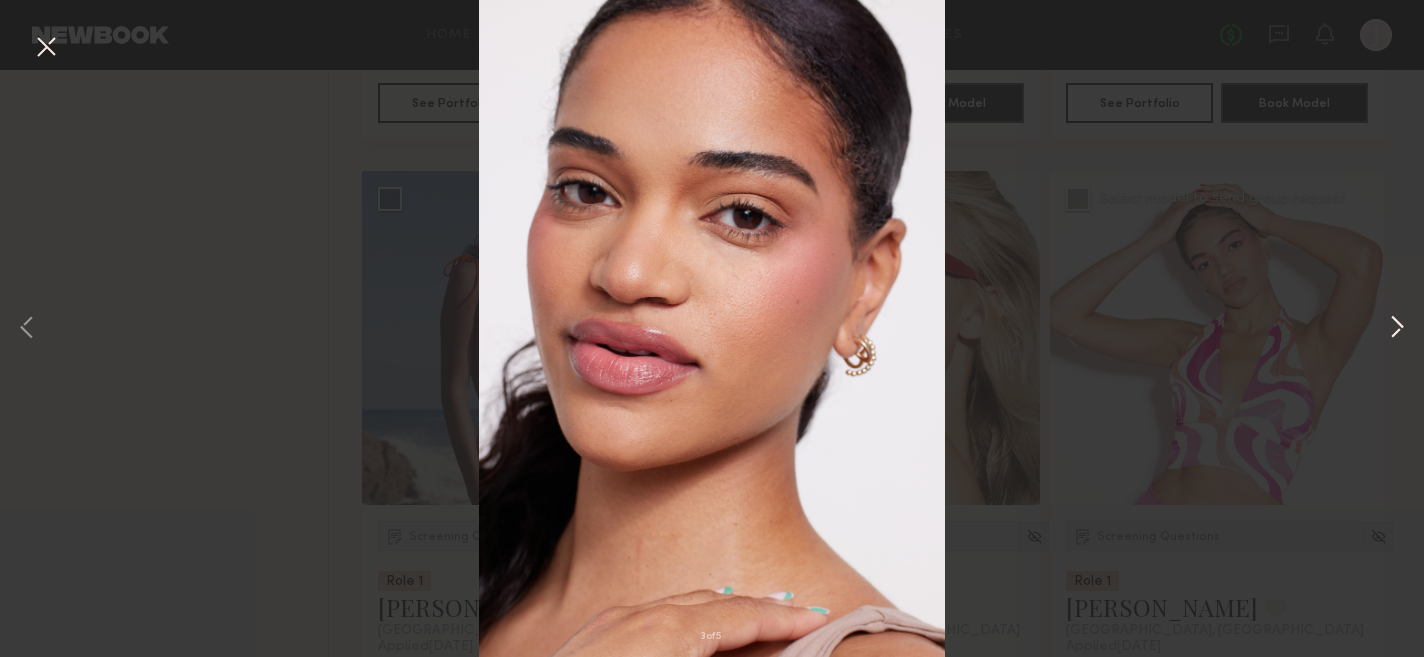 click at bounding box center [1397, 329] 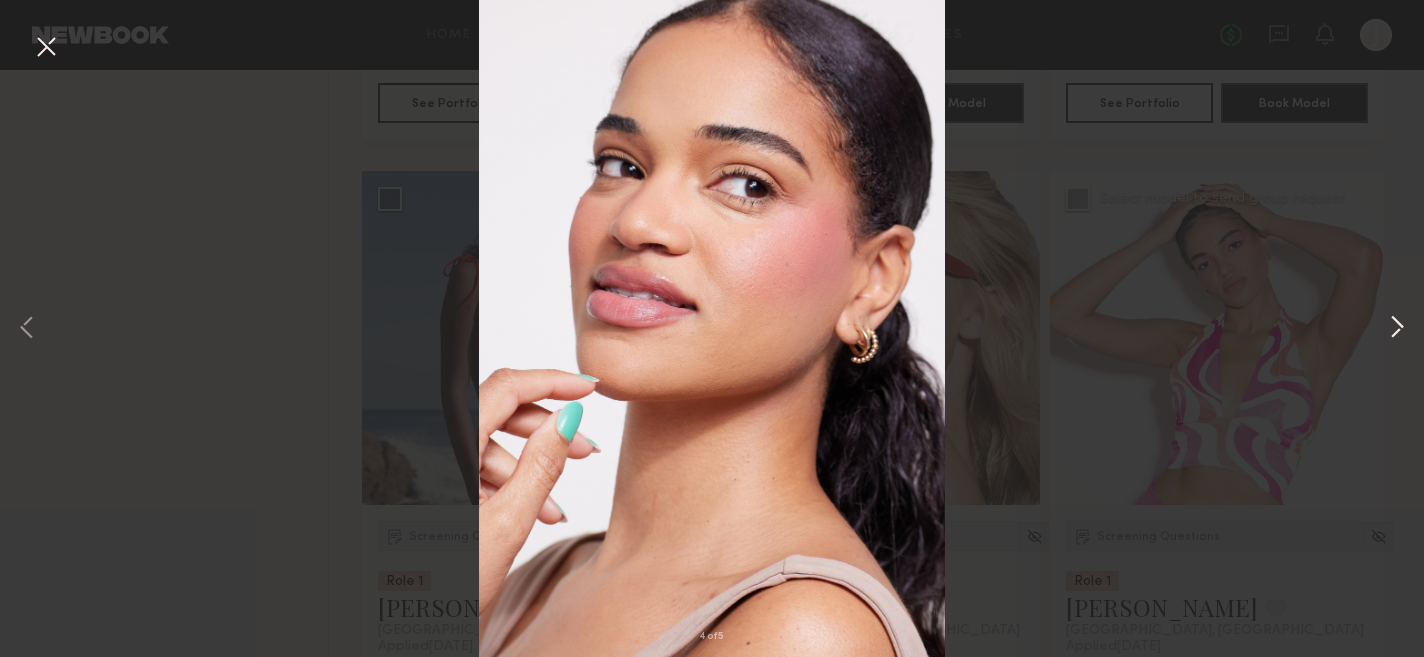 click at bounding box center (1397, 329) 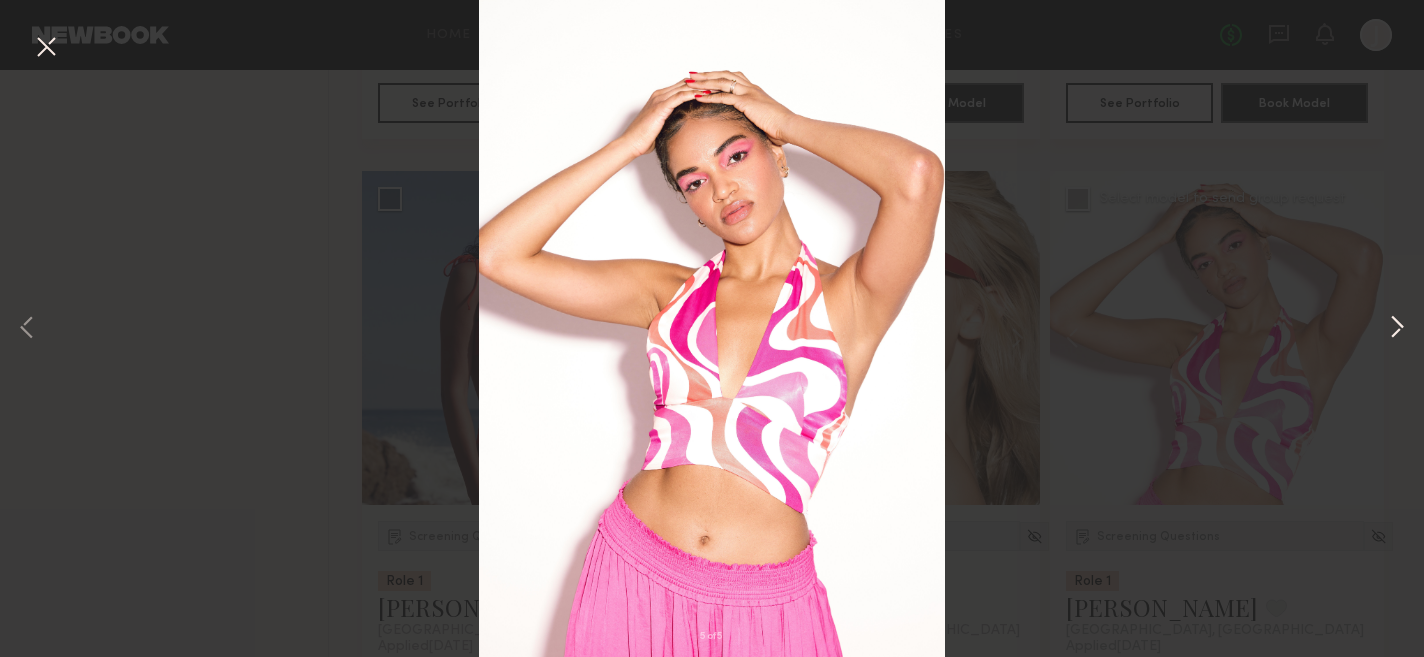 click at bounding box center (1397, 329) 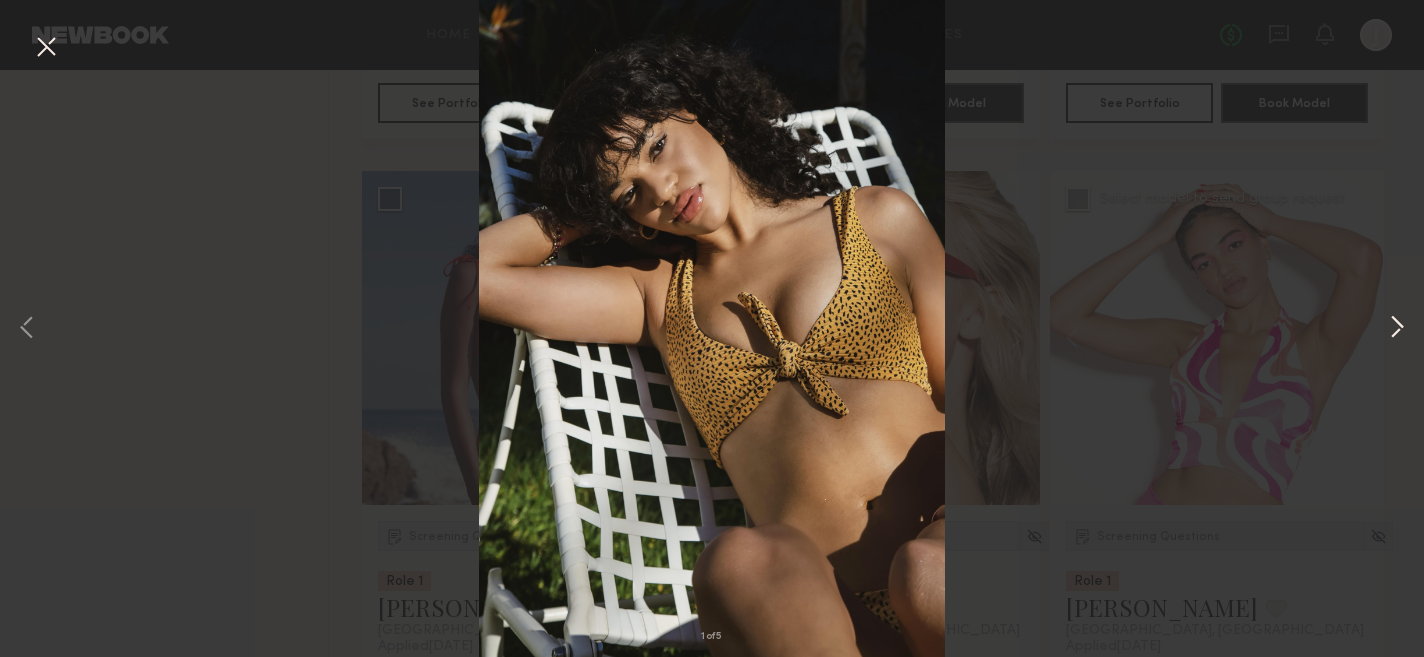 click at bounding box center (1397, 329) 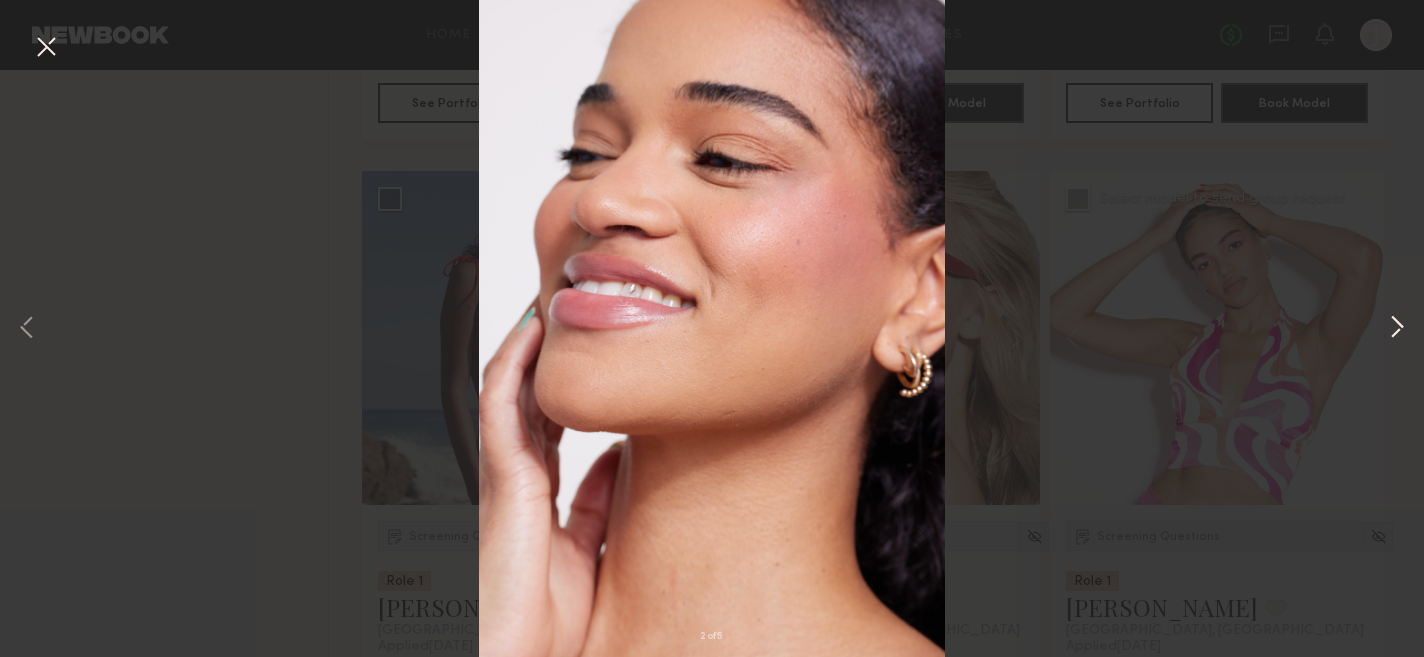 click at bounding box center [1397, 329] 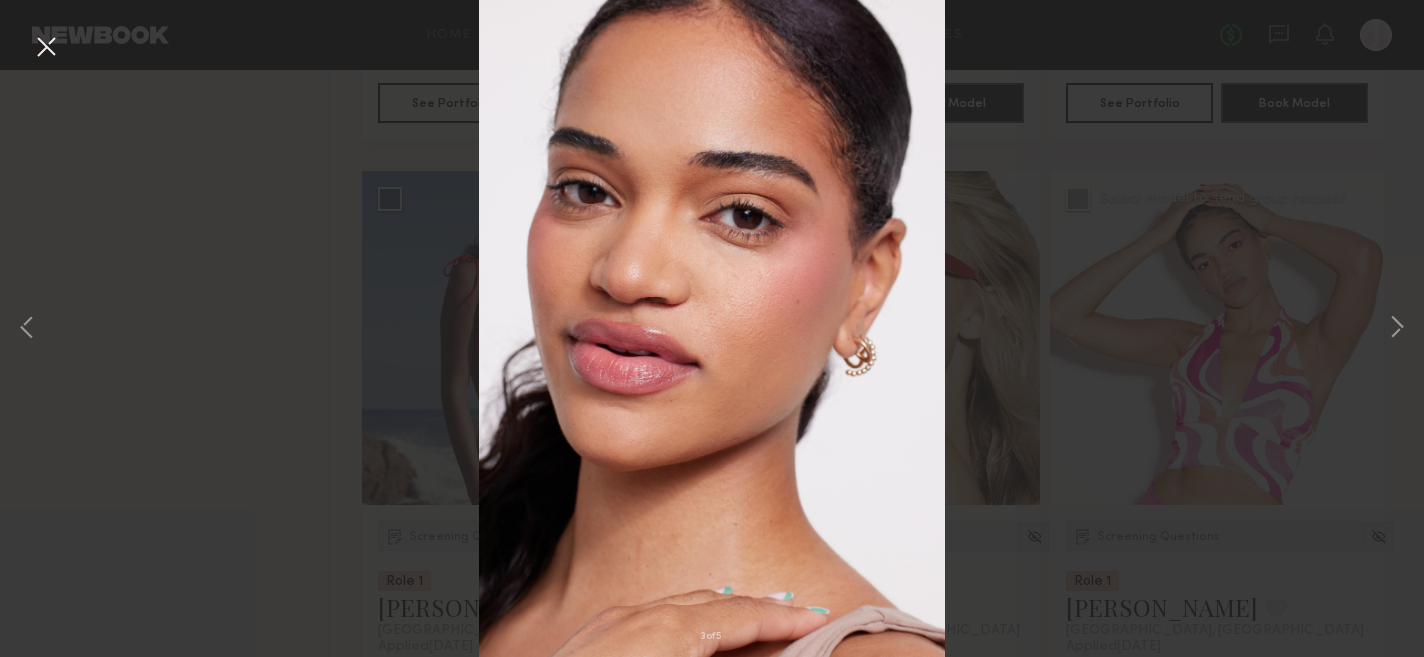 click at bounding box center [46, 48] 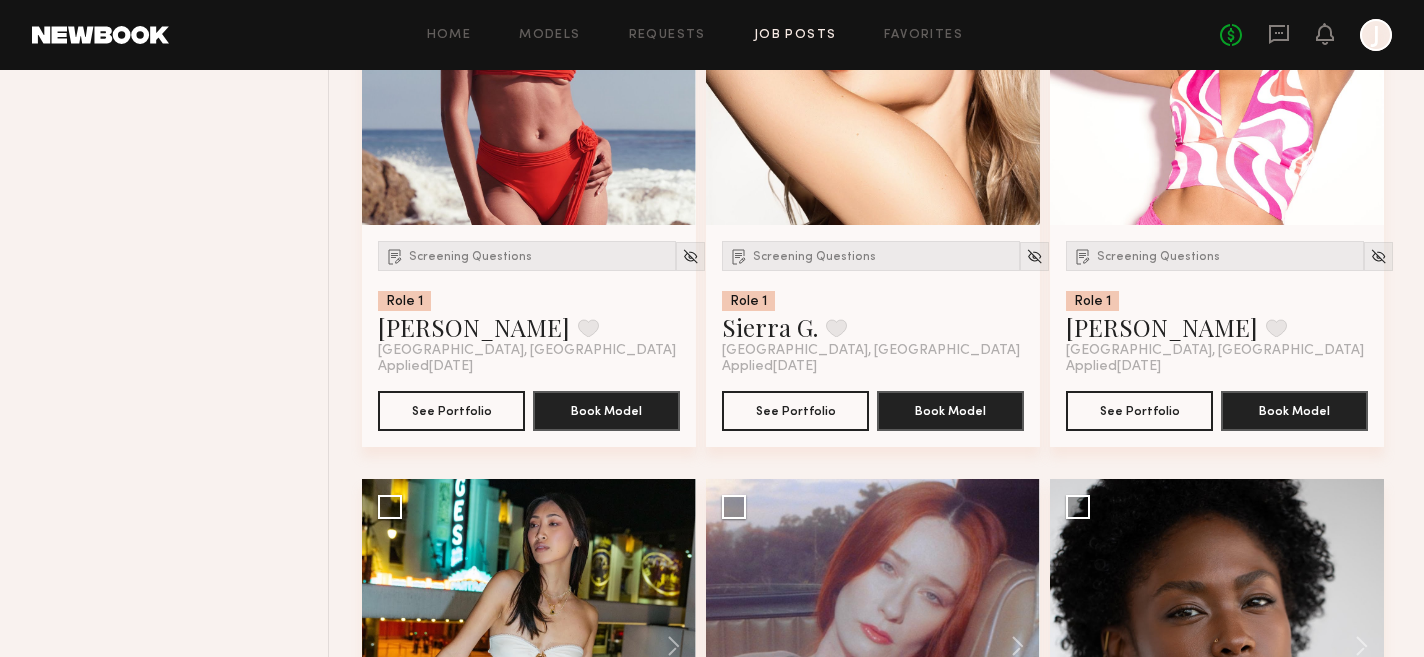scroll, scrollTop: 1540, scrollLeft: 0, axis: vertical 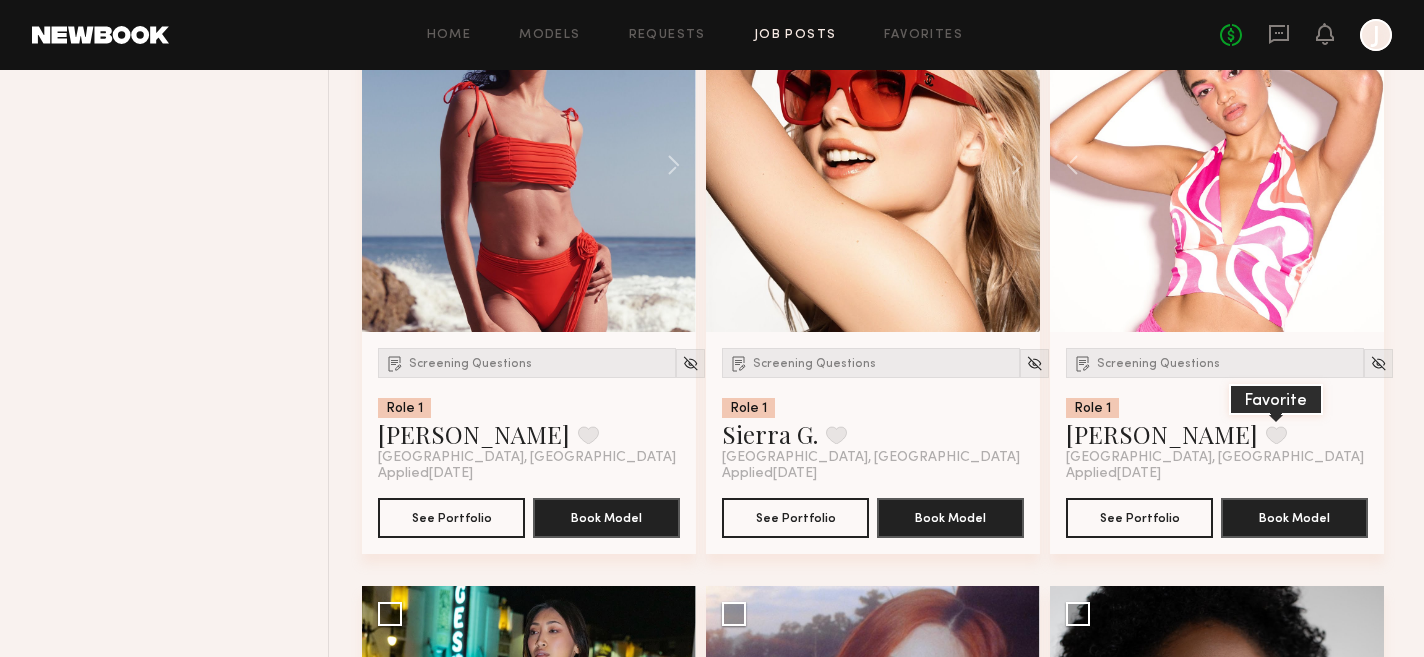 click 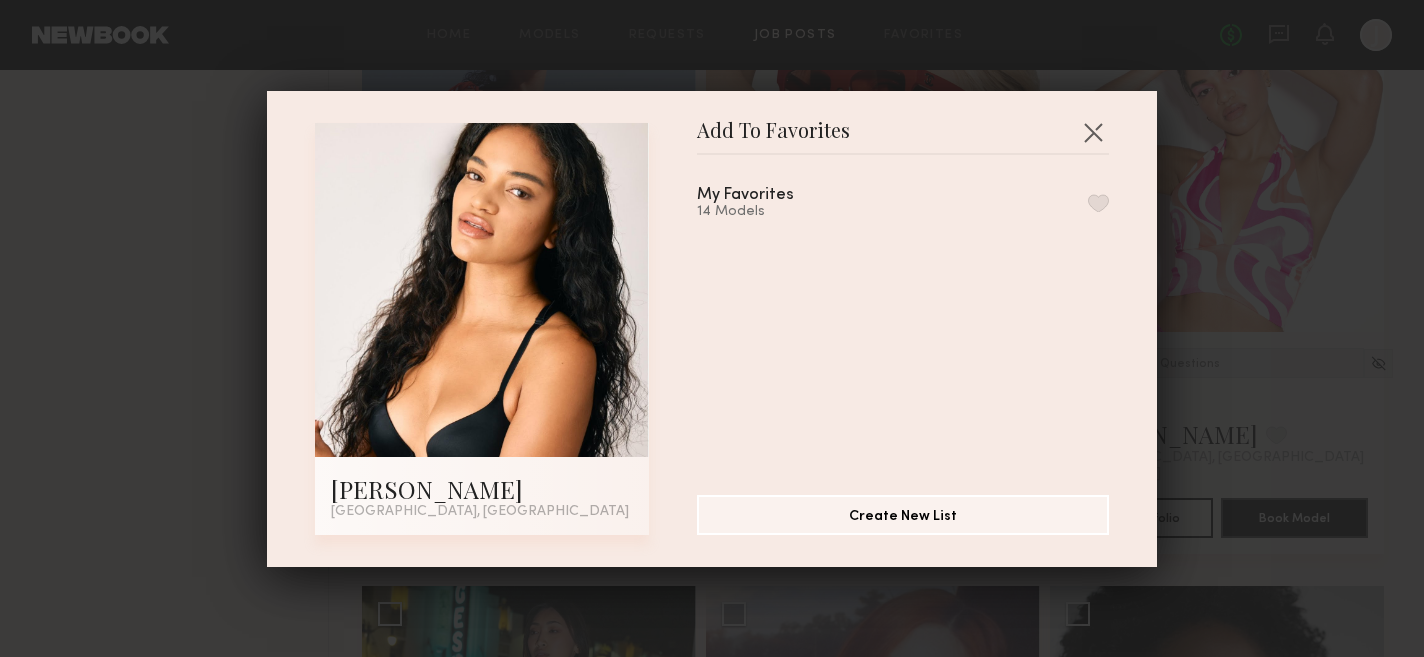 click at bounding box center [1098, 203] 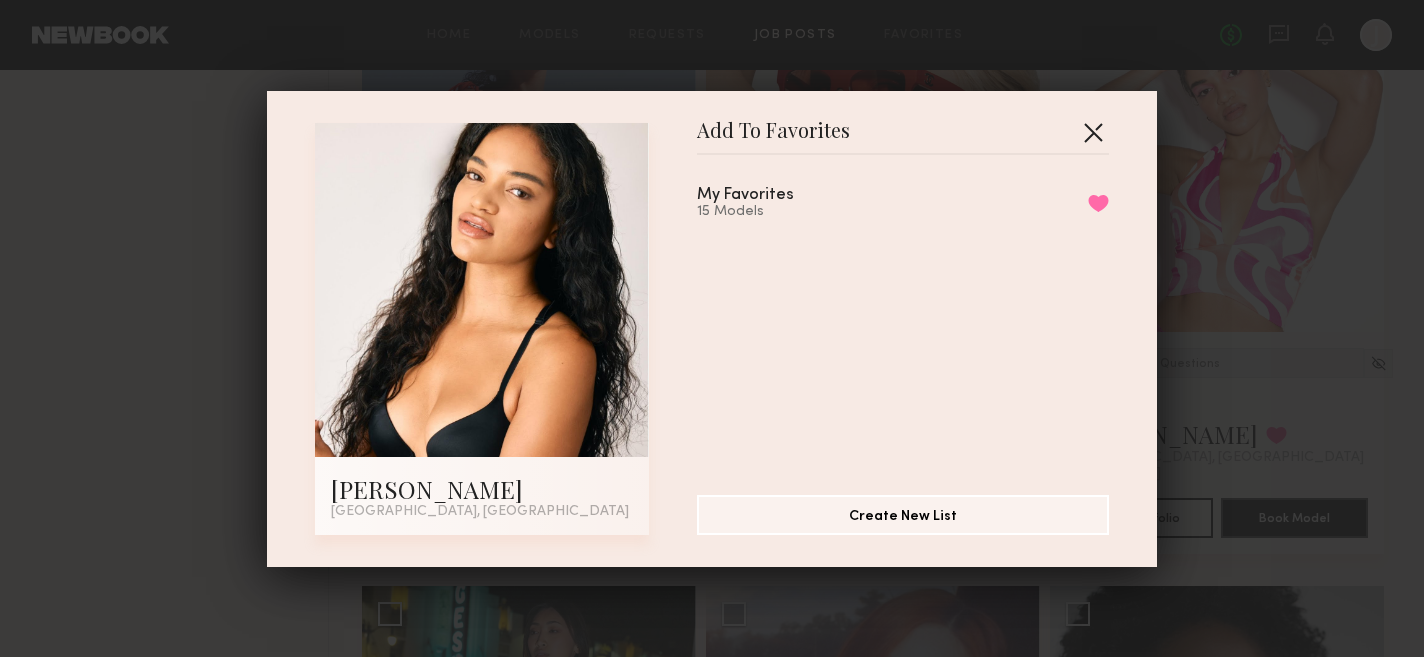 click at bounding box center (1093, 132) 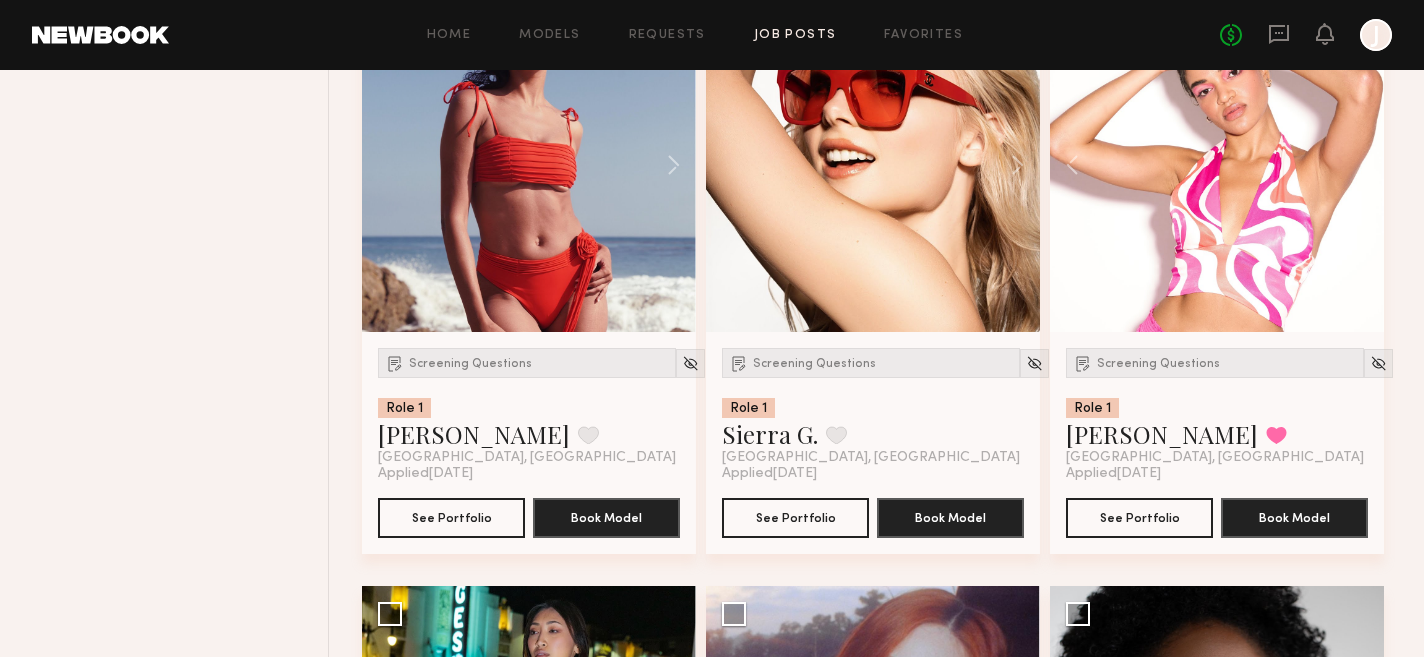 click 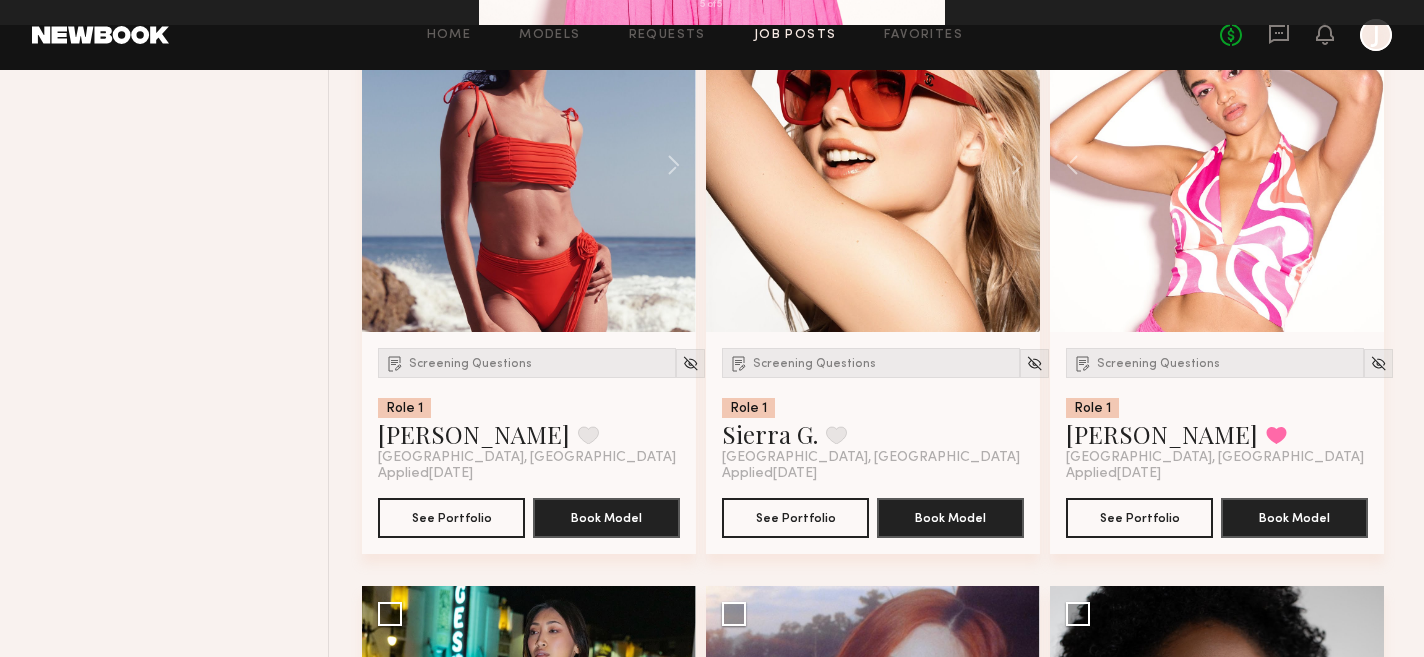 click at bounding box center (1397, 329) 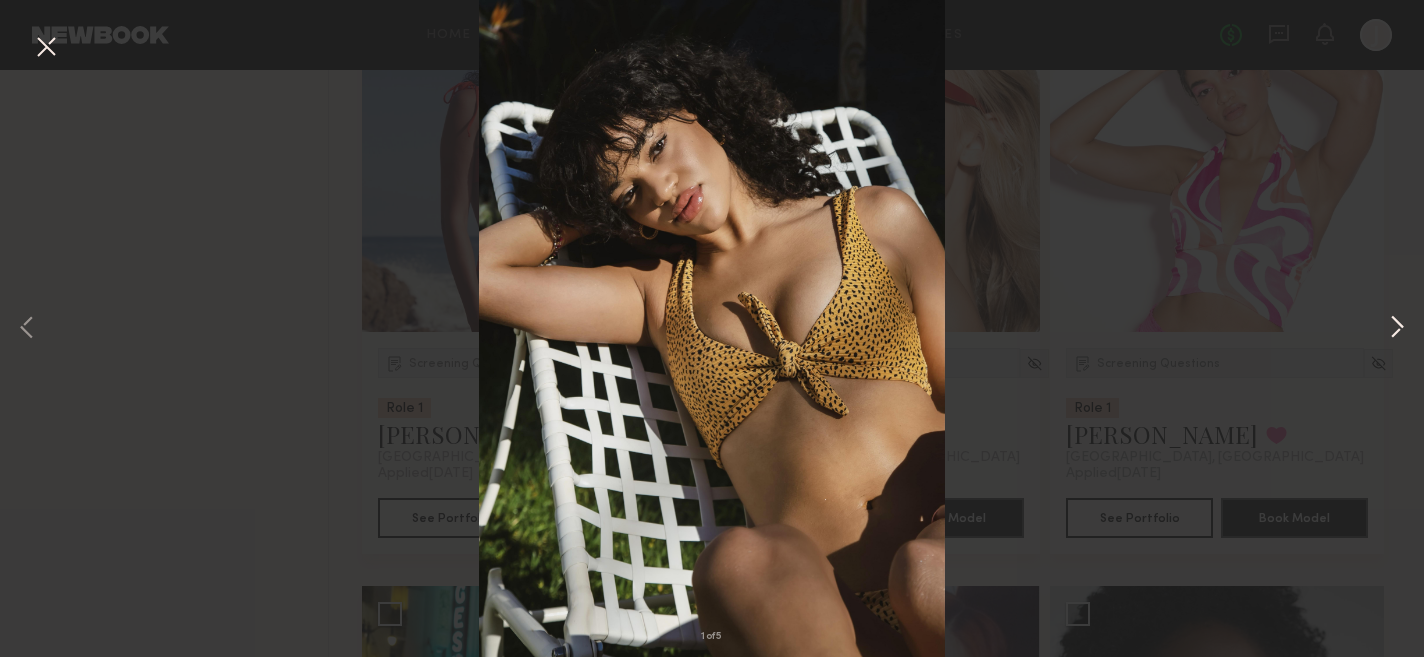 click at bounding box center [1397, 329] 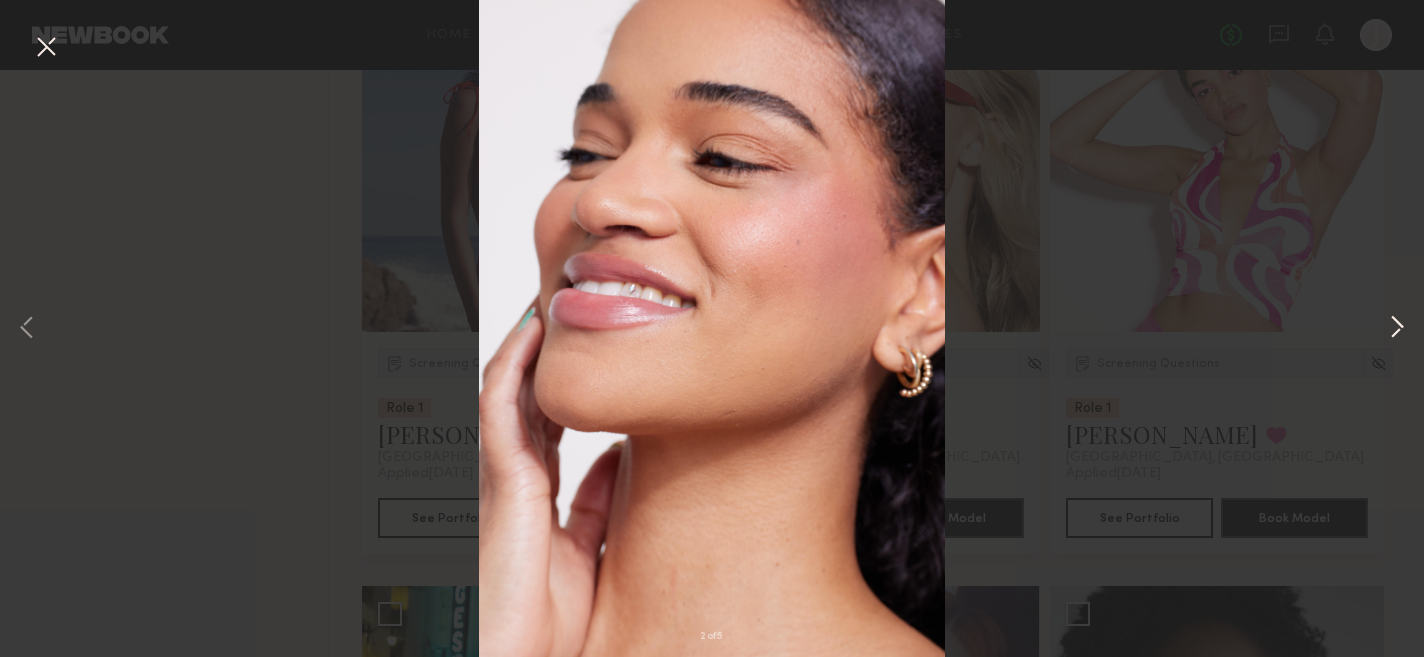click at bounding box center (1397, 329) 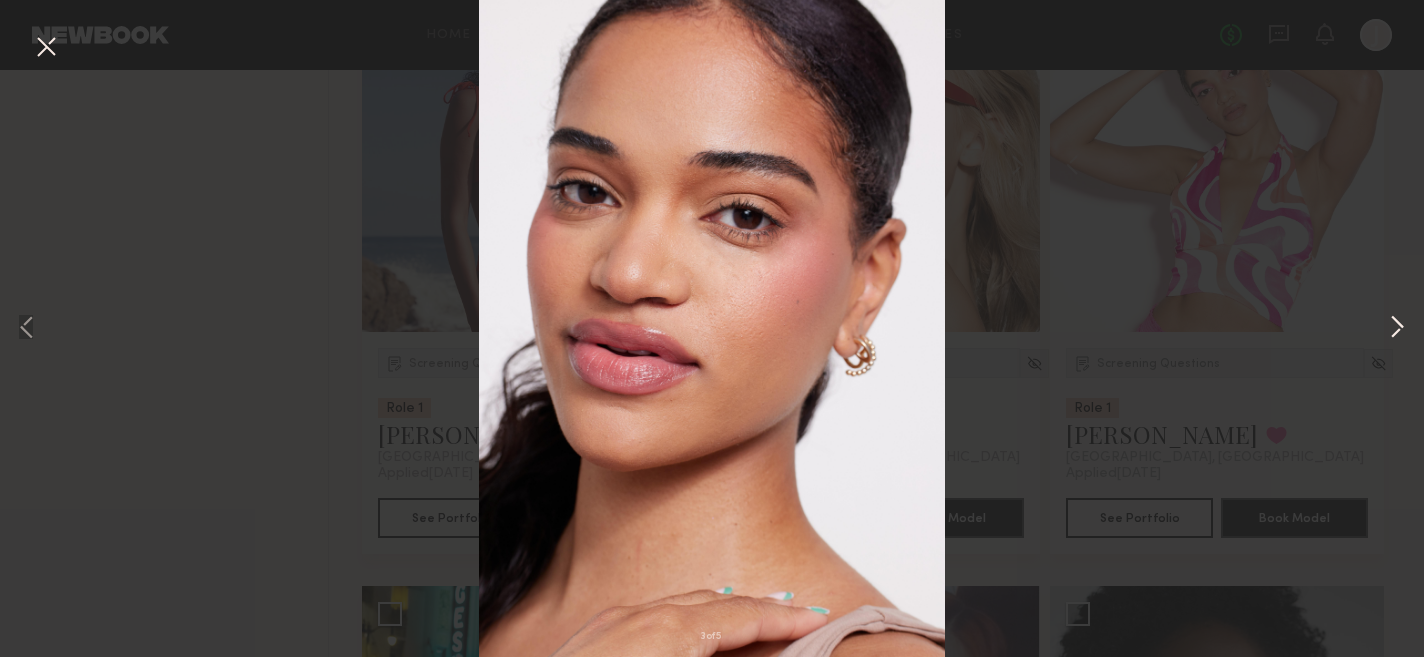 click at bounding box center (1397, 329) 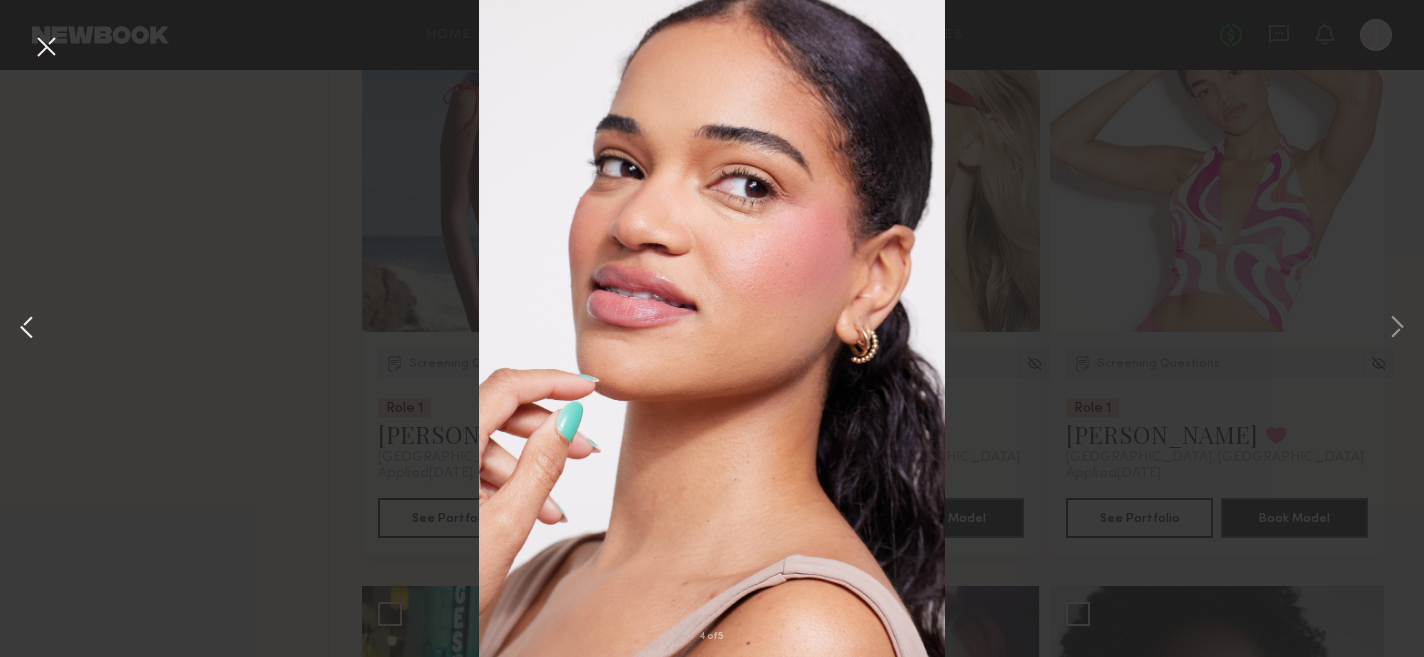 click at bounding box center [27, 329] 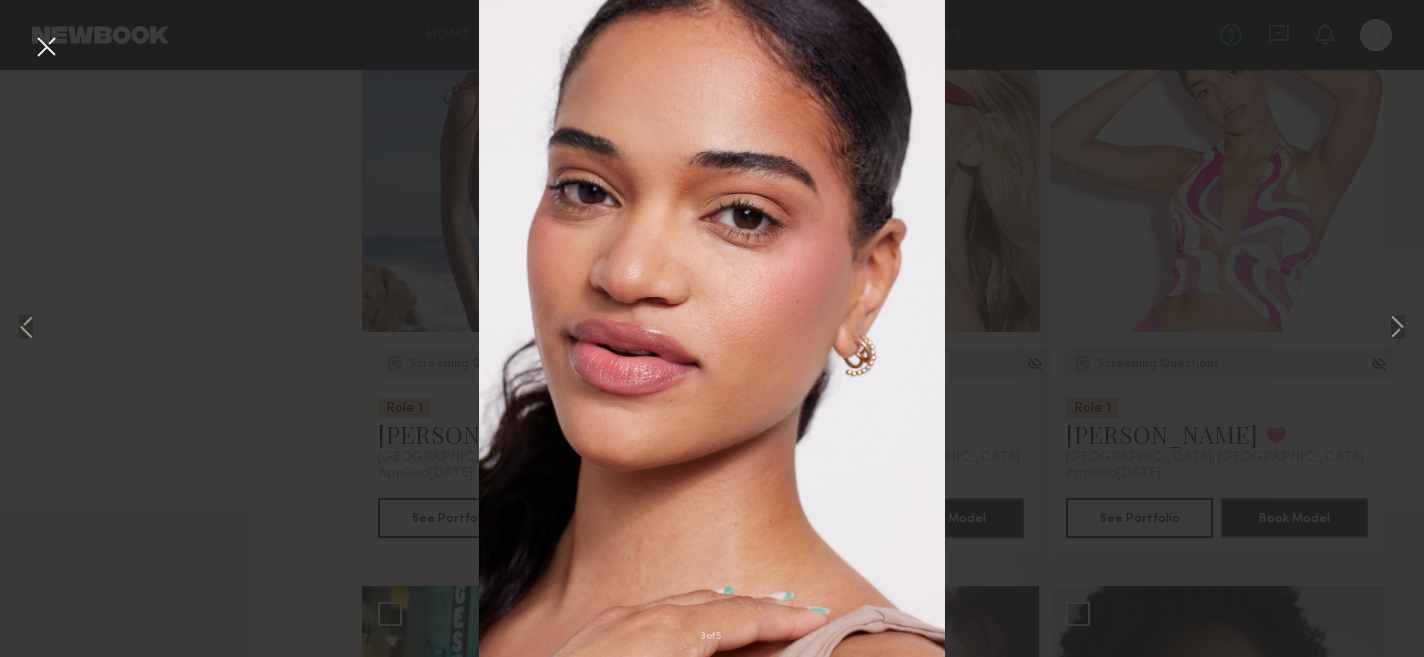 click at bounding box center (46, 48) 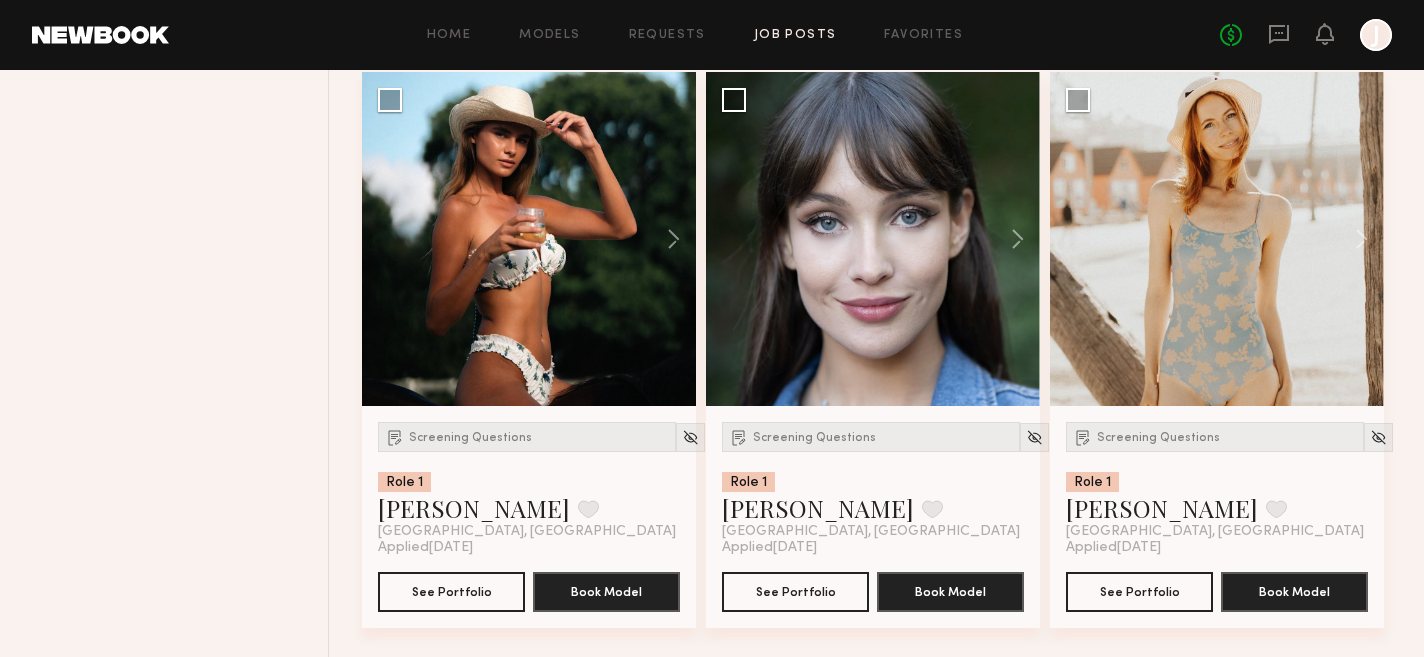 scroll, scrollTop: 3245, scrollLeft: 0, axis: vertical 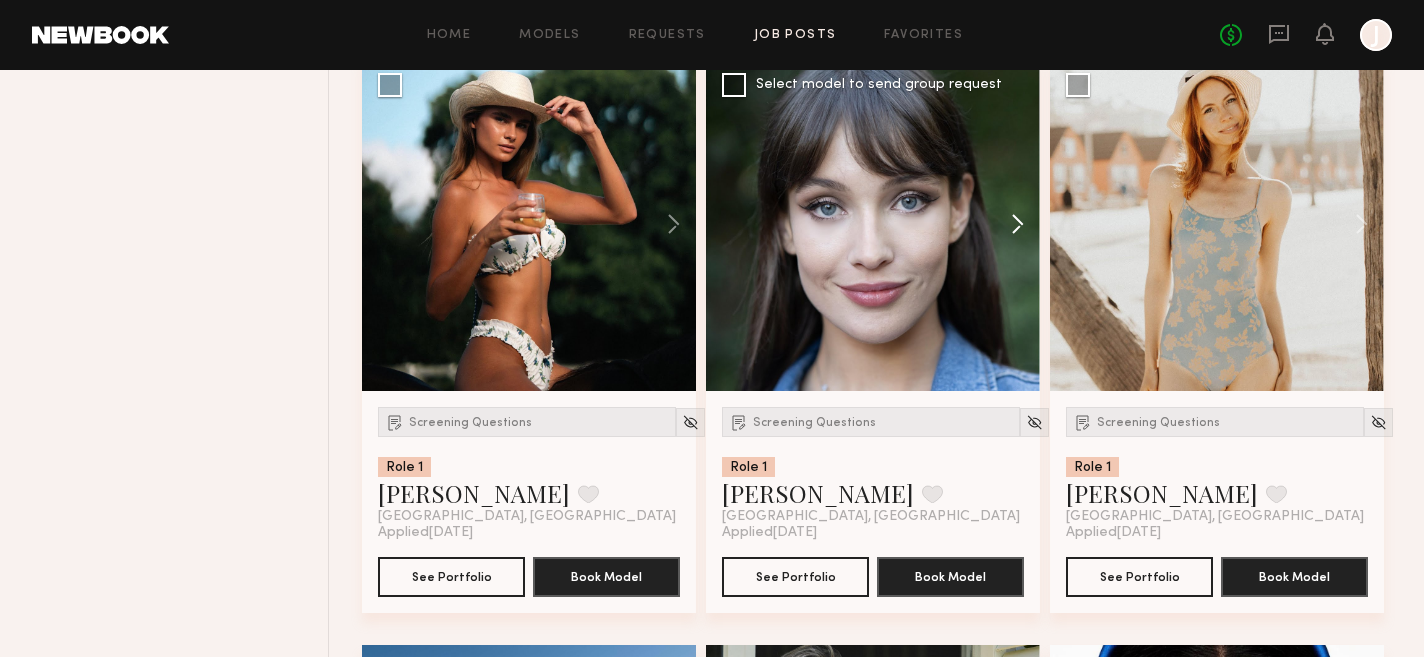 click 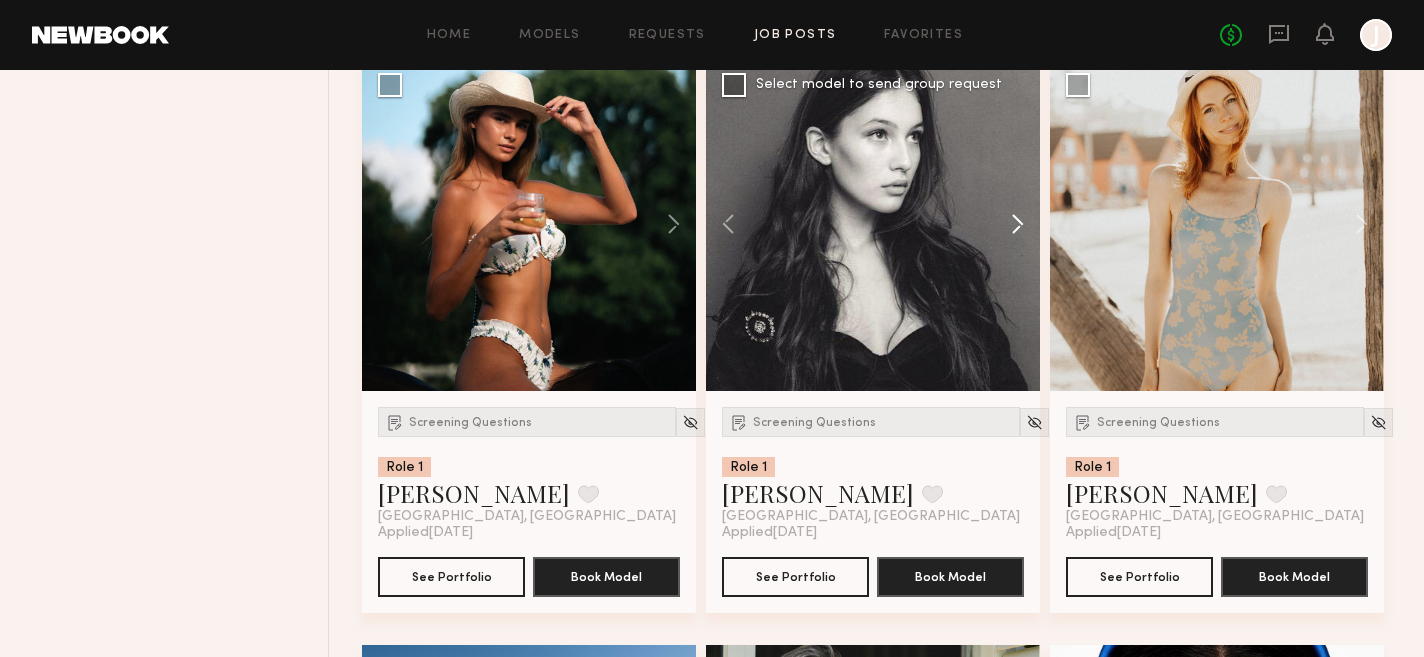 click 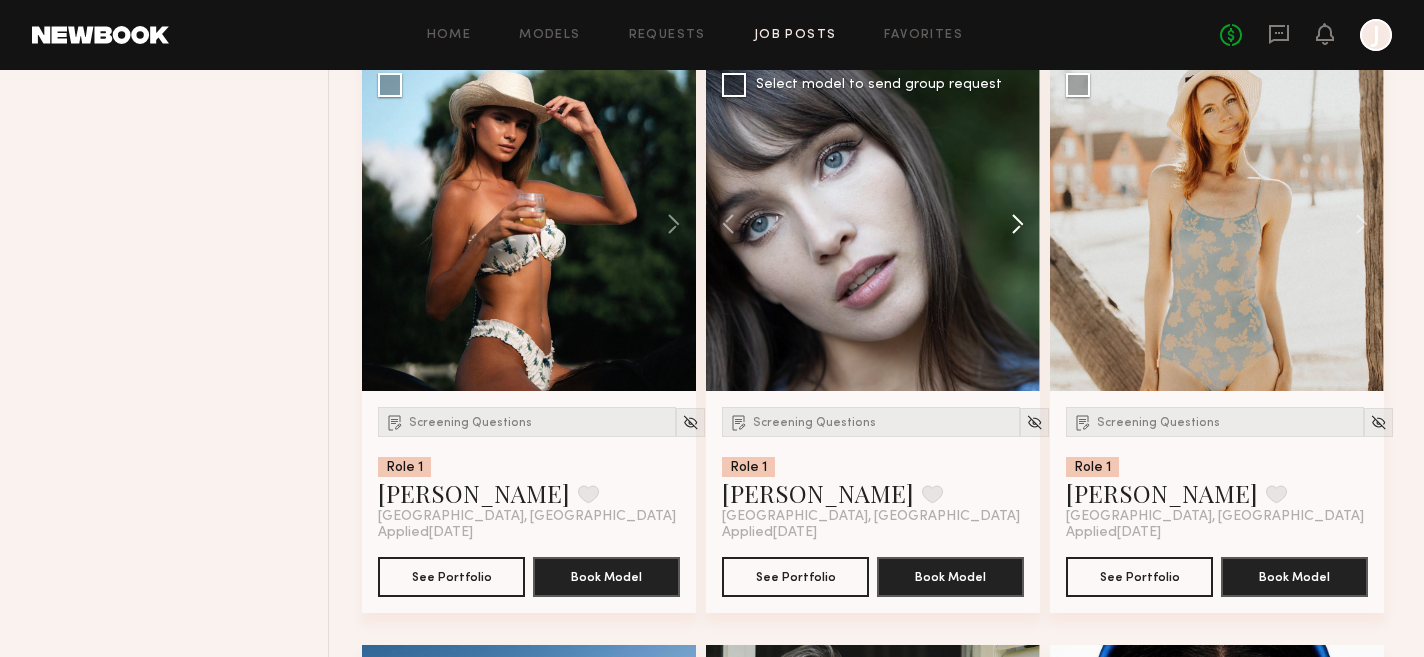 click 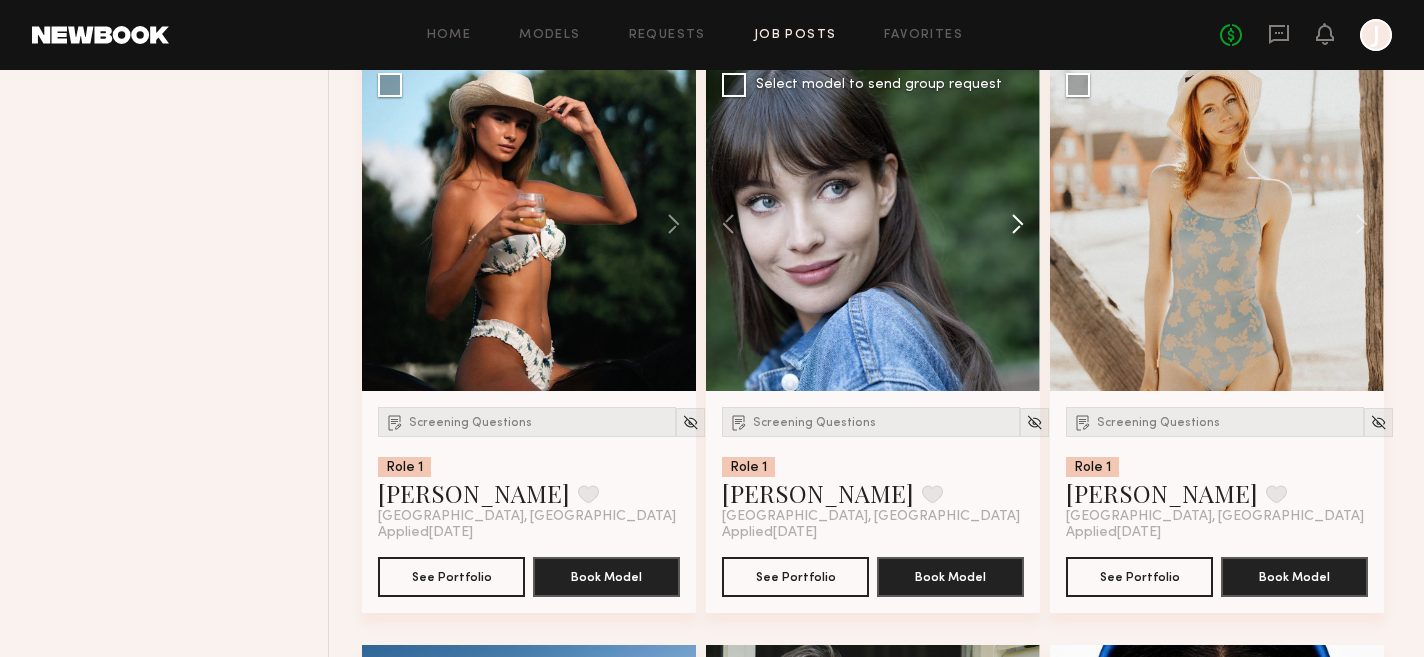 click 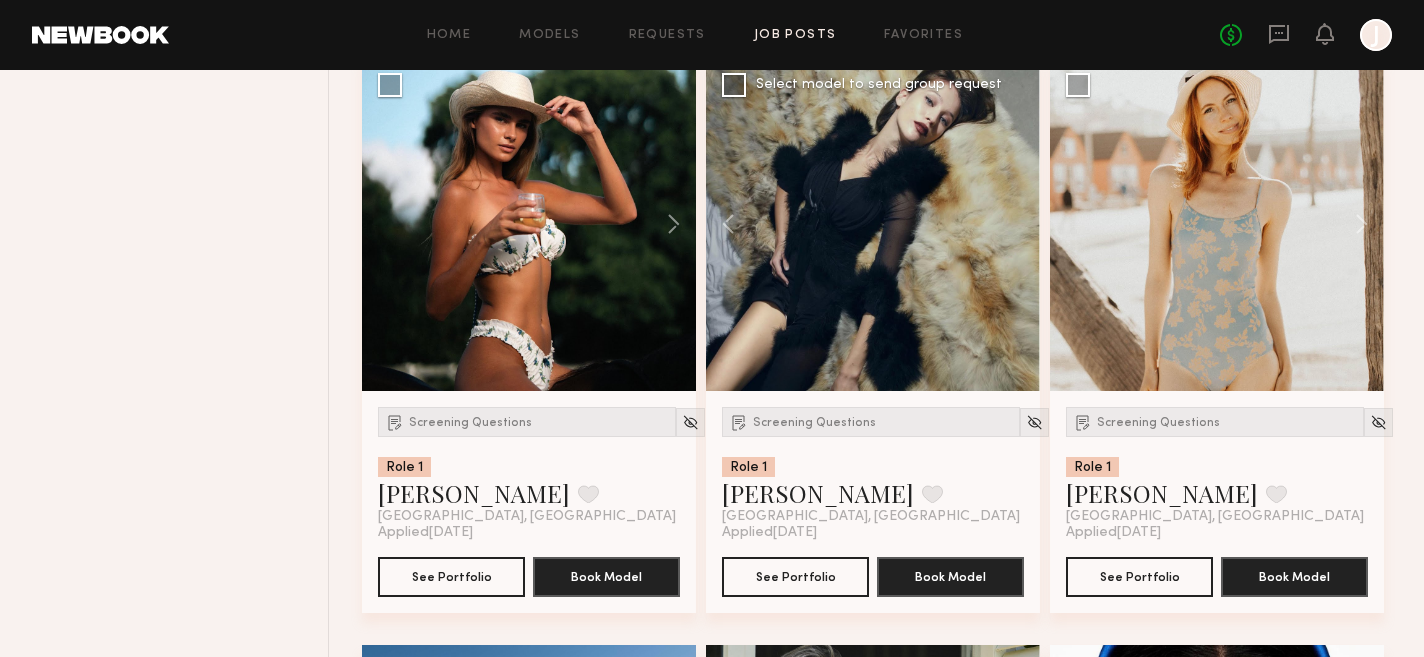 click 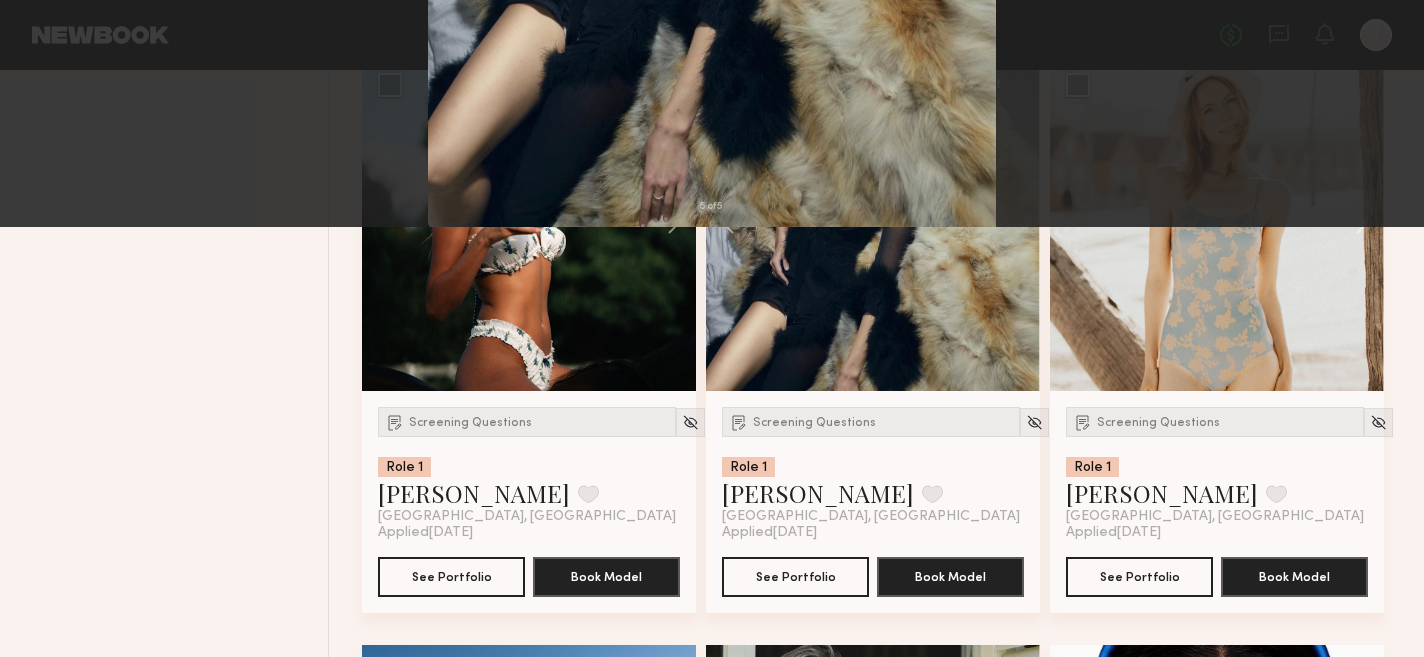 click at bounding box center (46, 48) 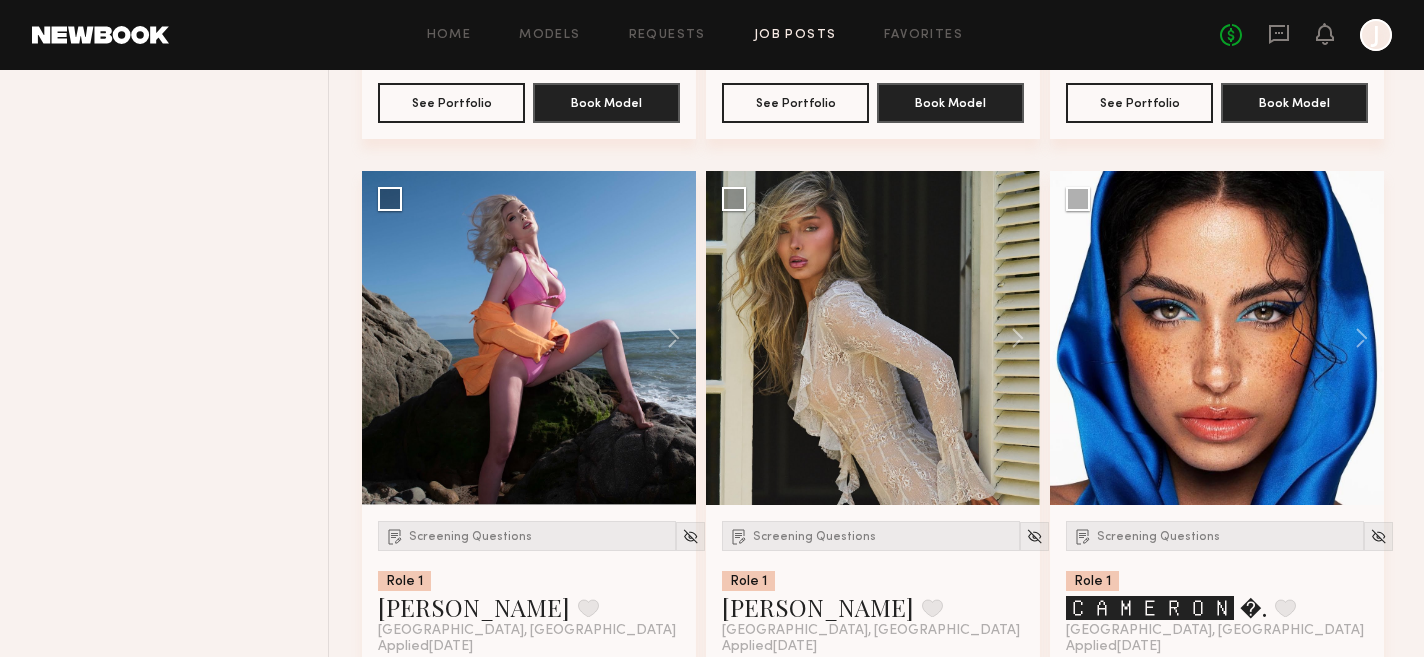 scroll, scrollTop: 3721, scrollLeft: 0, axis: vertical 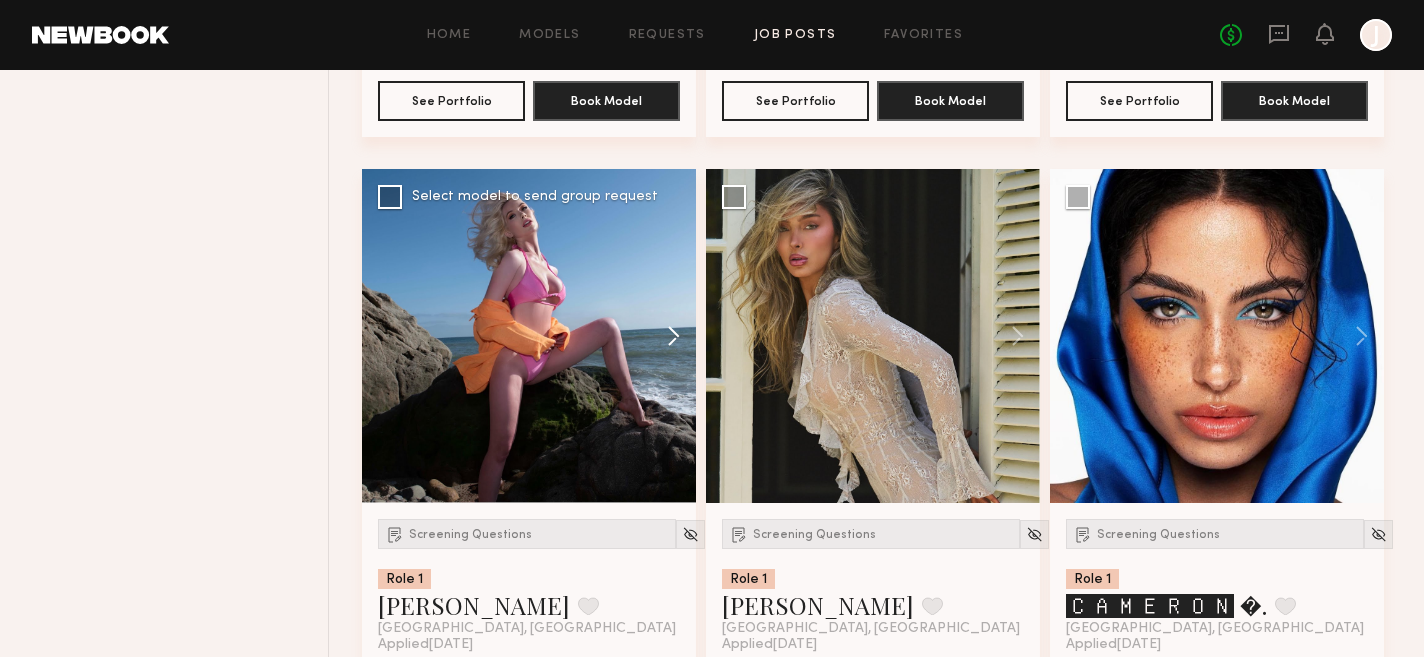 click 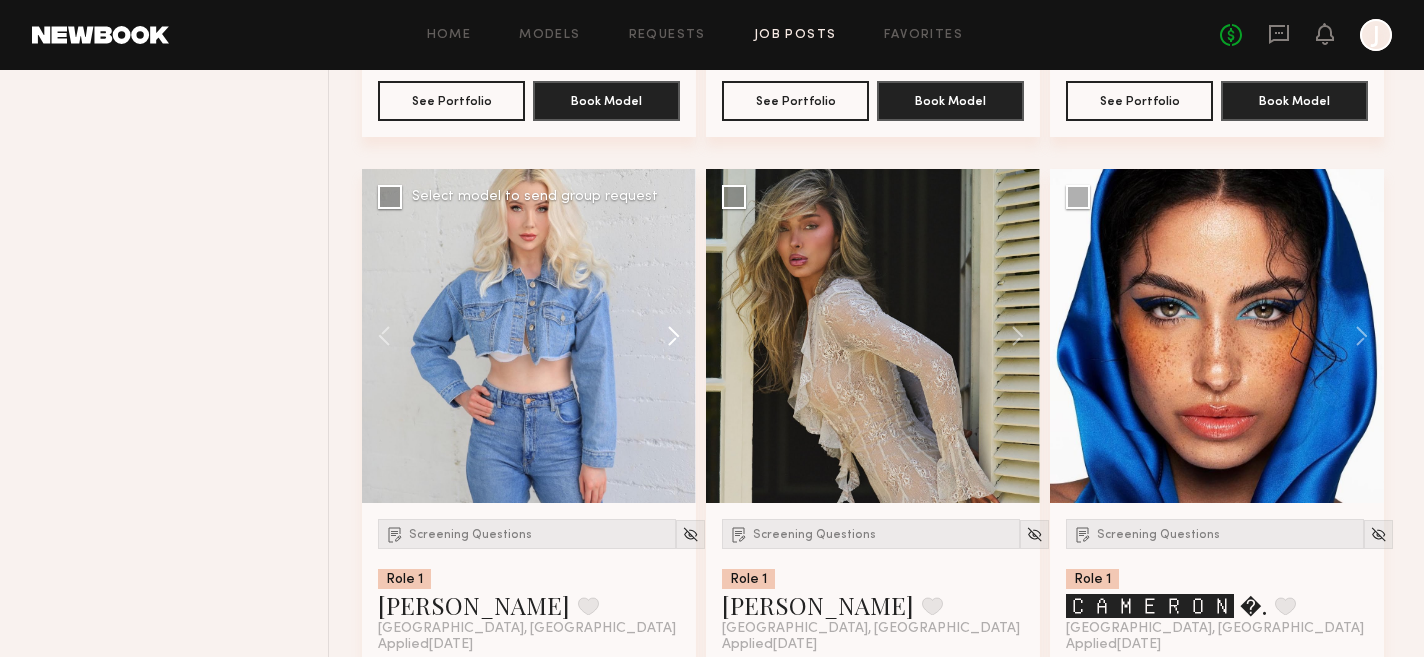 click 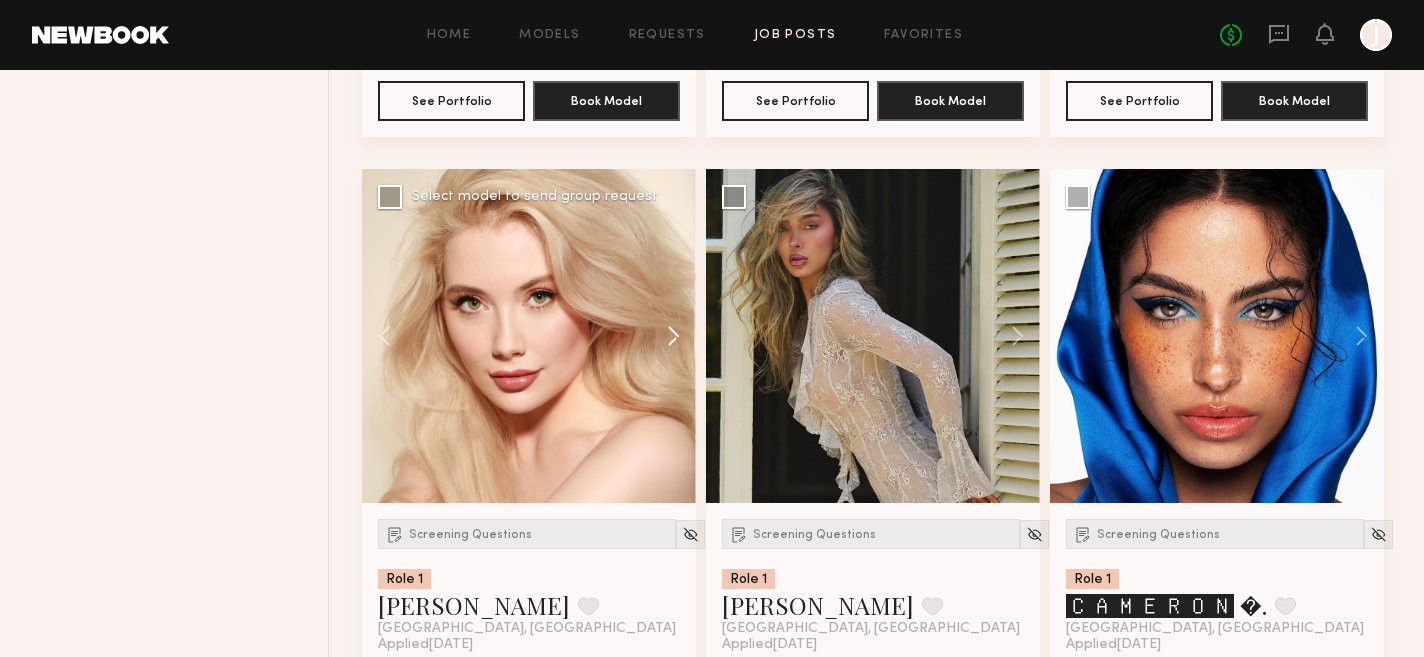 click 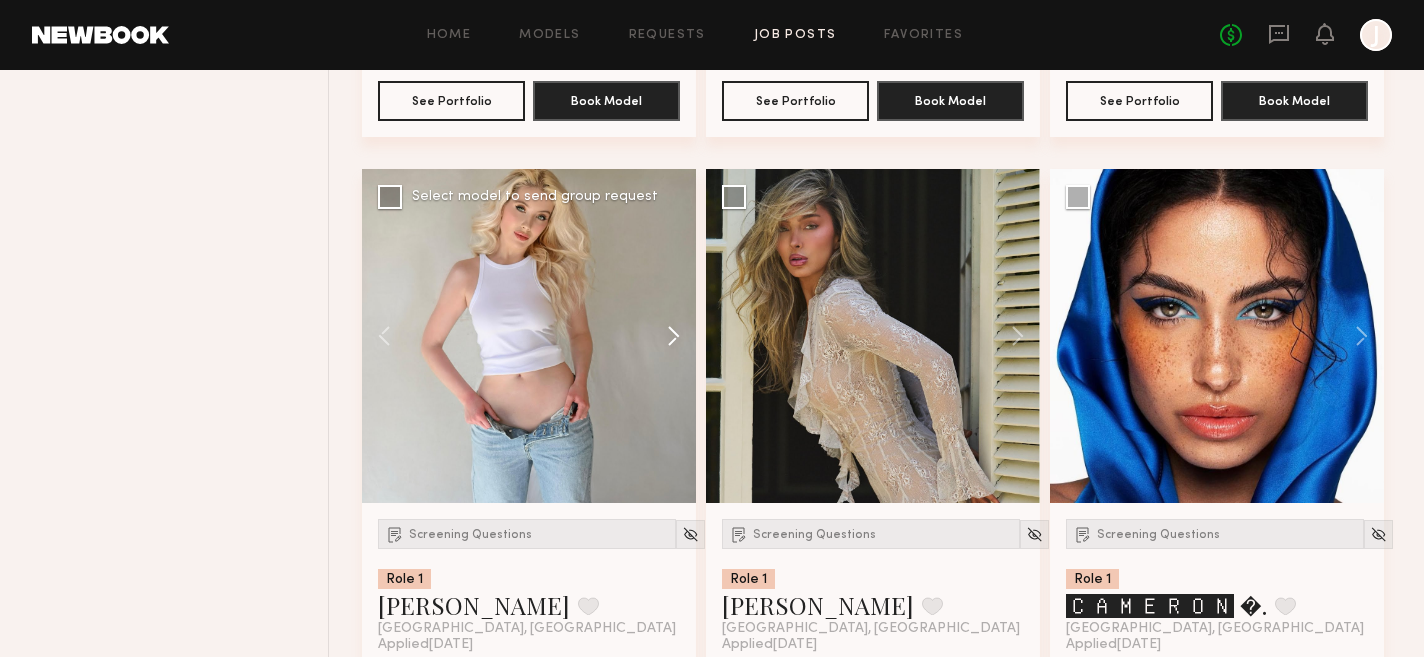 click 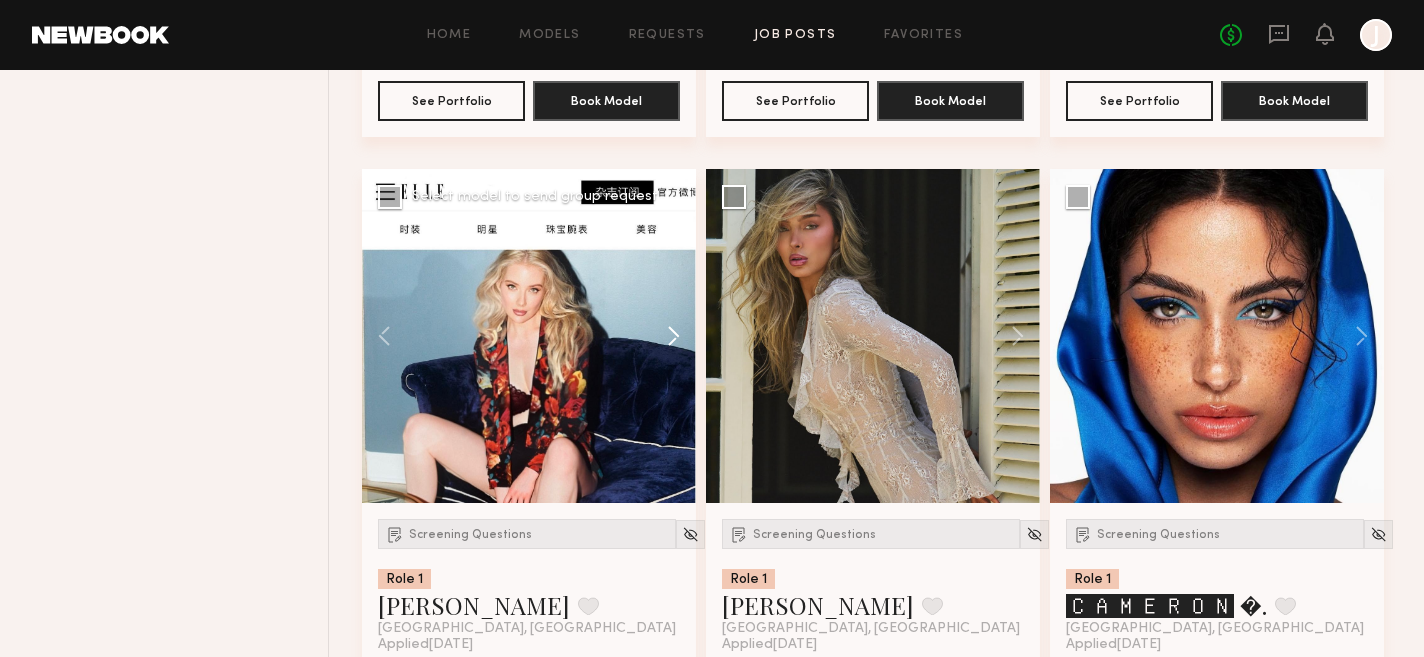 click 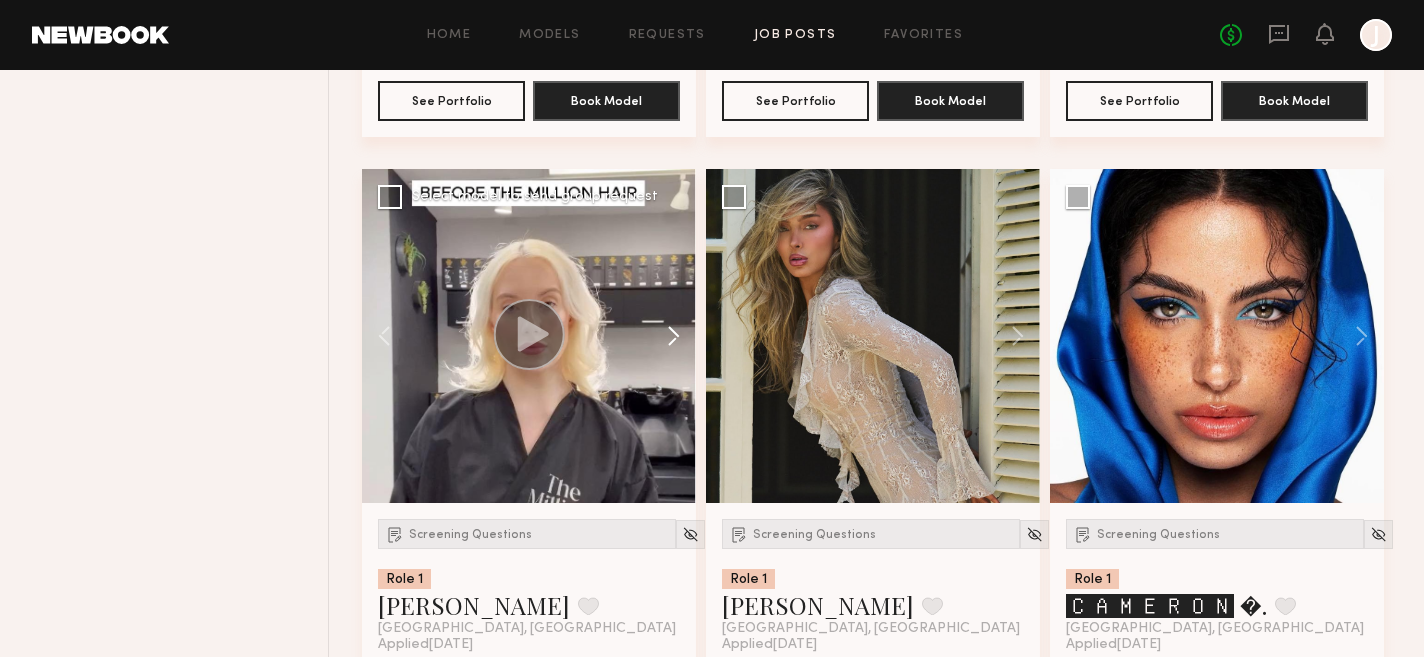 click 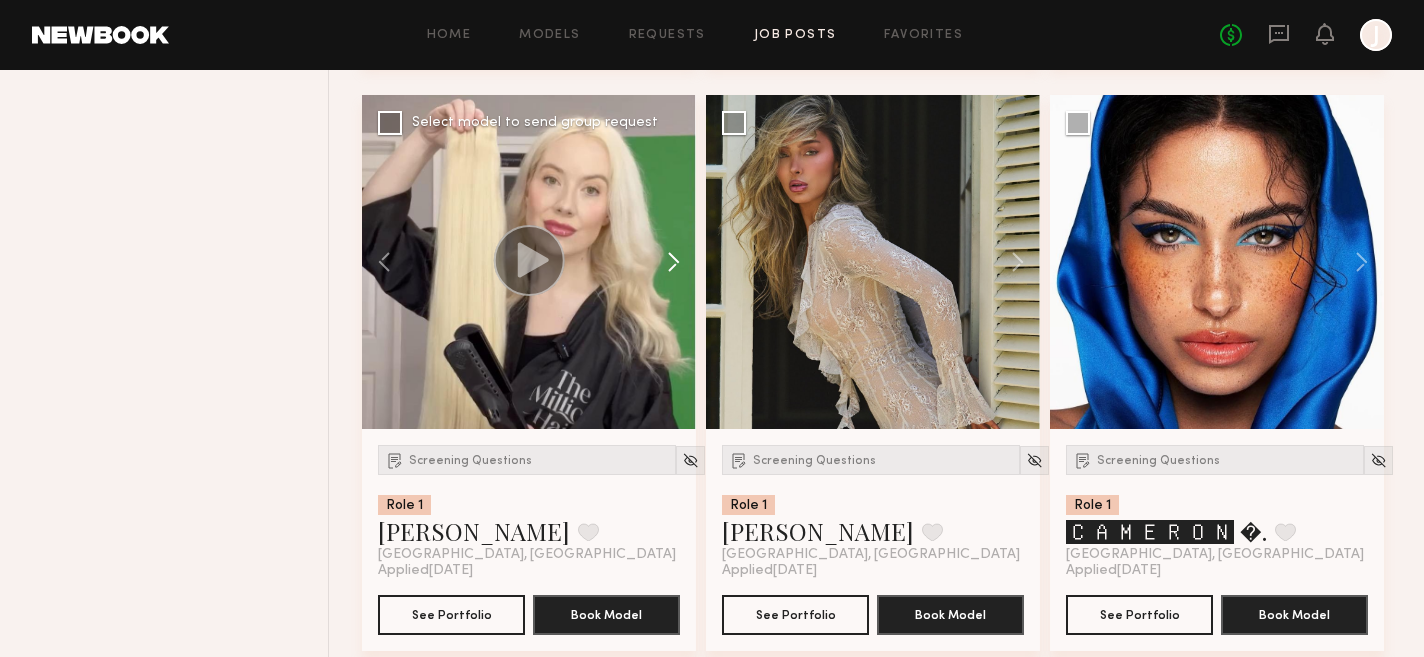 scroll, scrollTop: 3751, scrollLeft: 0, axis: vertical 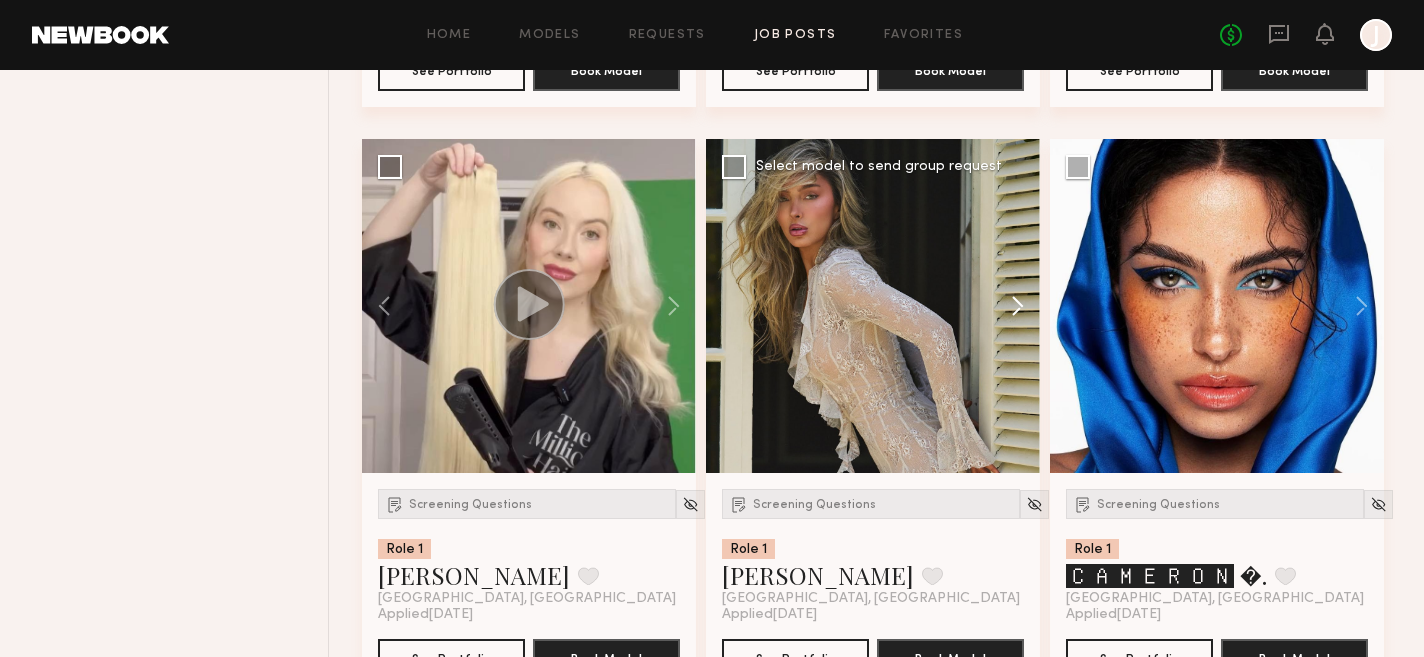 click 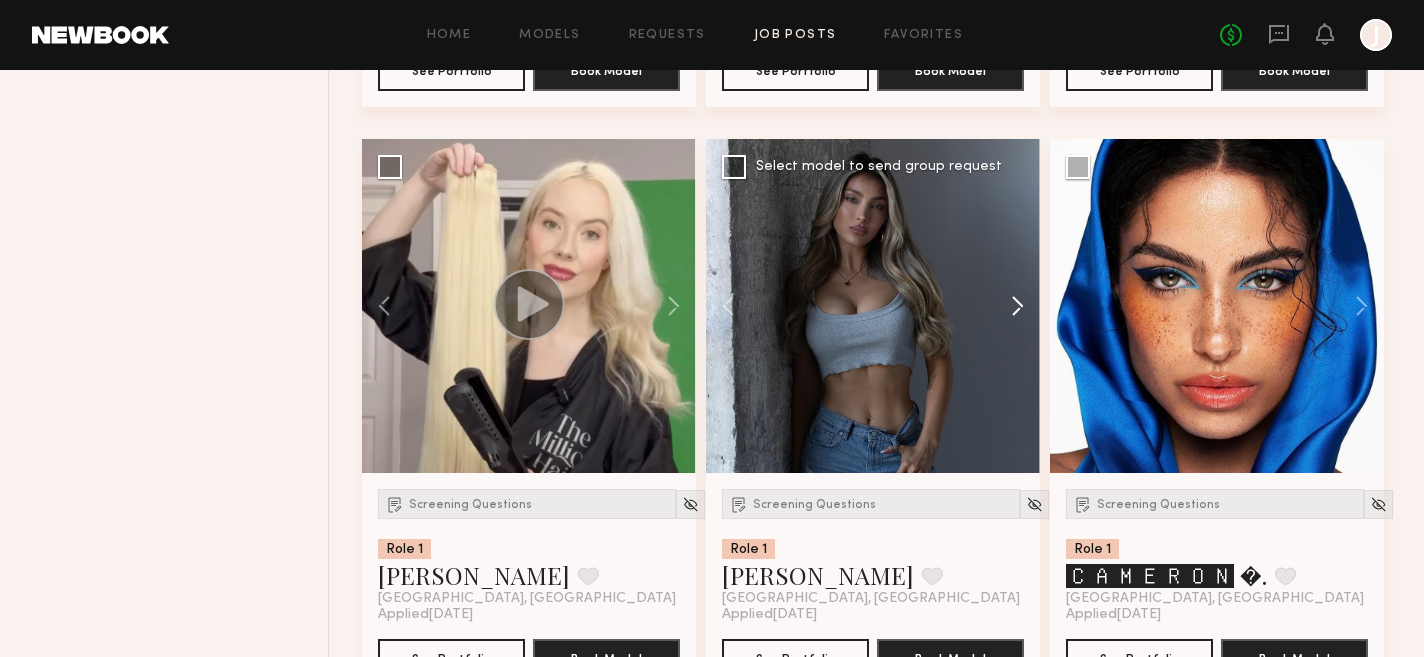 click 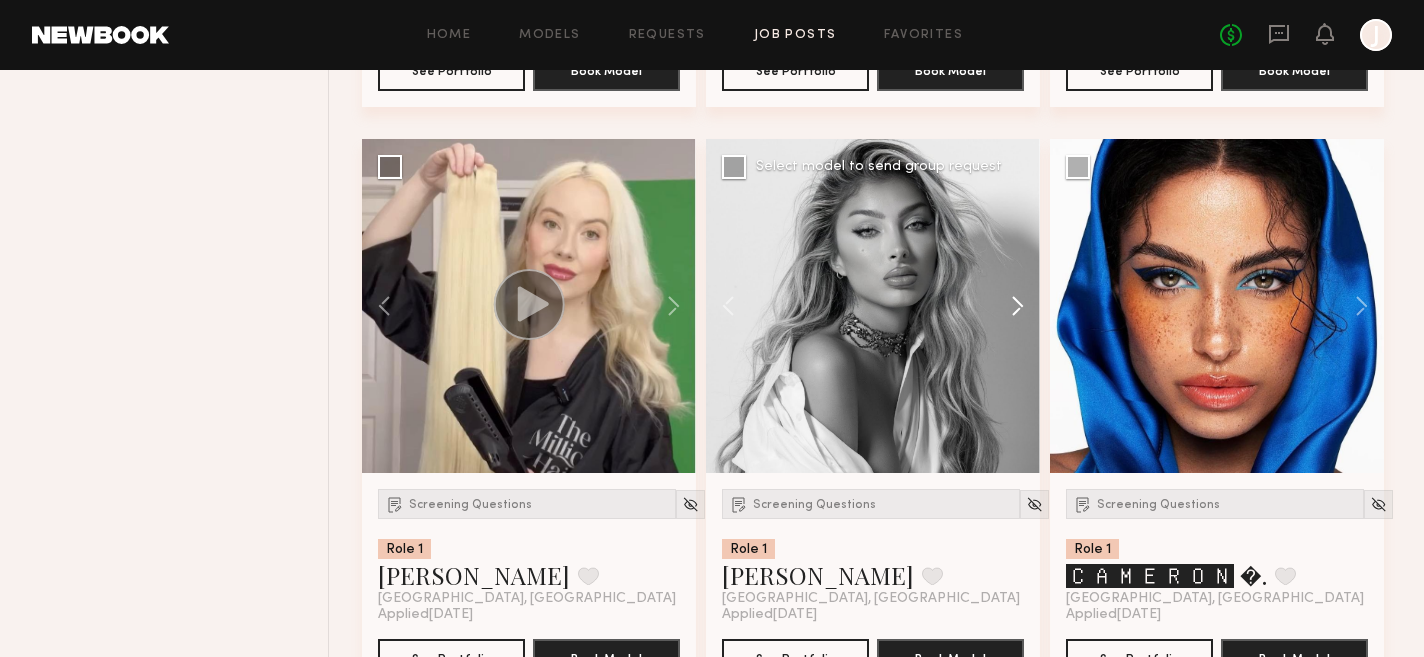 click 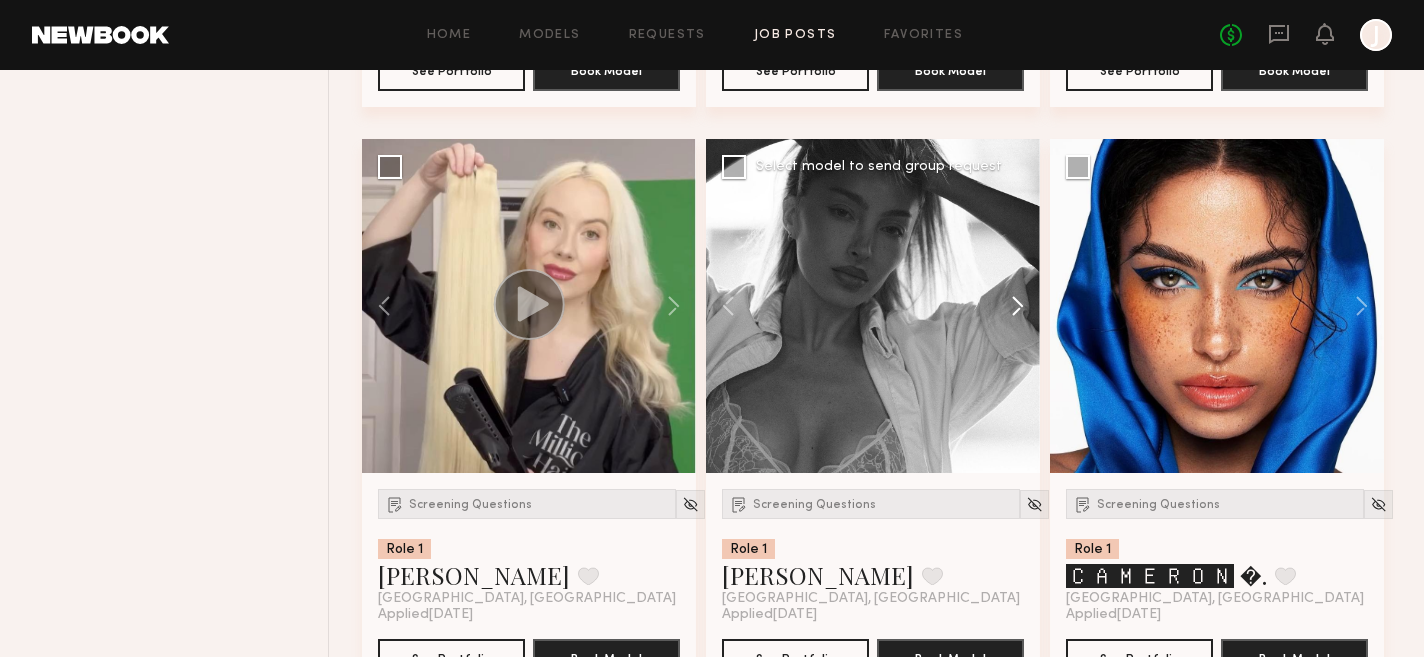 click 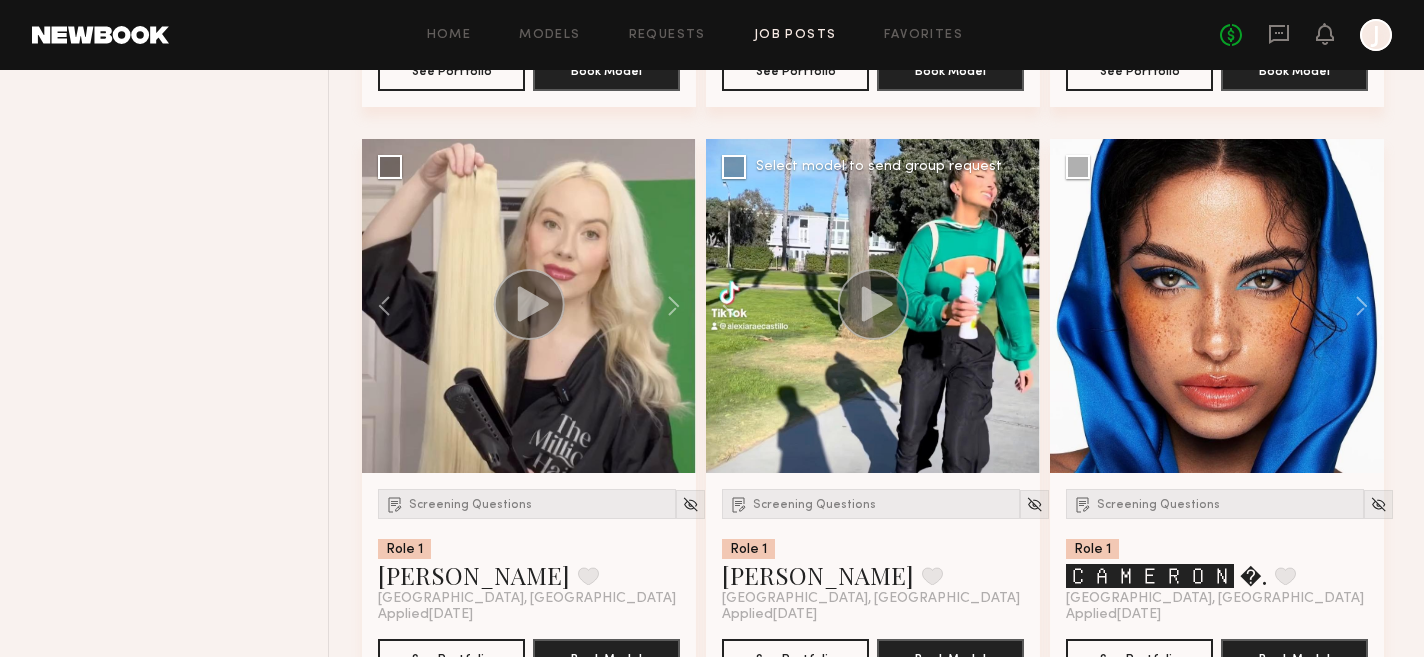 click 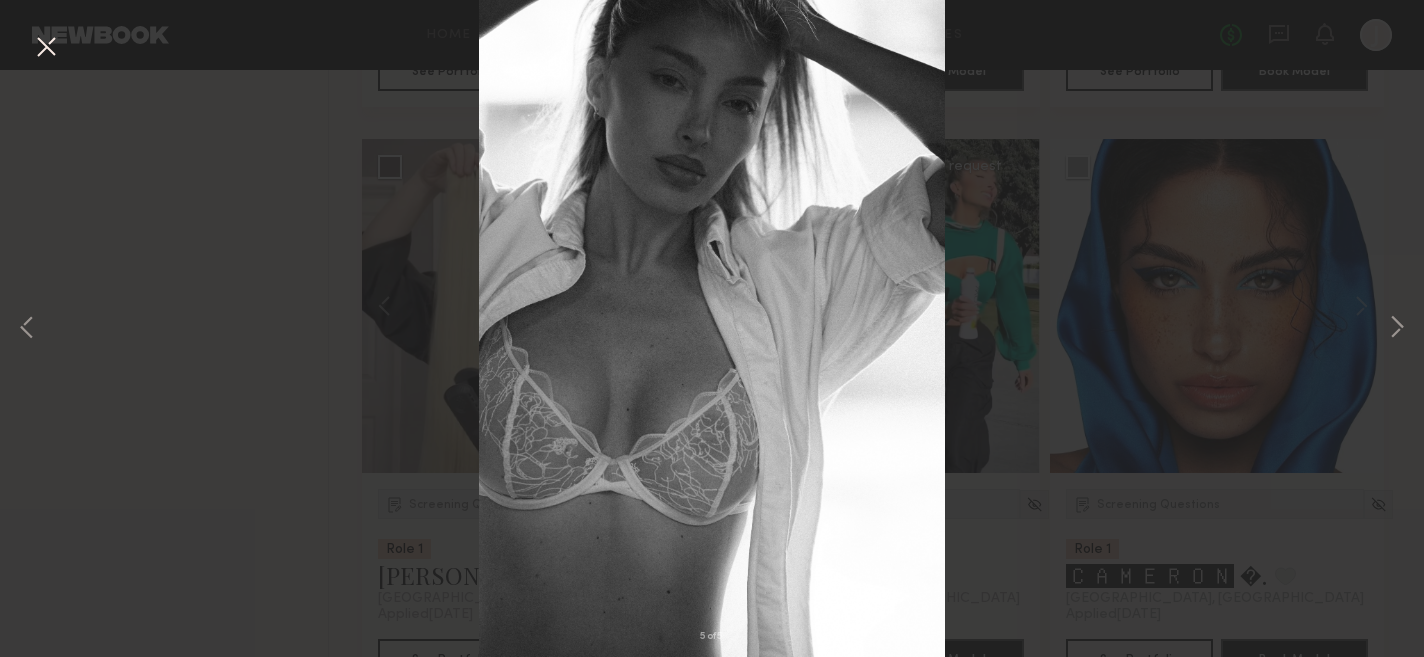 click at bounding box center [46, 48] 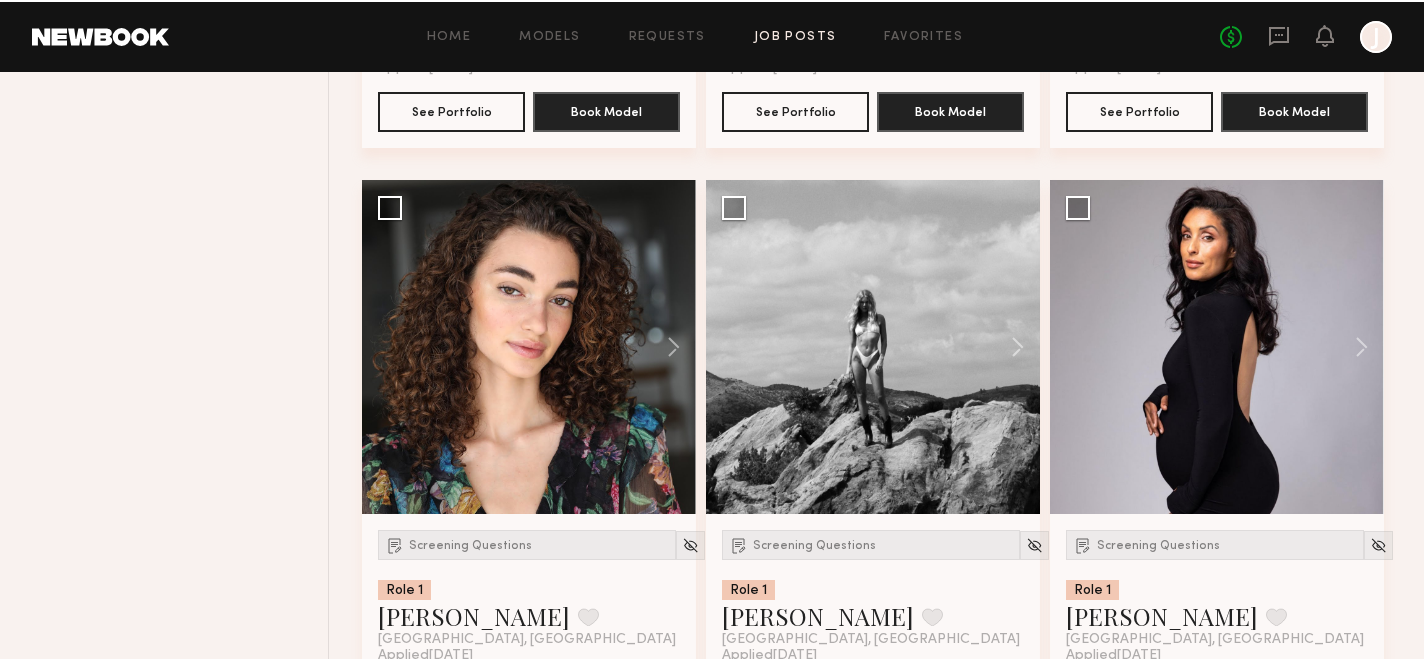 scroll, scrollTop: 4891, scrollLeft: 0, axis: vertical 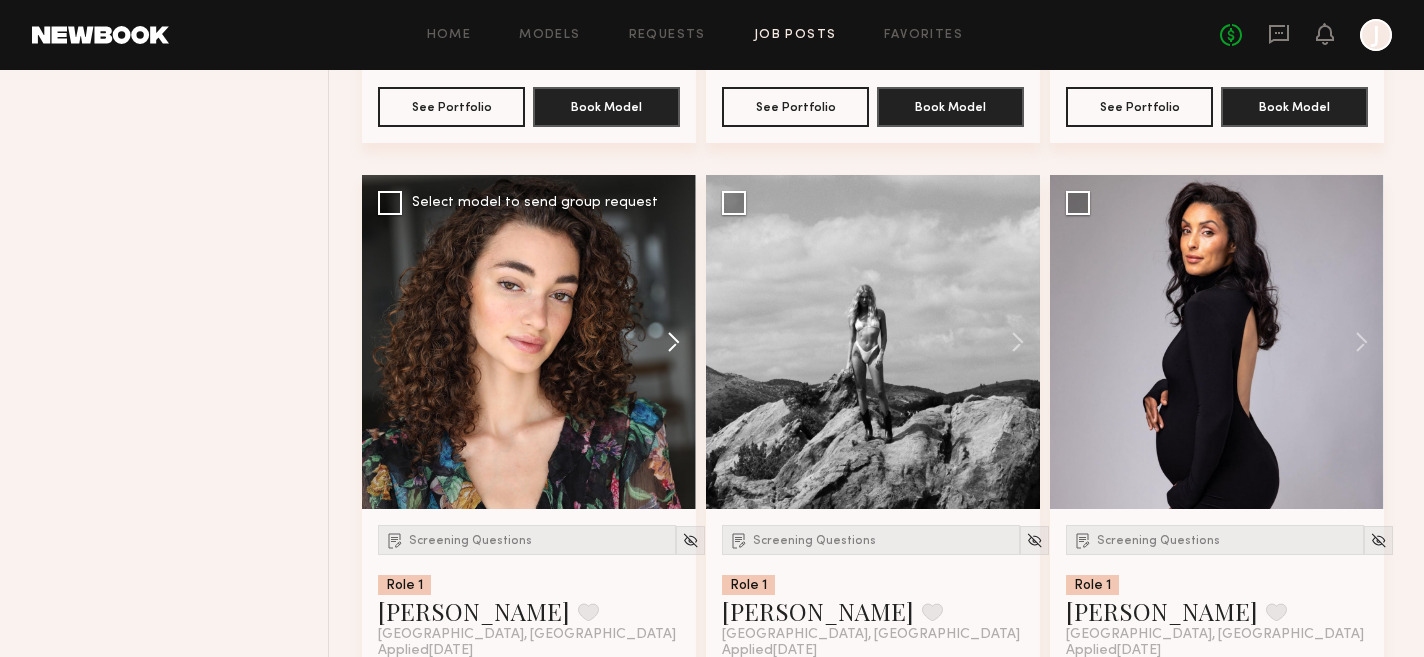click 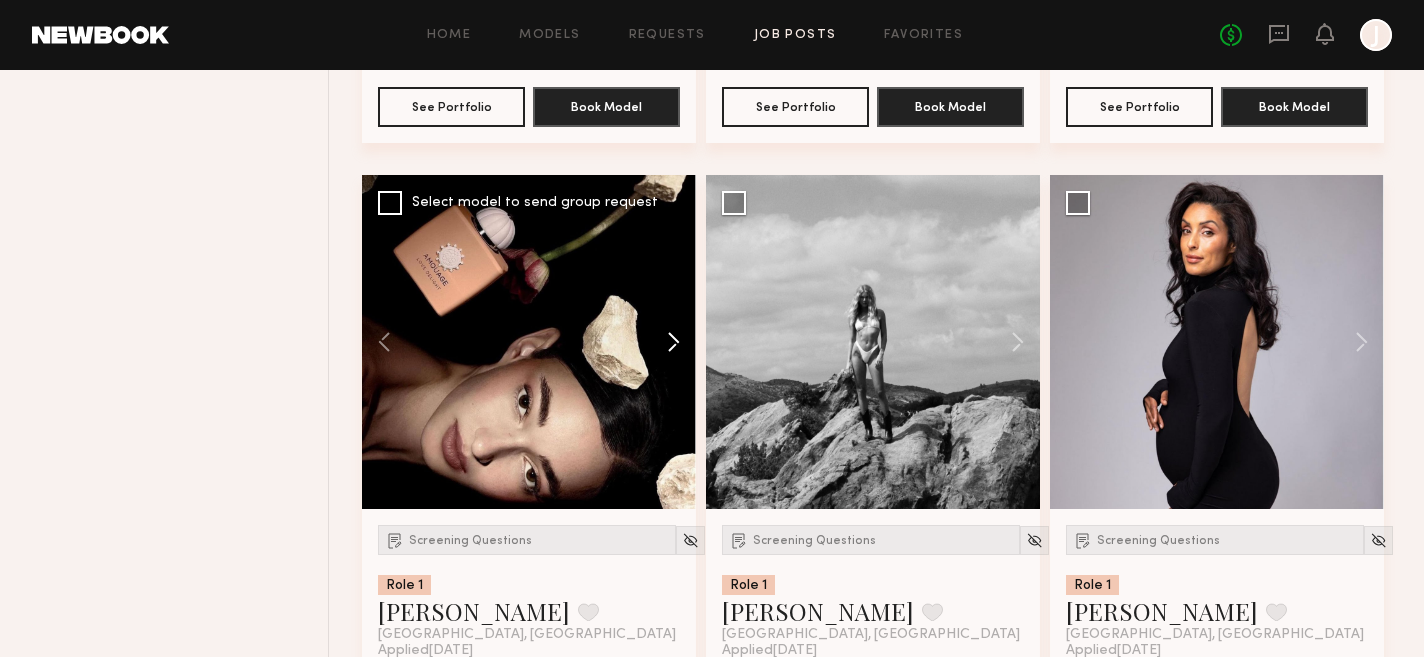 click 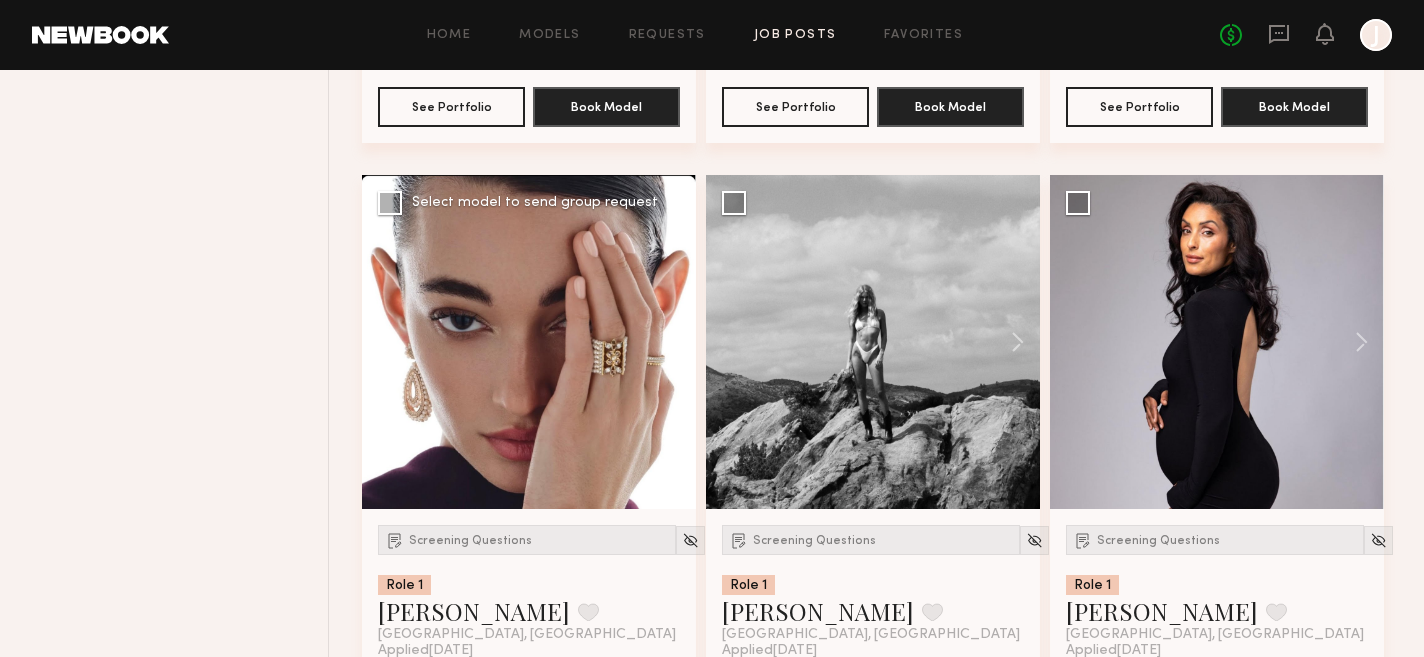 click 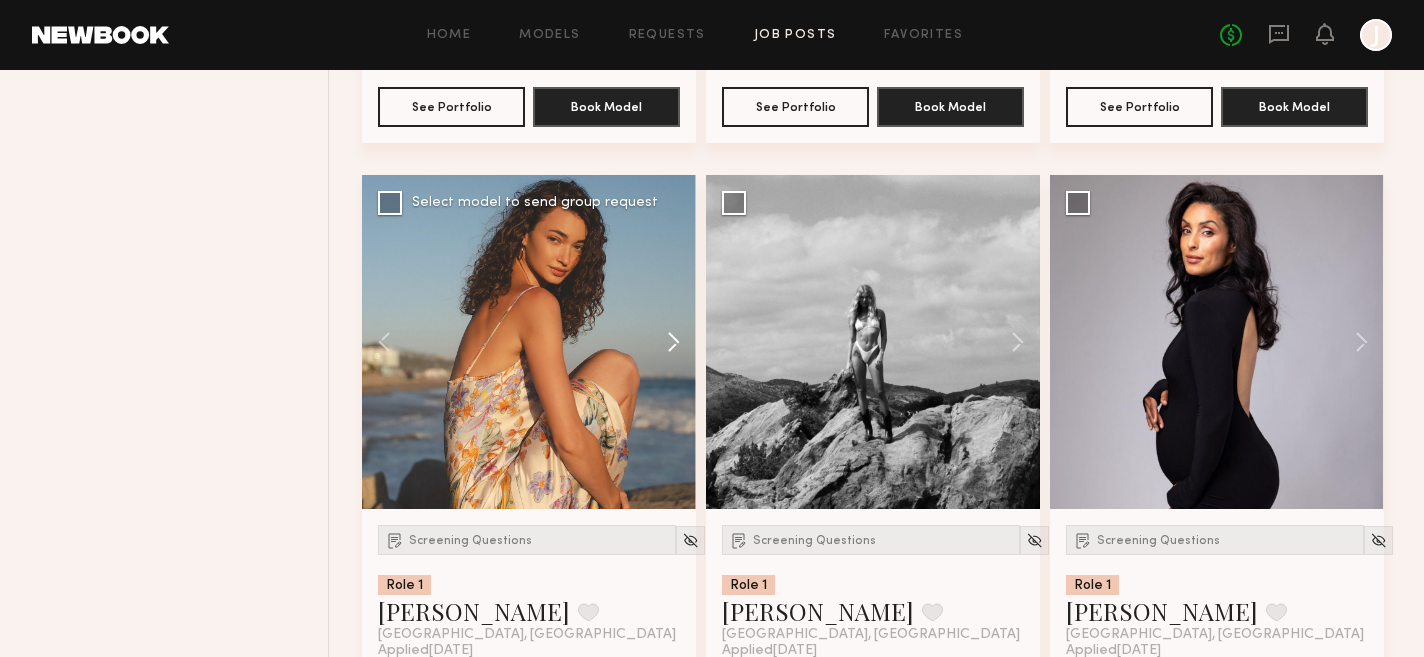 click 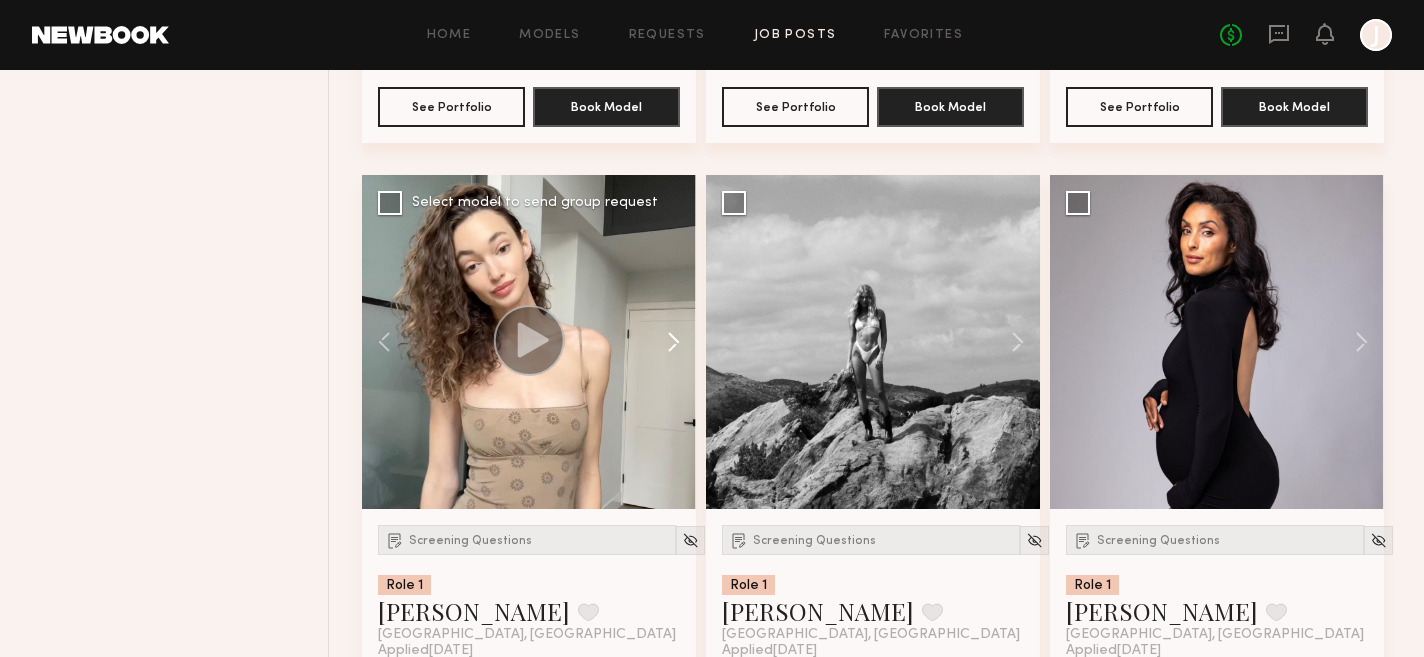 click 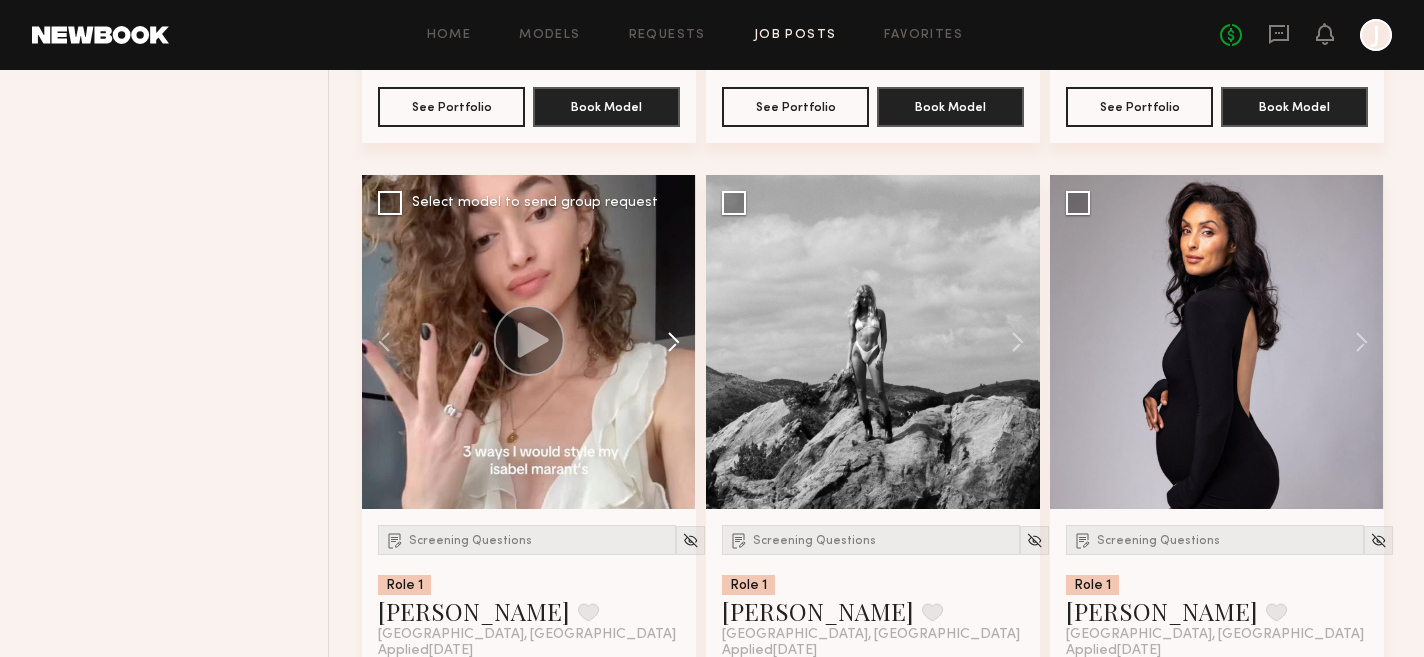 click 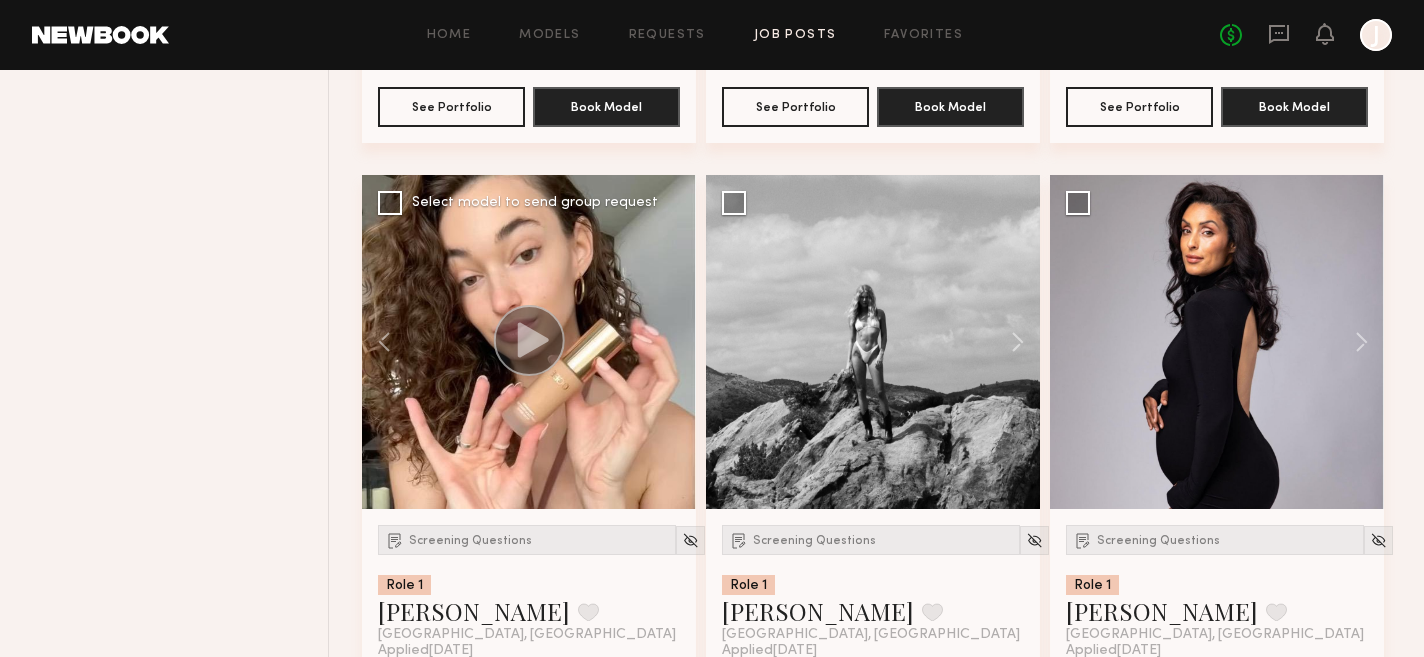 click 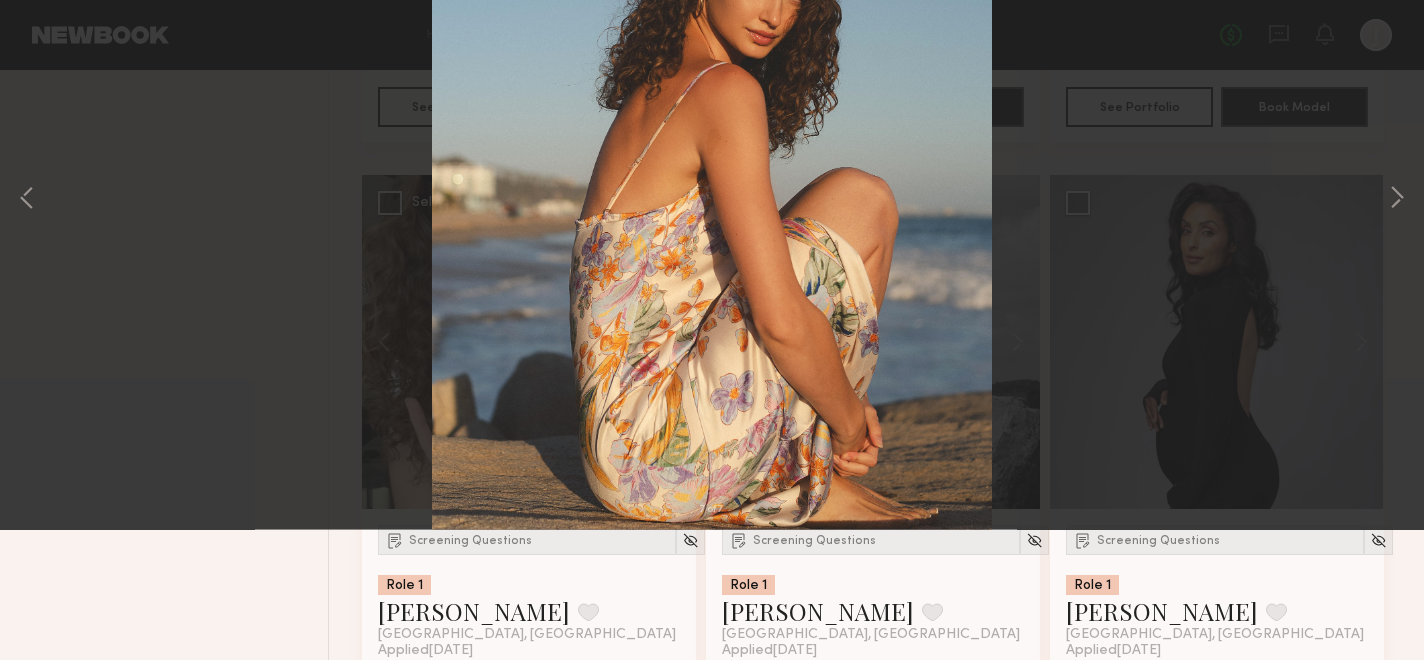 click at bounding box center (46, 48) 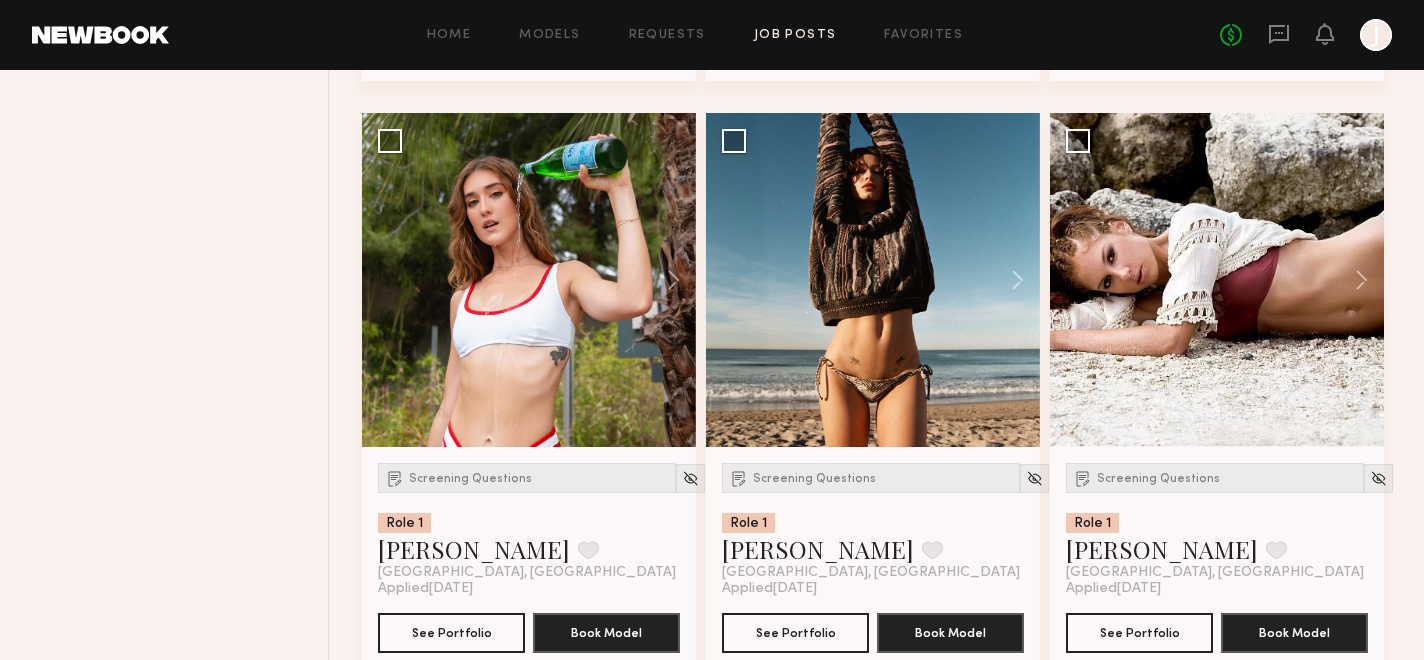 scroll, scrollTop: 7913, scrollLeft: 0, axis: vertical 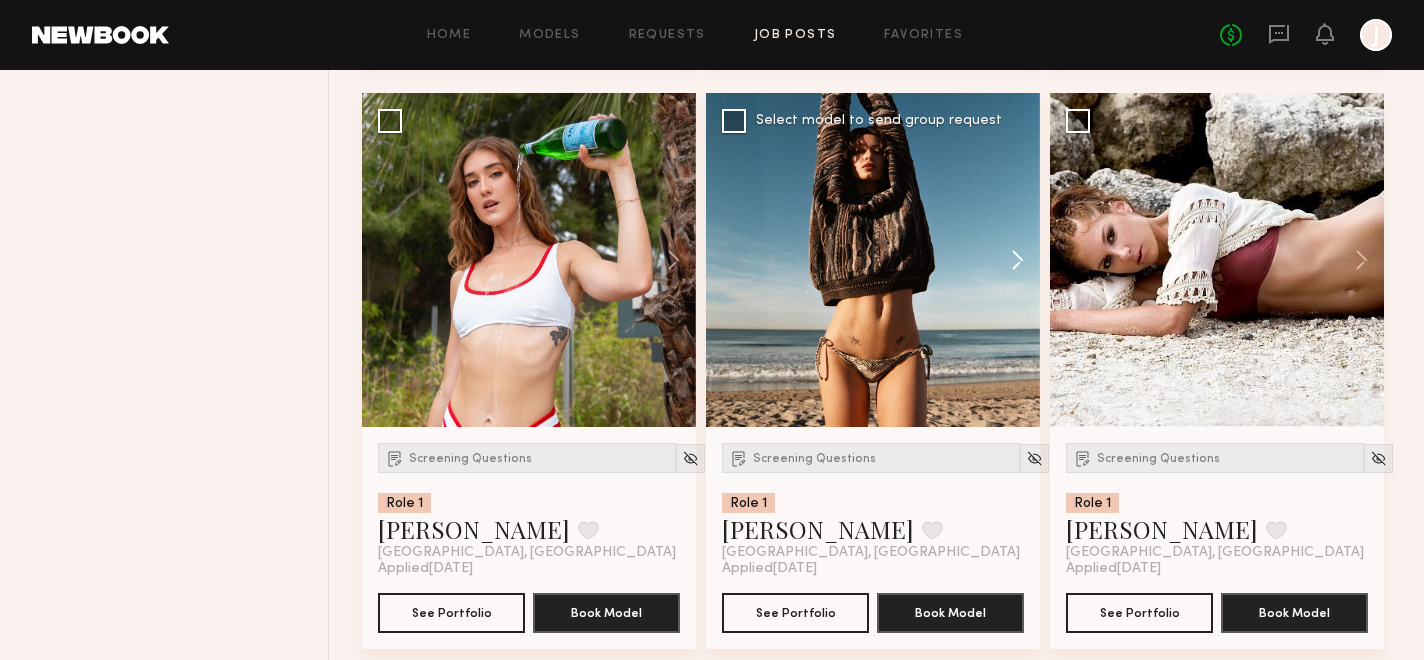 click 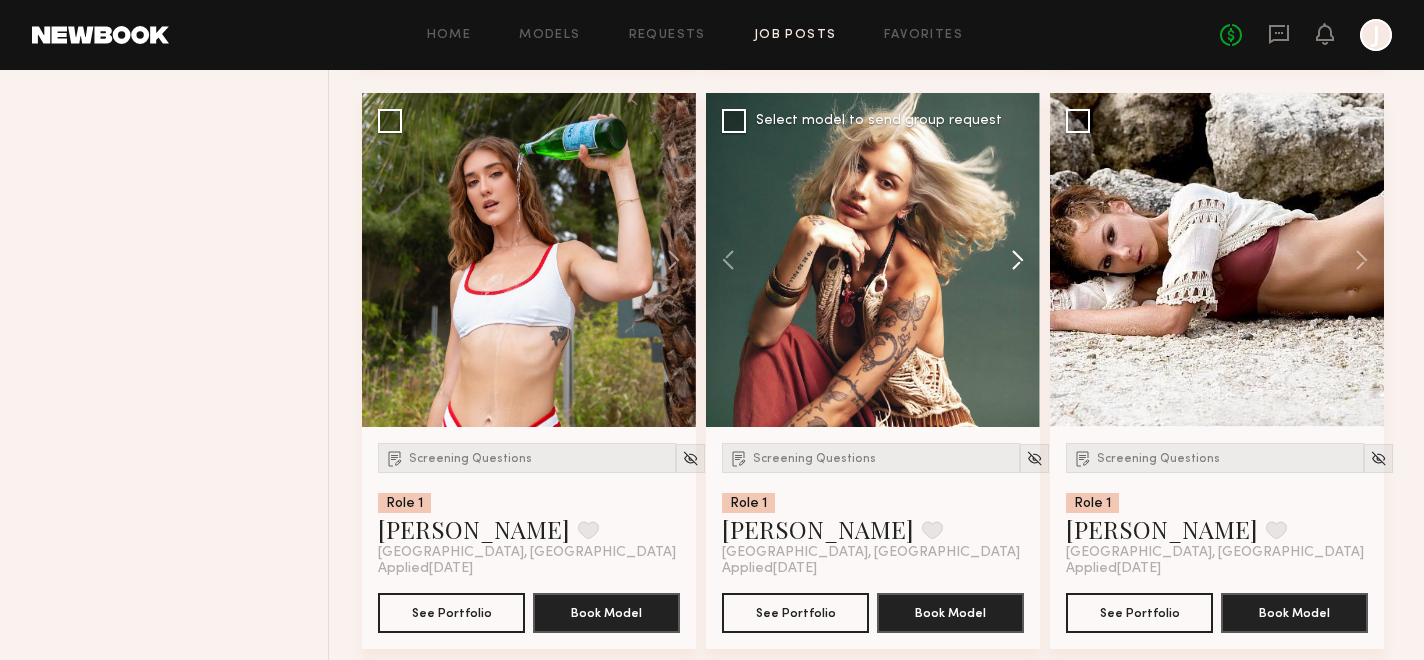 click 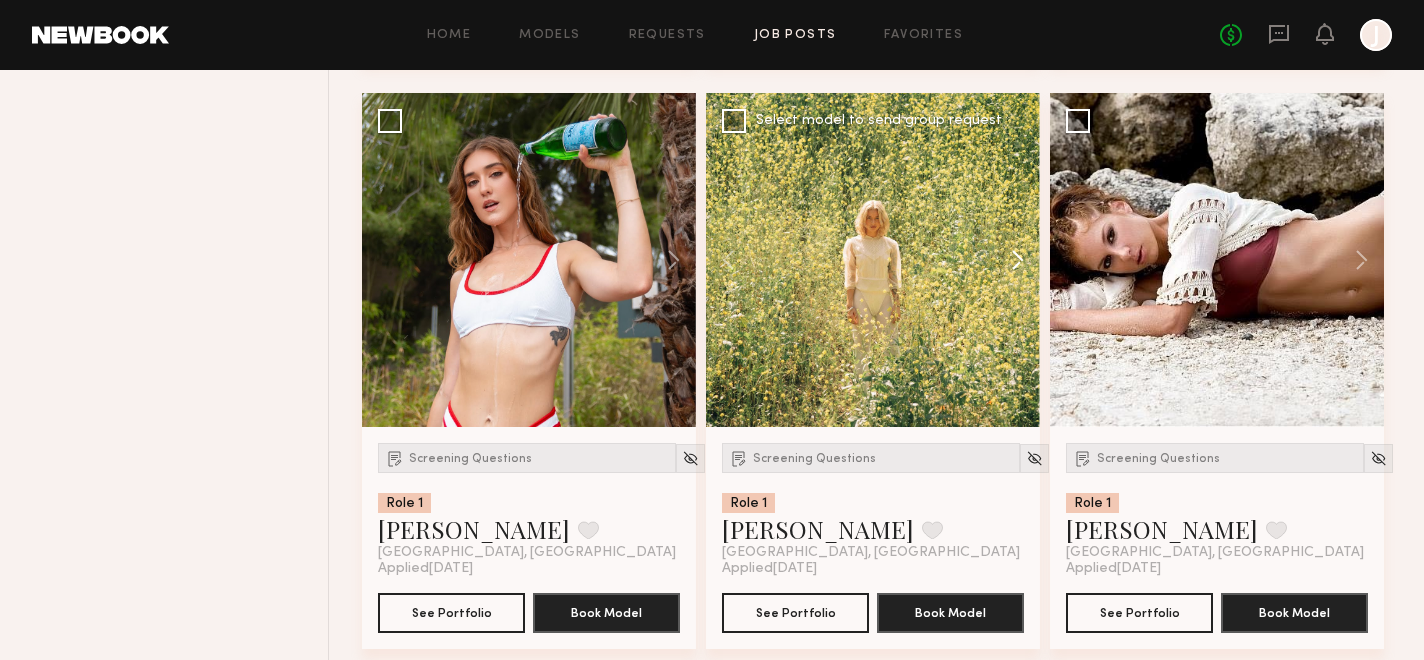 click 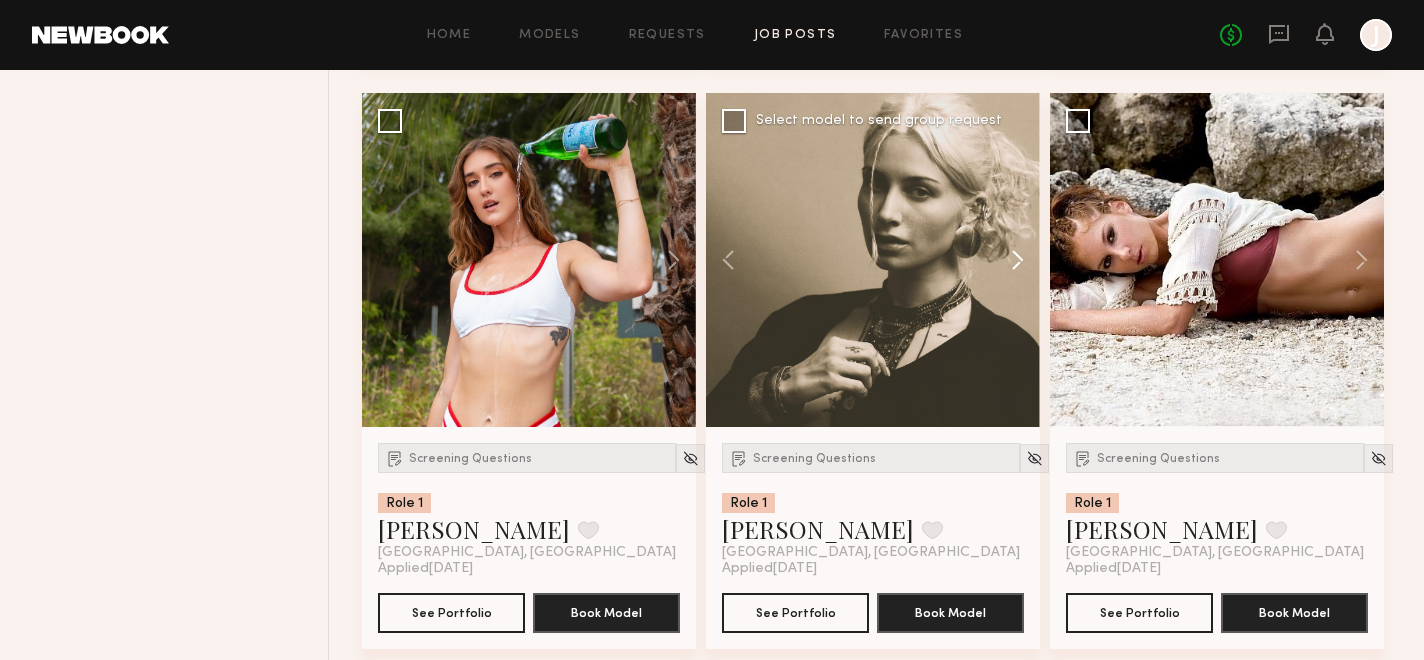 click 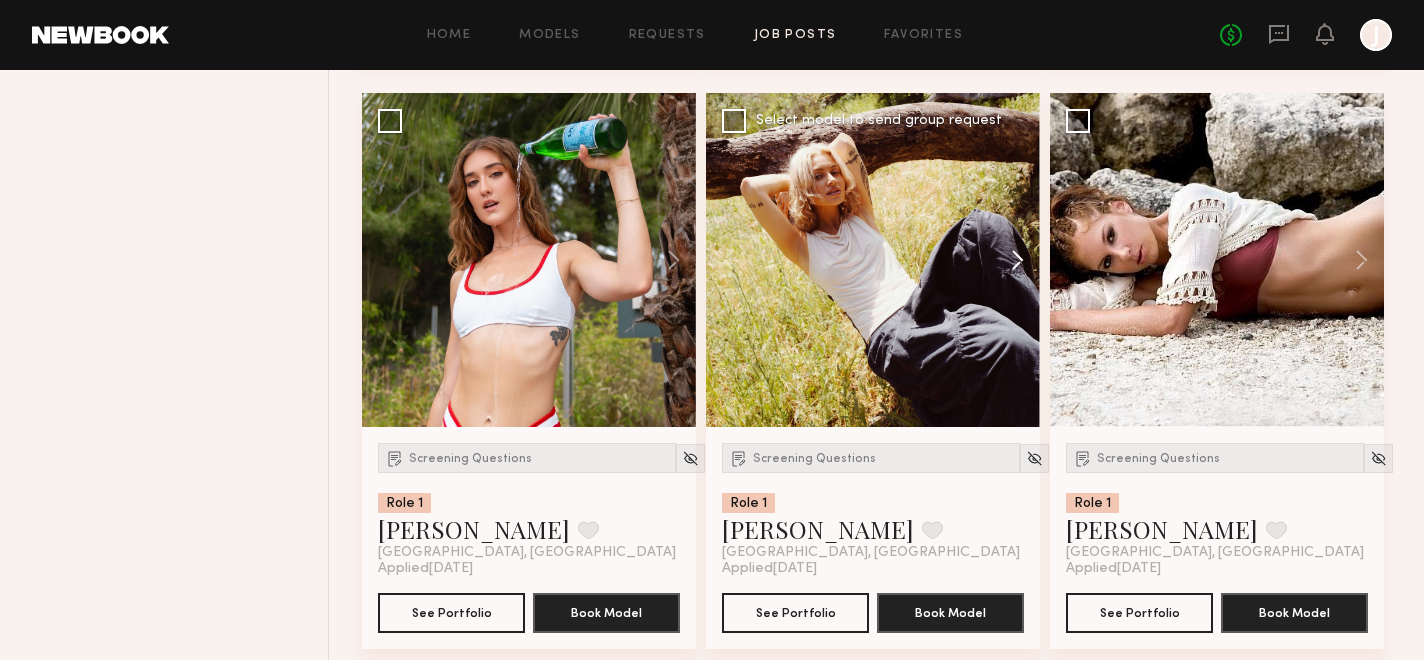 click 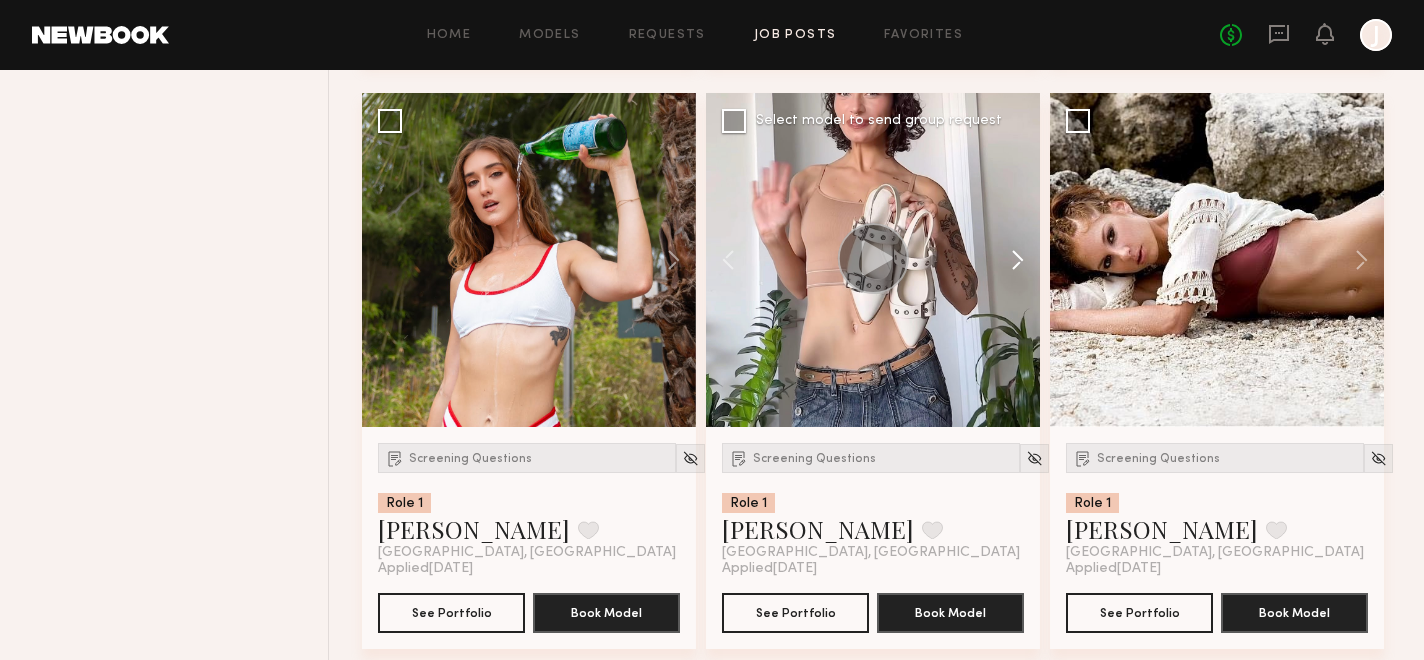 click 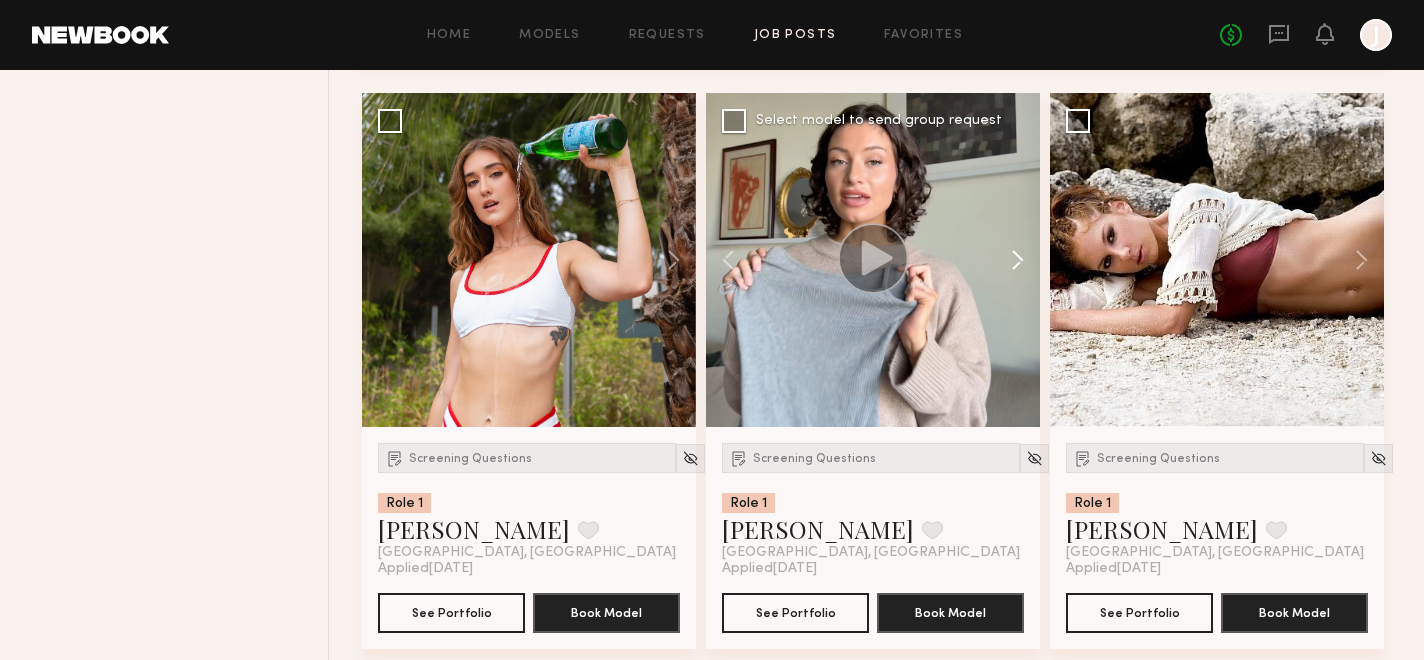 click 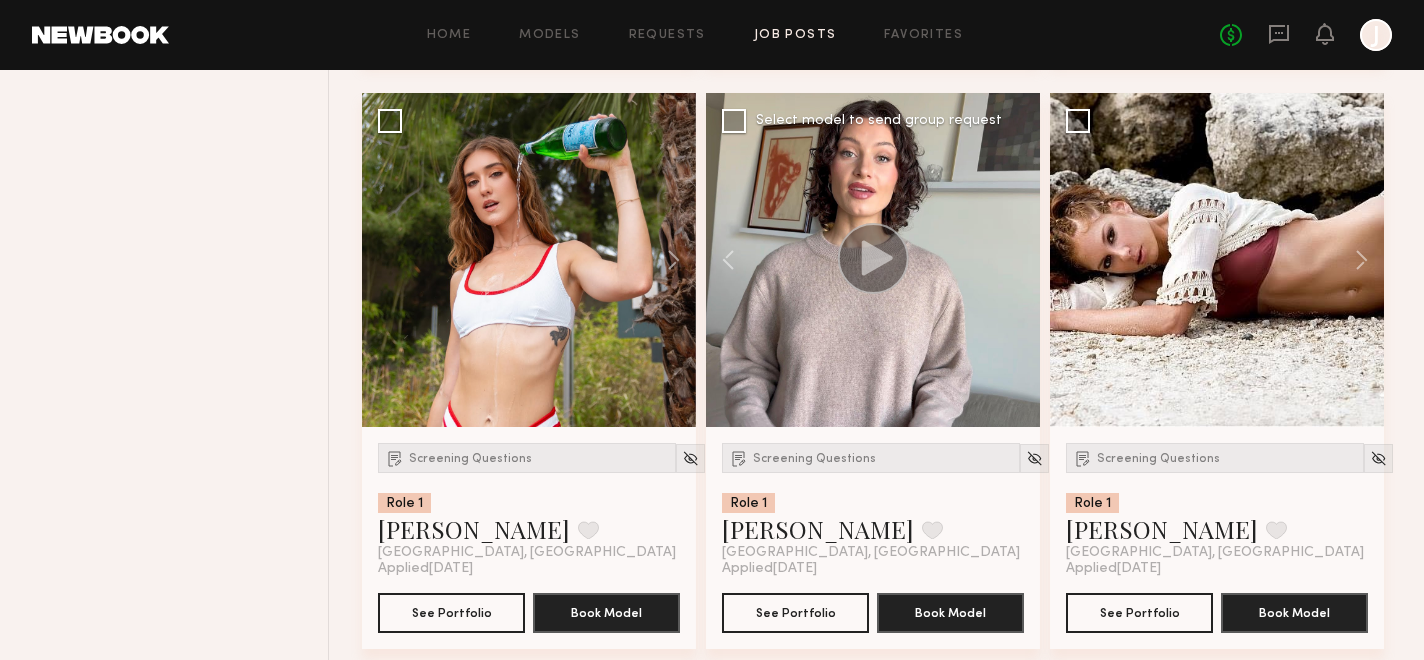 click 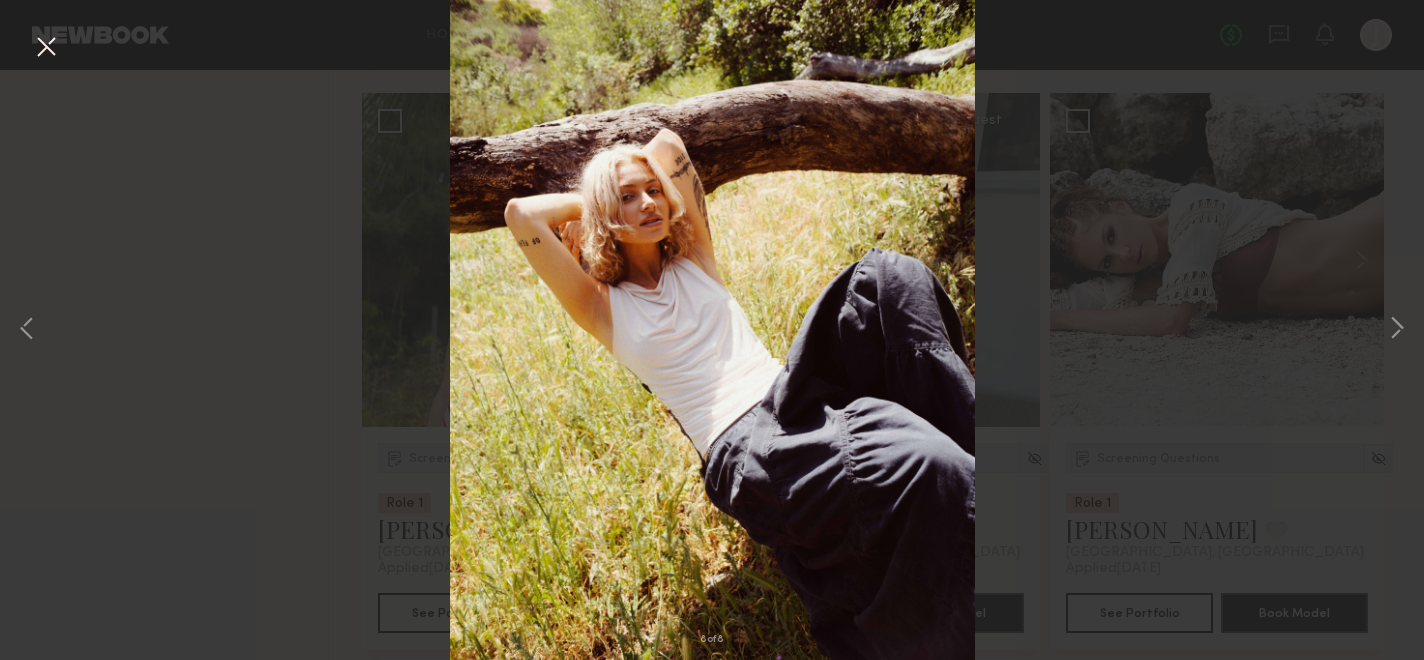 click at bounding box center (46, 48) 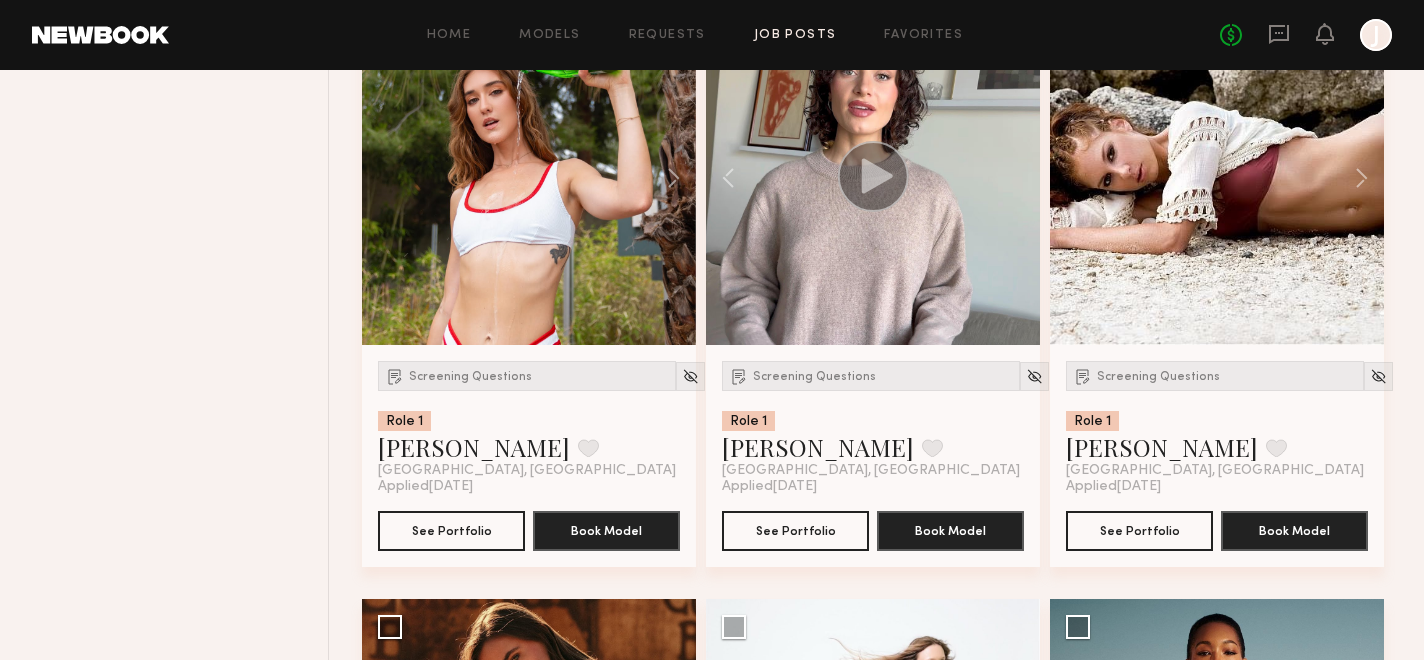 scroll, scrollTop: 8000, scrollLeft: 0, axis: vertical 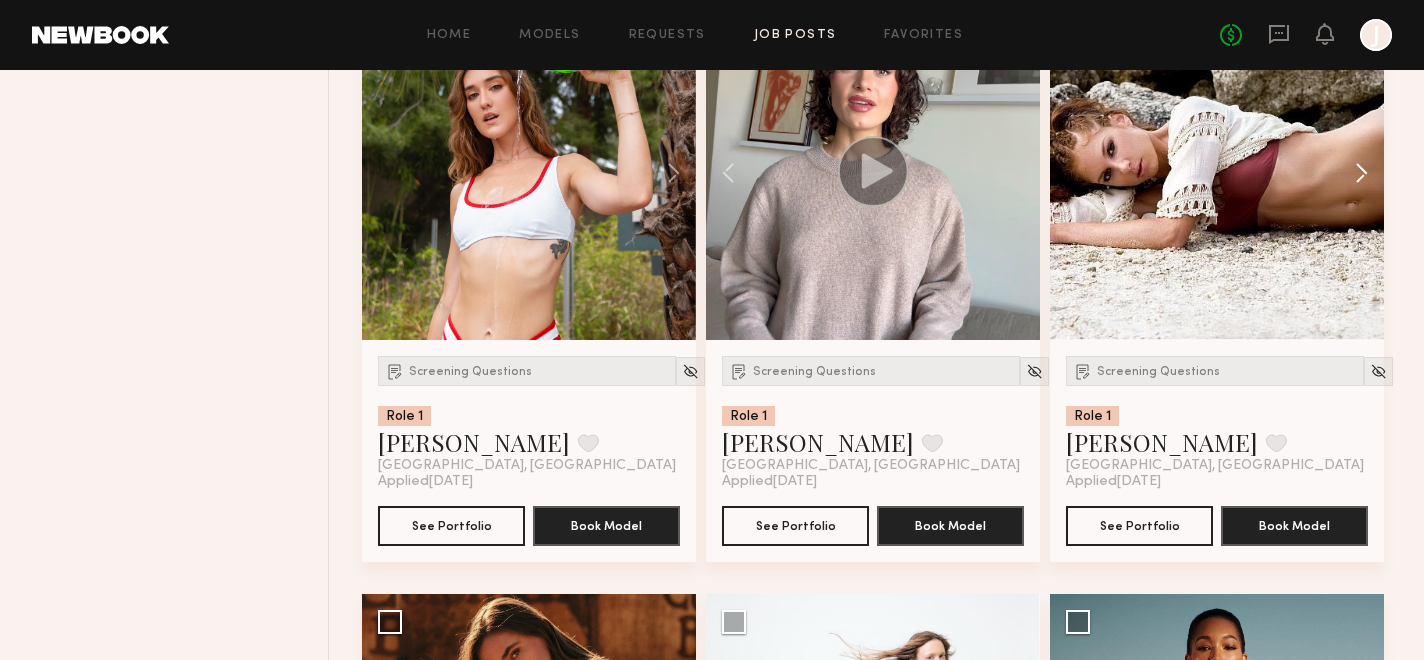 click 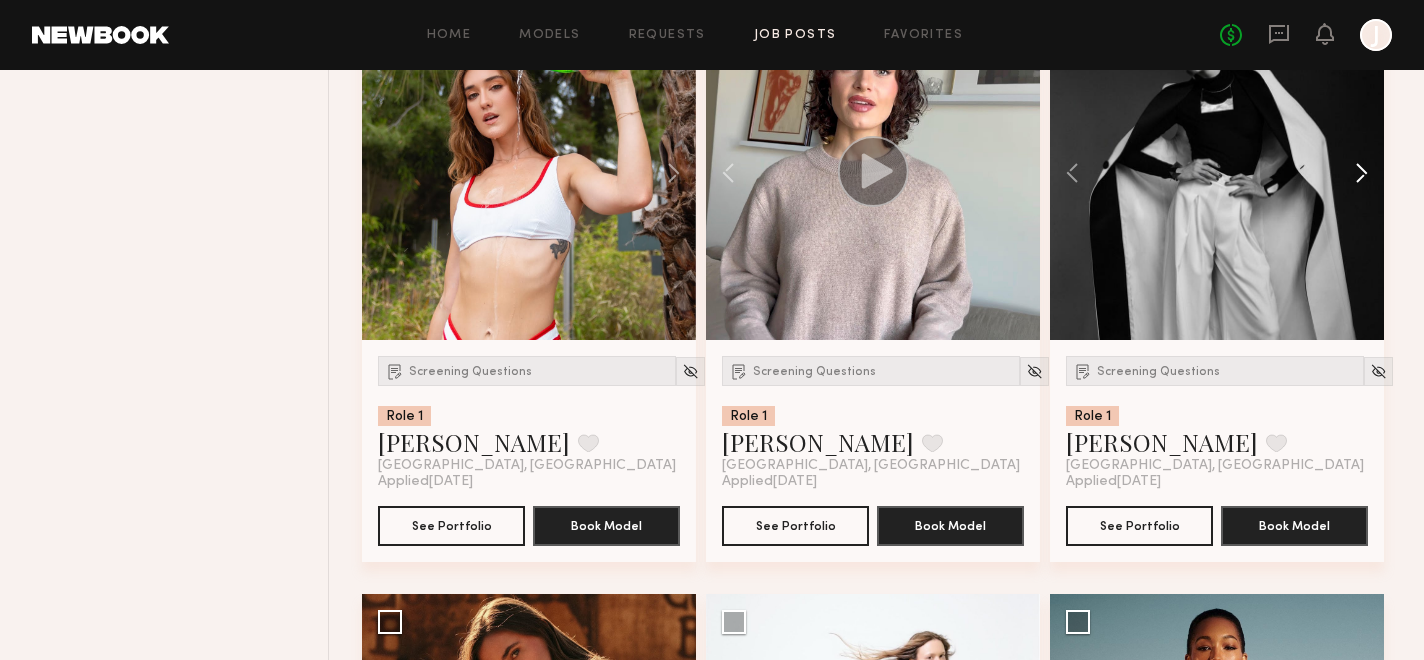 click 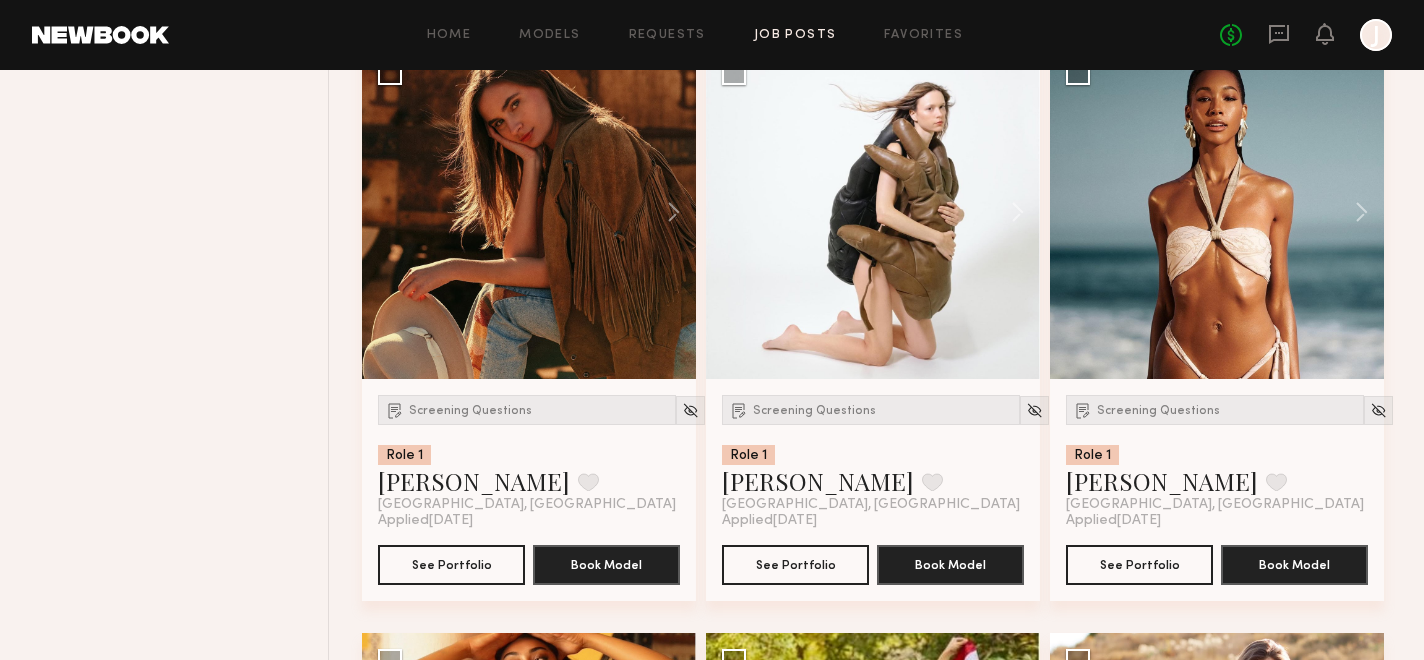 scroll, scrollTop: 8548, scrollLeft: 0, axis: vertical 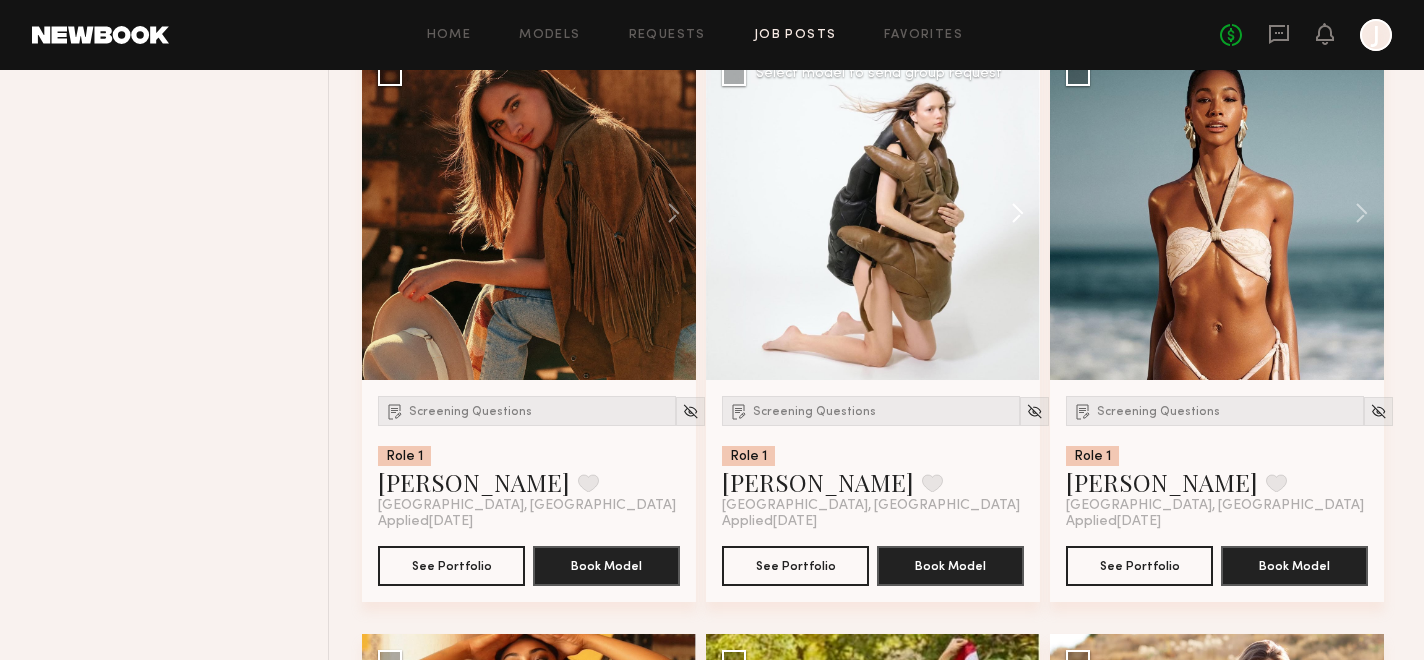 click 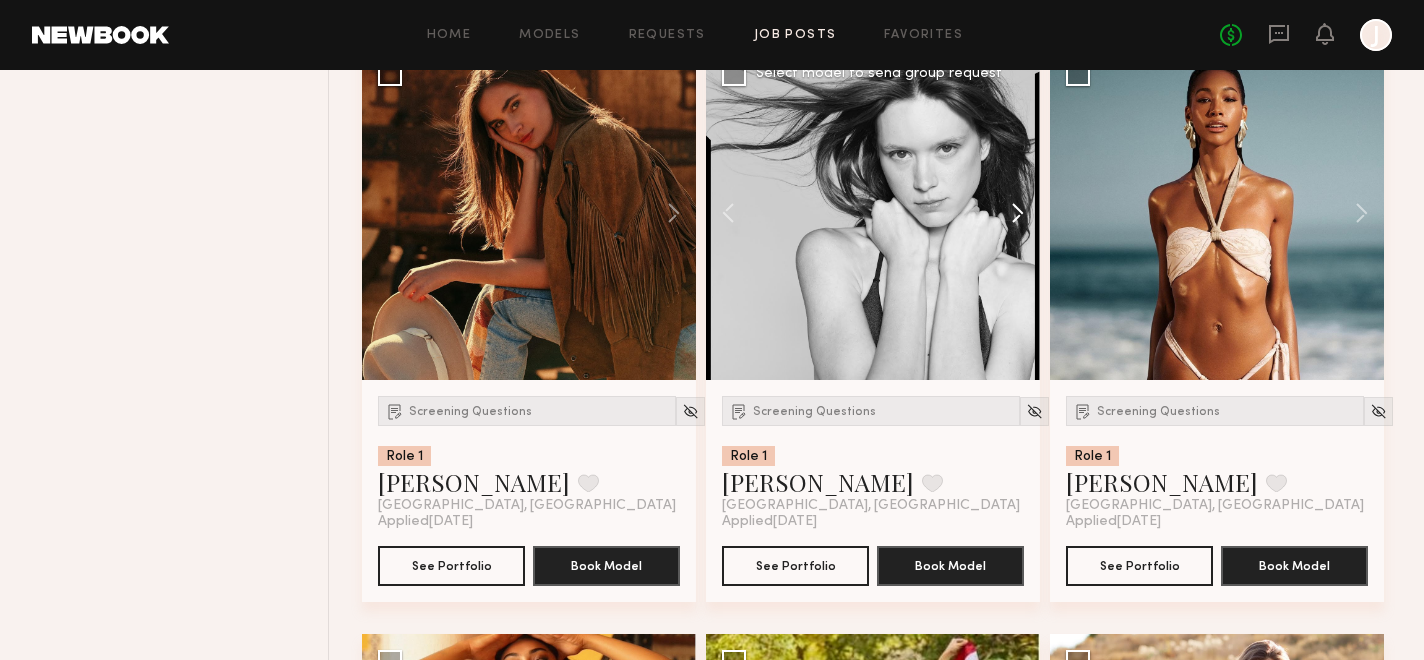 click 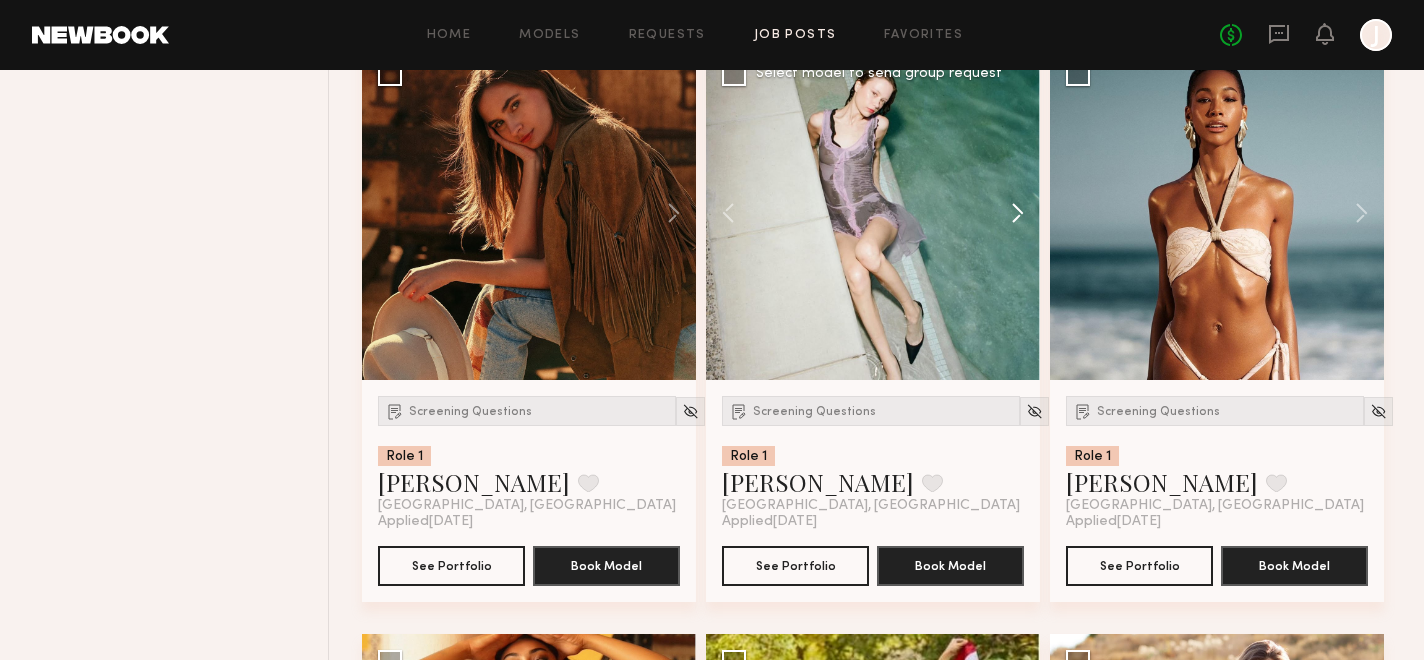 click 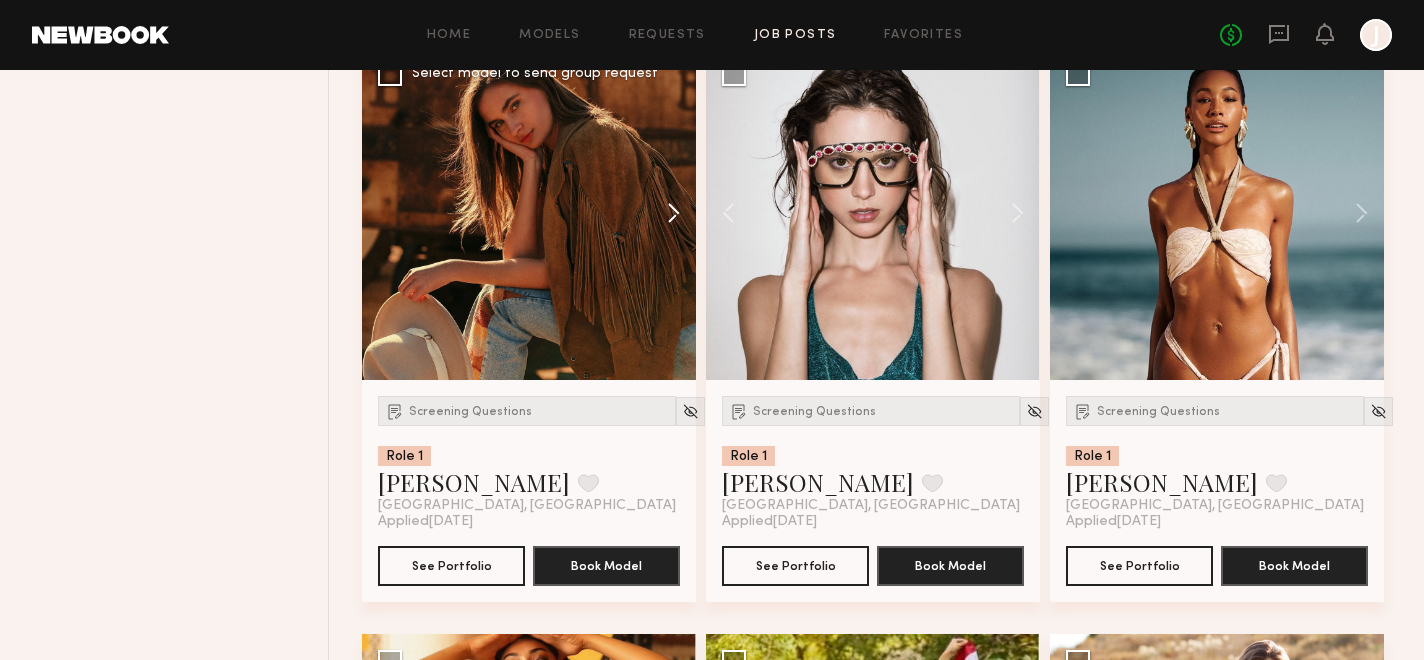 click 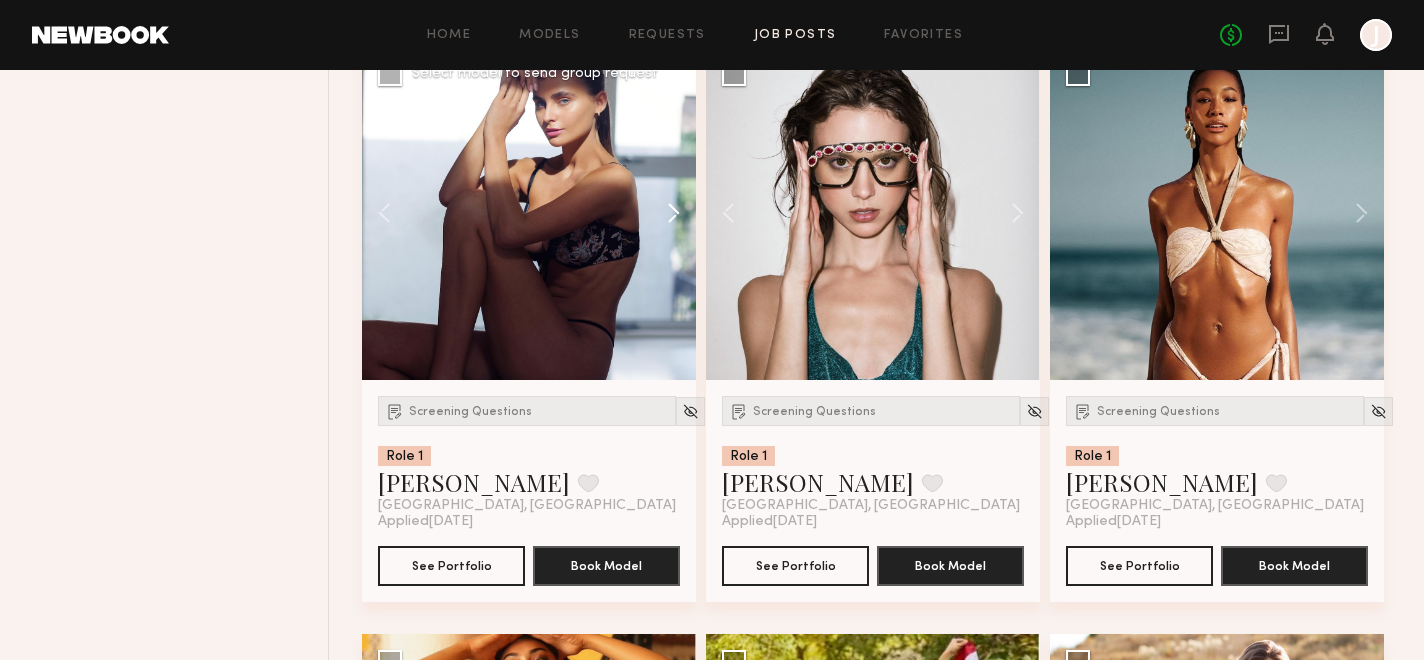 click 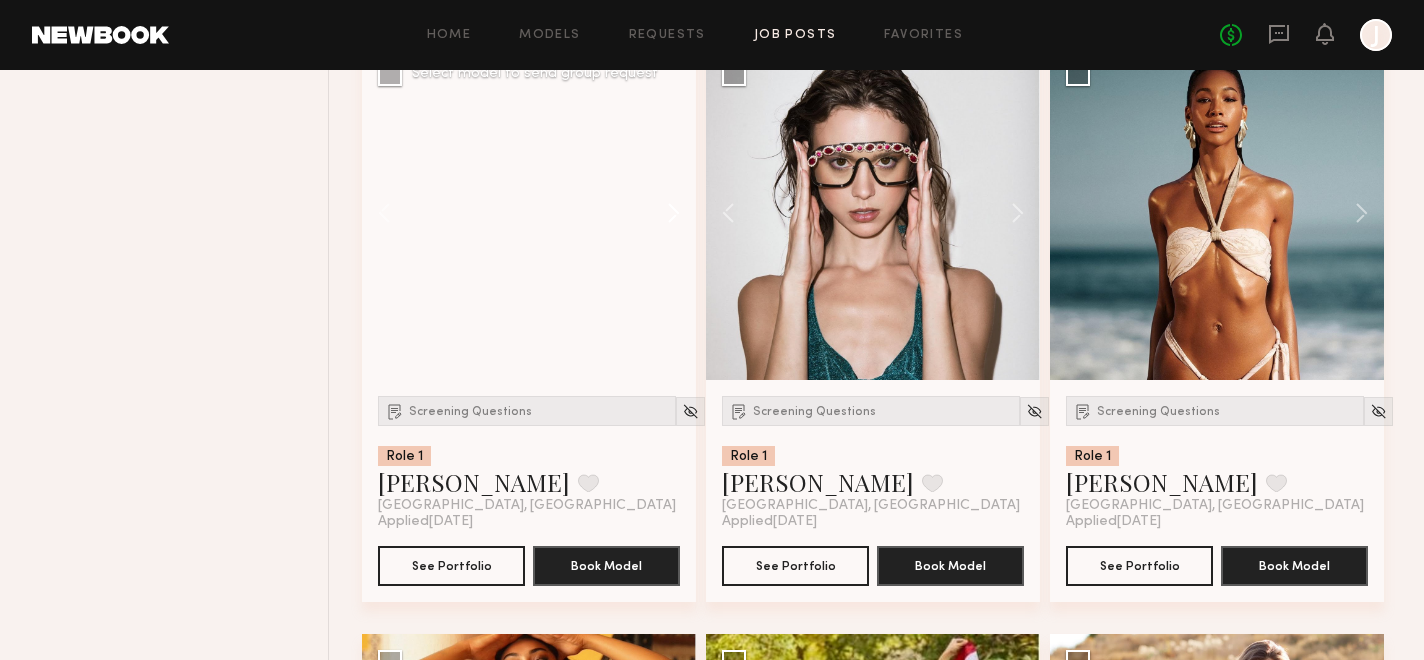 click 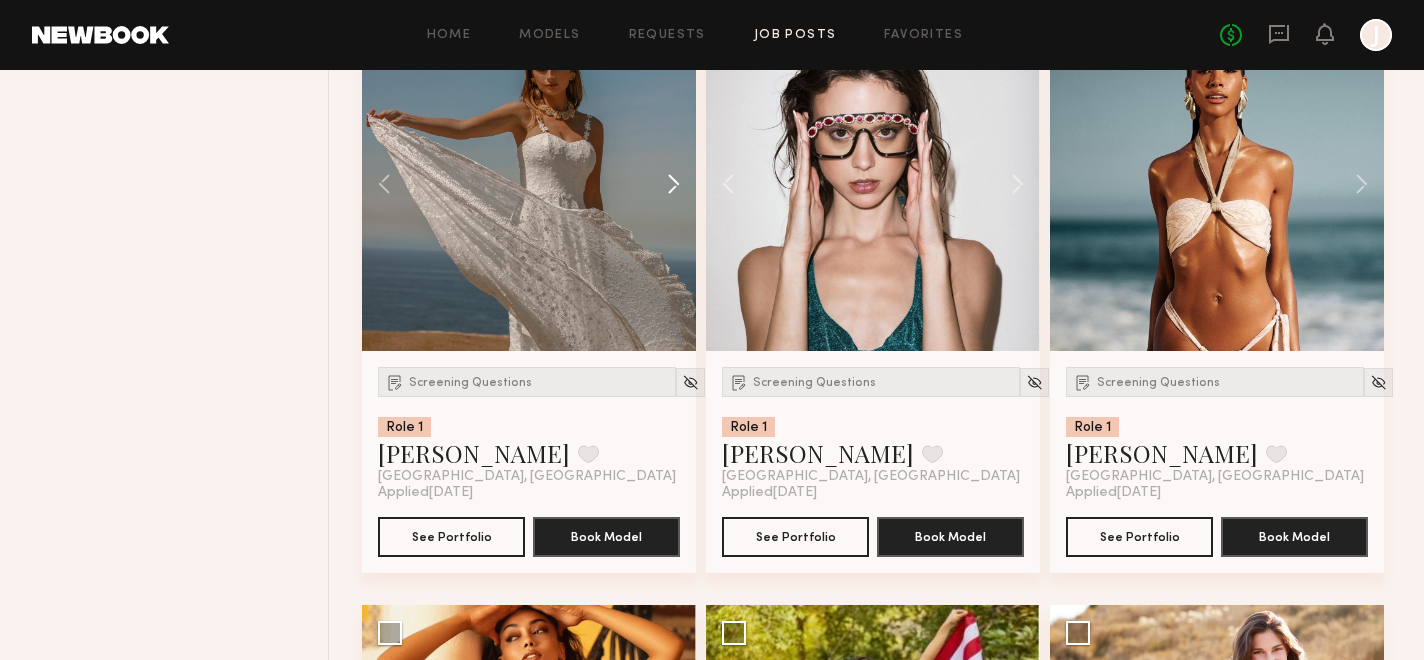 scroll, scrollTop: 8562, scrollLeft: 0, axis: vertical 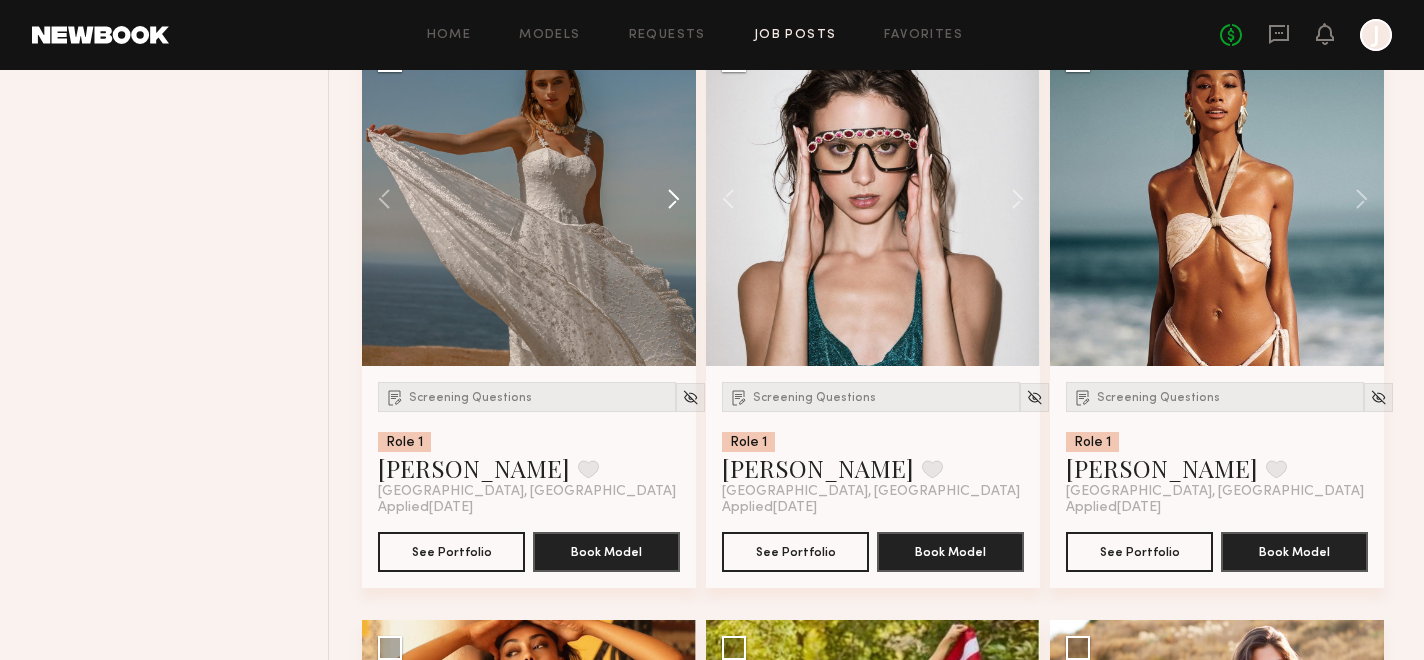 click 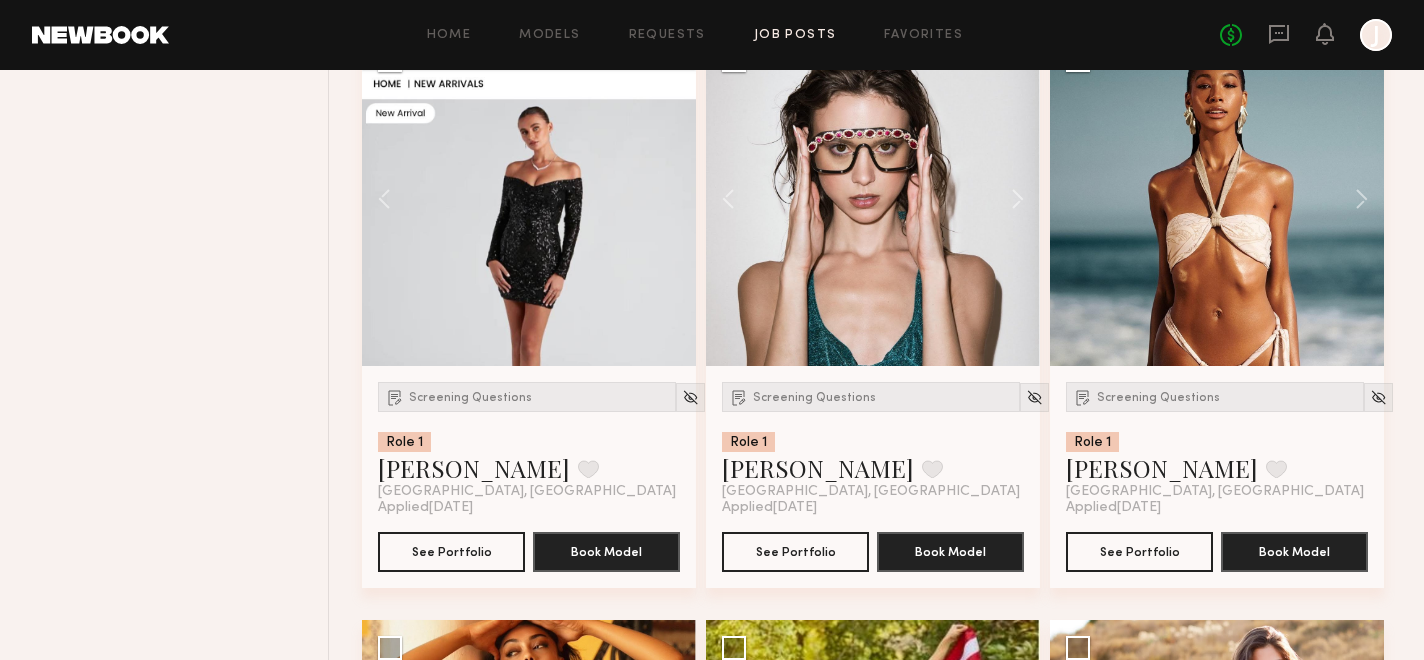 click 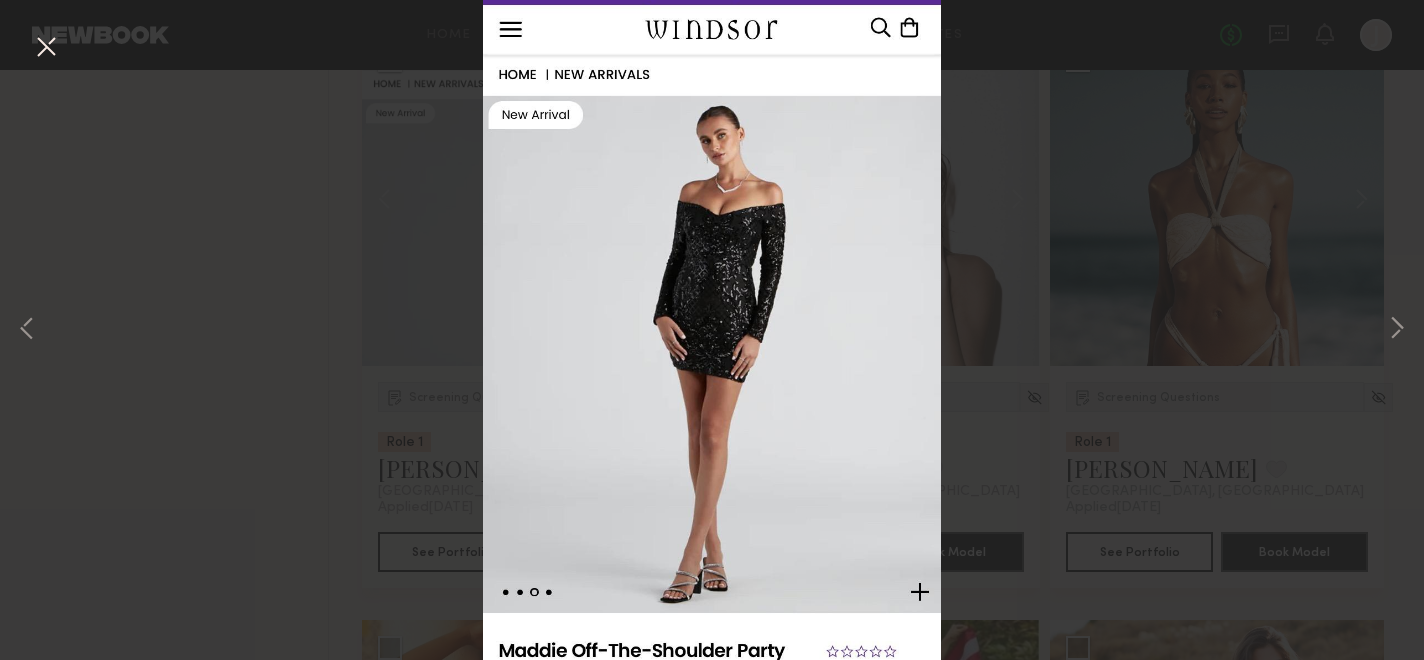 click at bounding box center (46, 48) 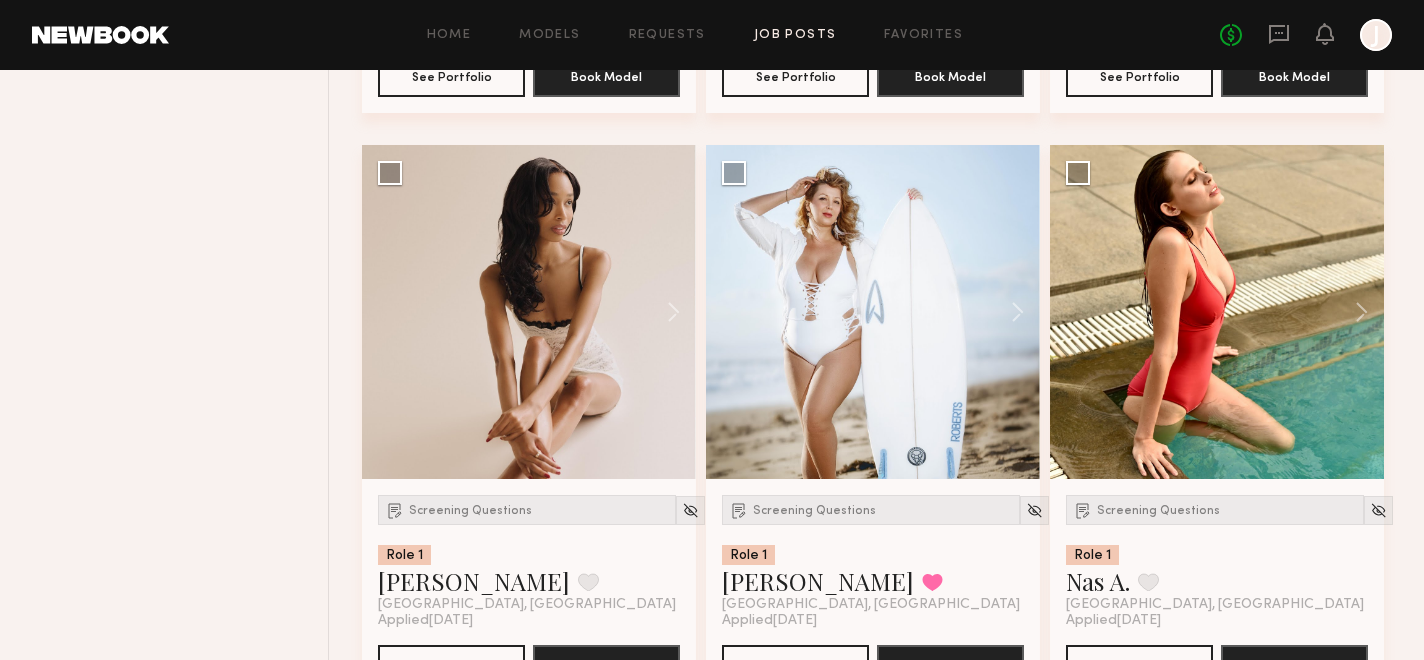 scroll, scrollTop: 11986, scrollLeft: 0, axis: vertical 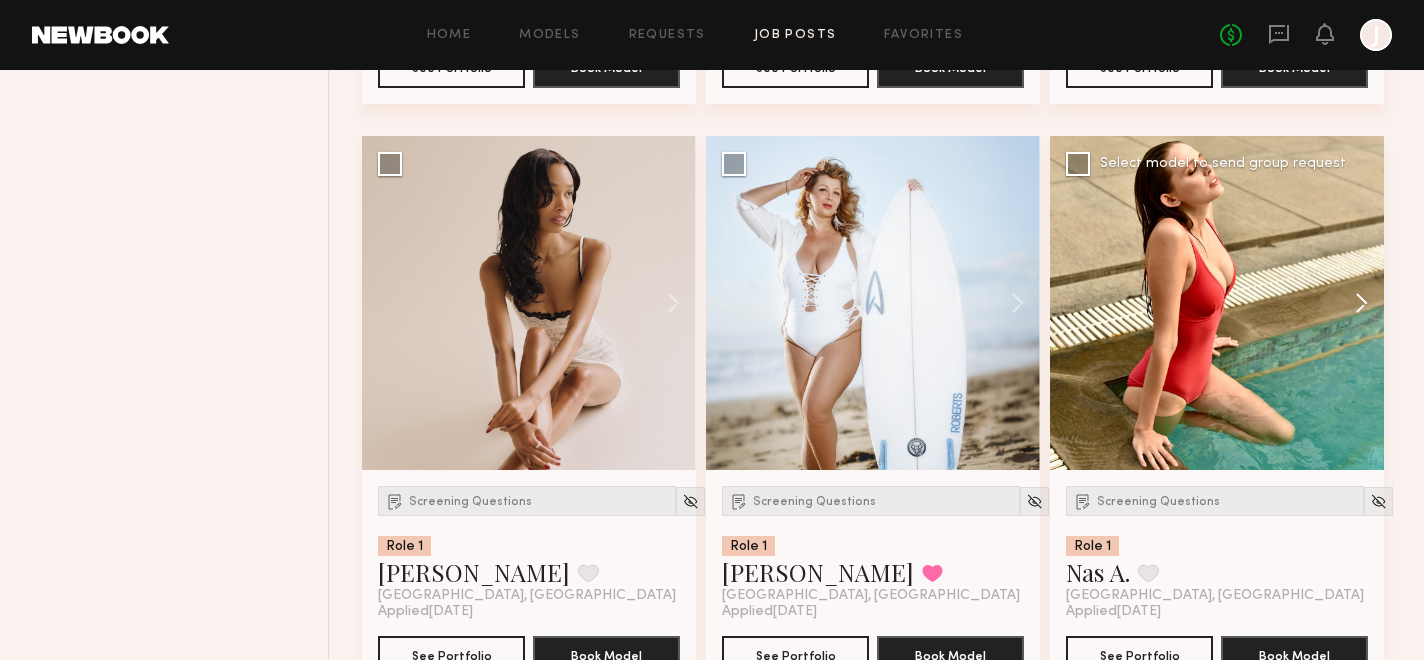 click 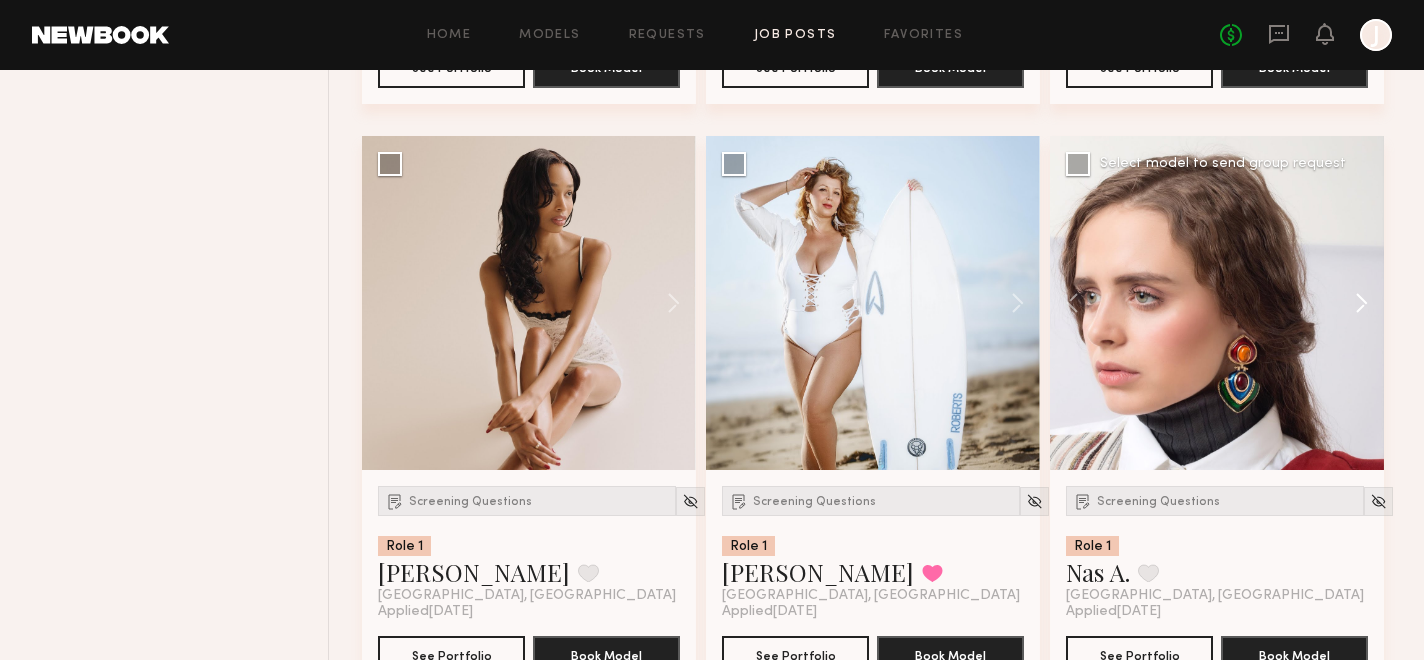 click 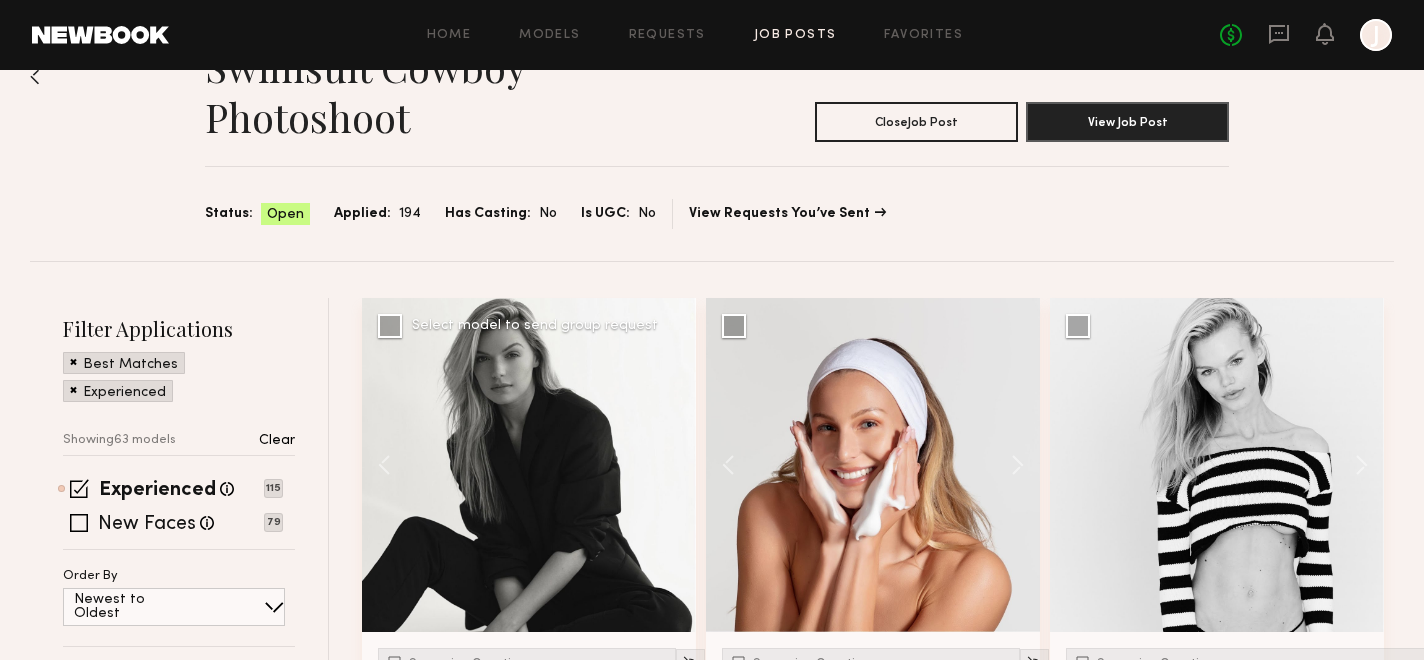scroll, scrollTop: 0, scrollLeft: 0, axis: both 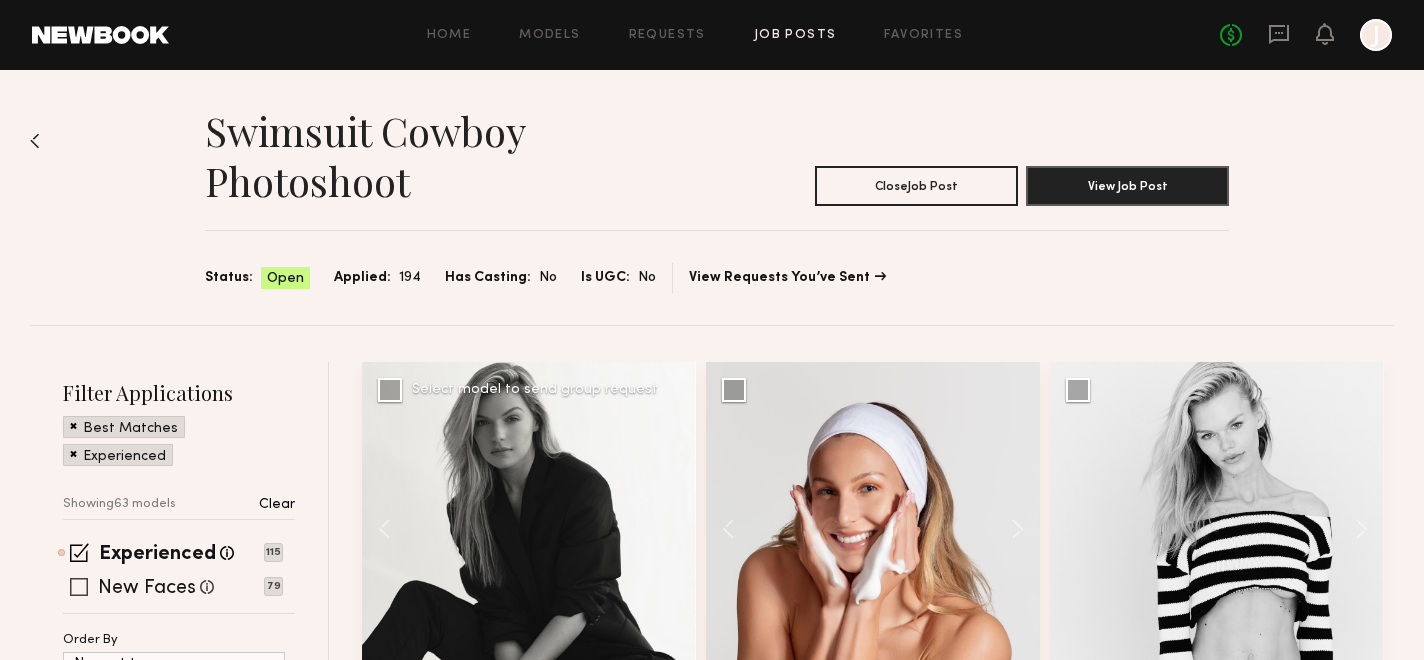 click 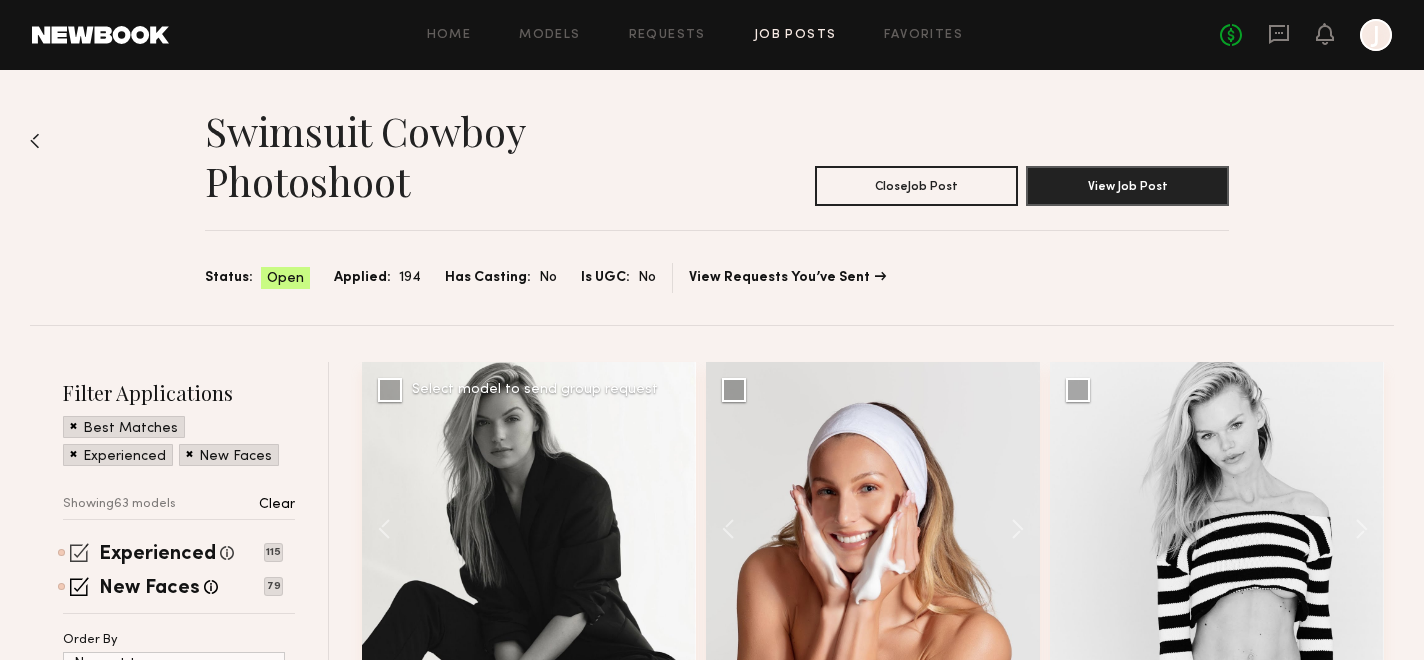 click 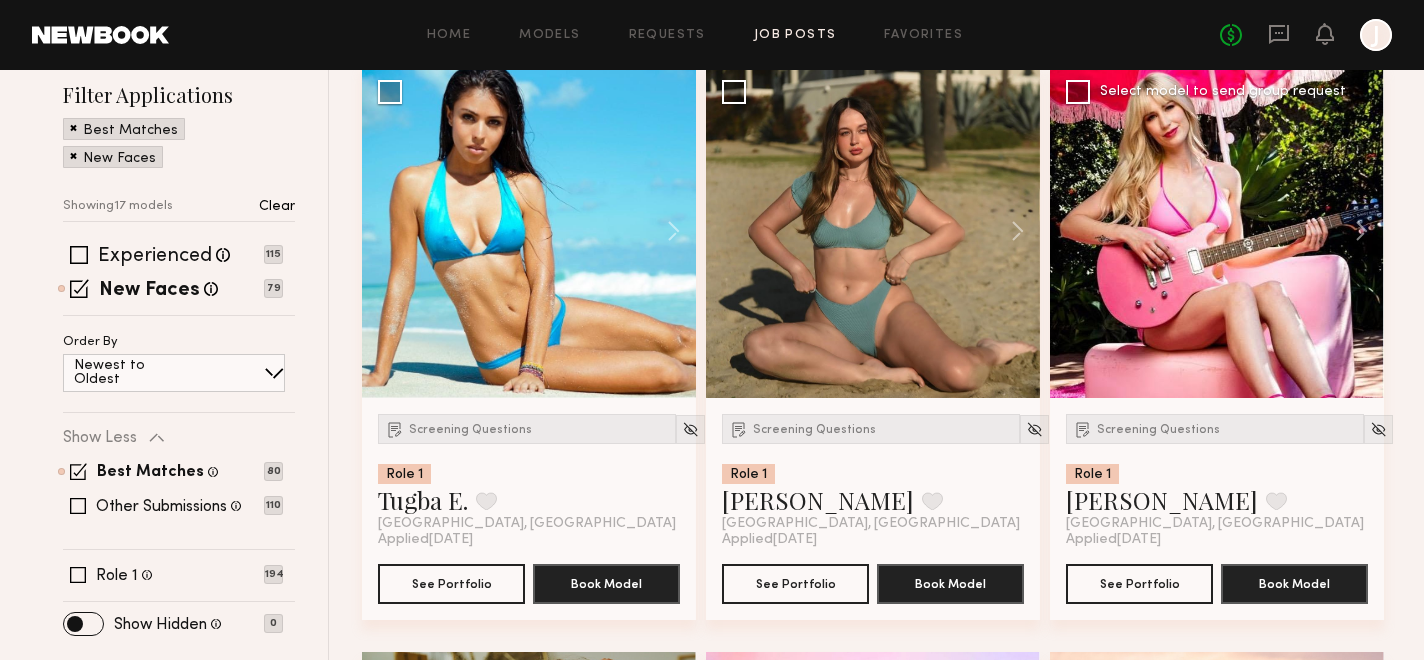 scroll, scrollTop: 5, scrollLeft: 0, axis: vertical 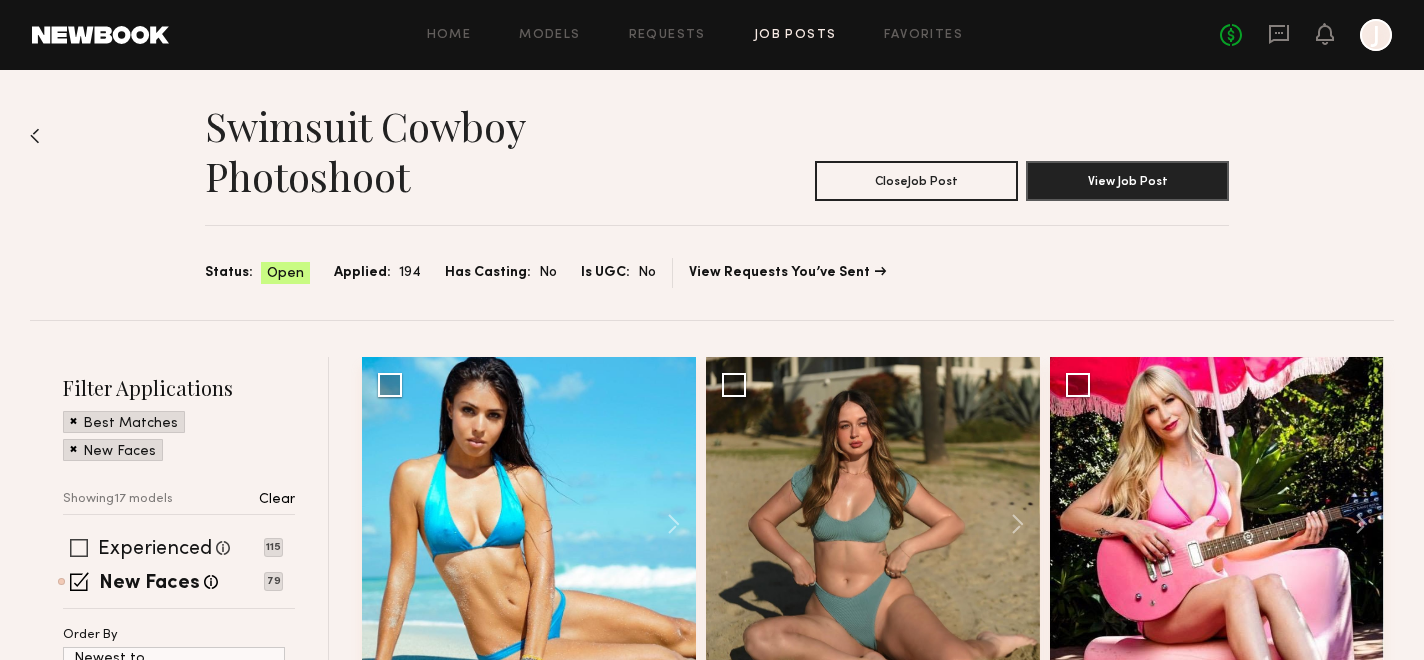 click 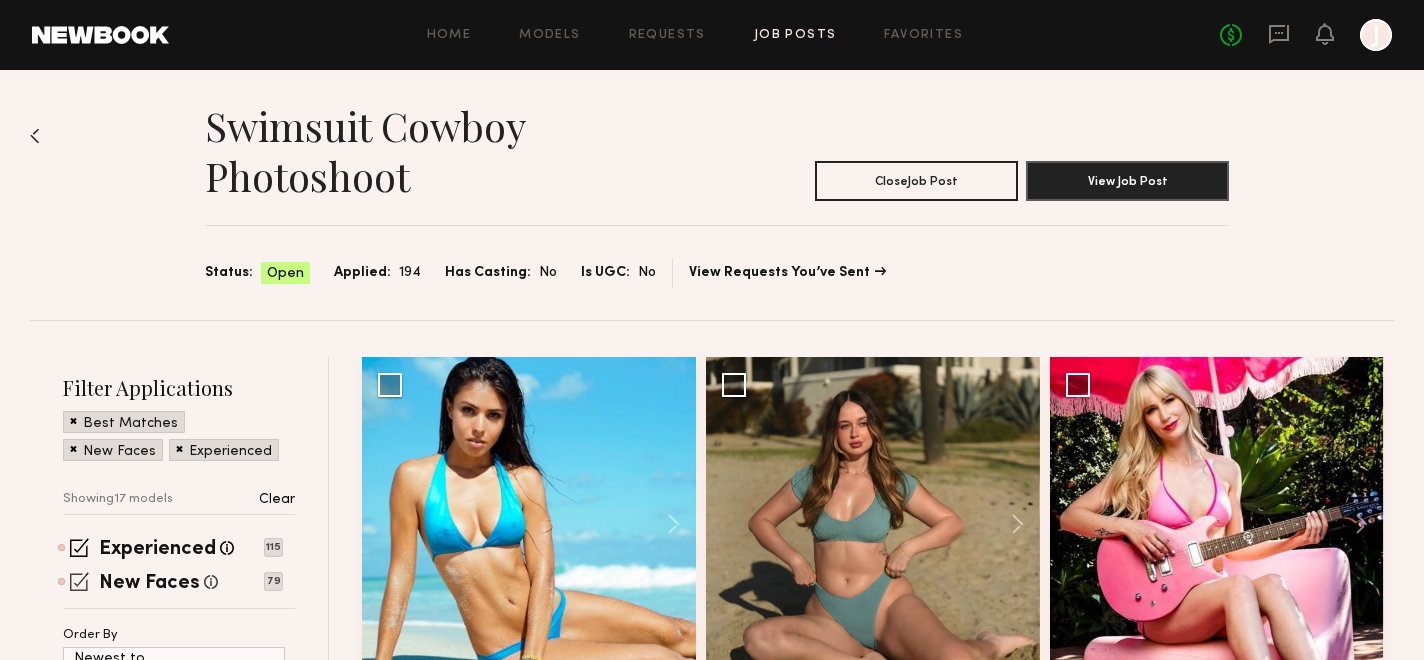 click 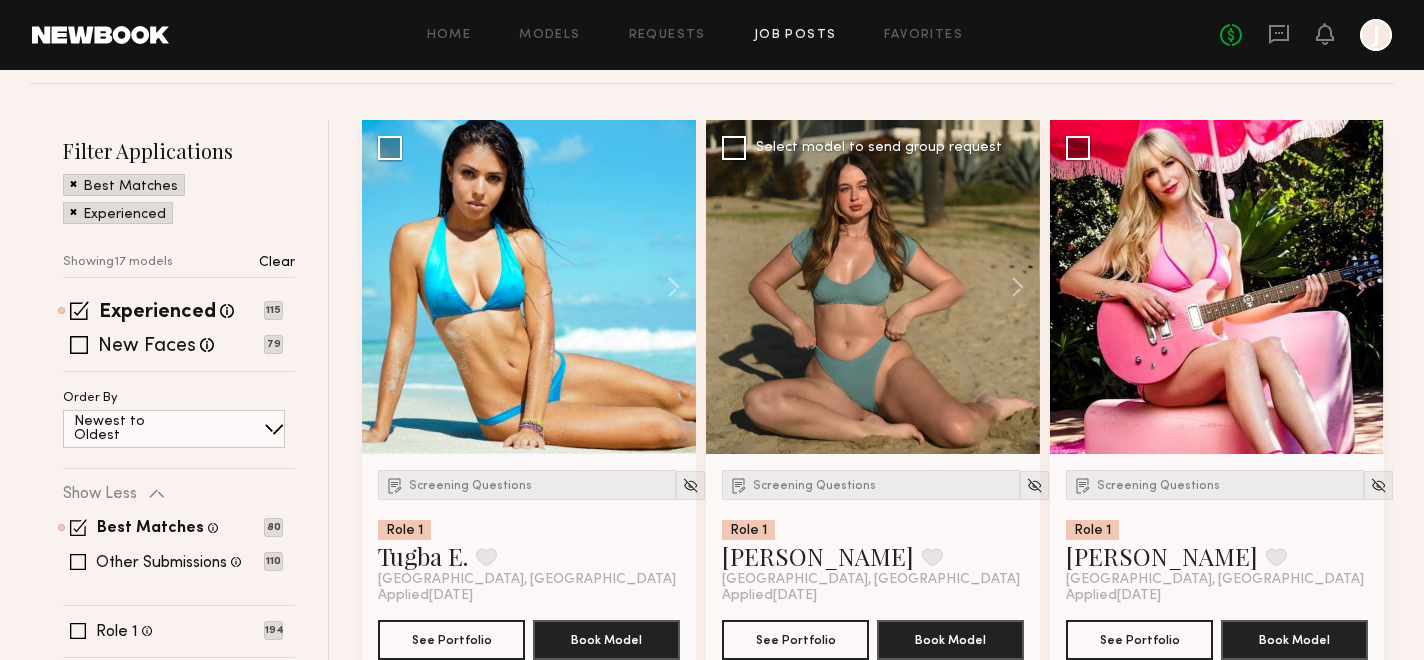 scroll, scrollTop: 235, scrollLeft: 0, axis: vertical 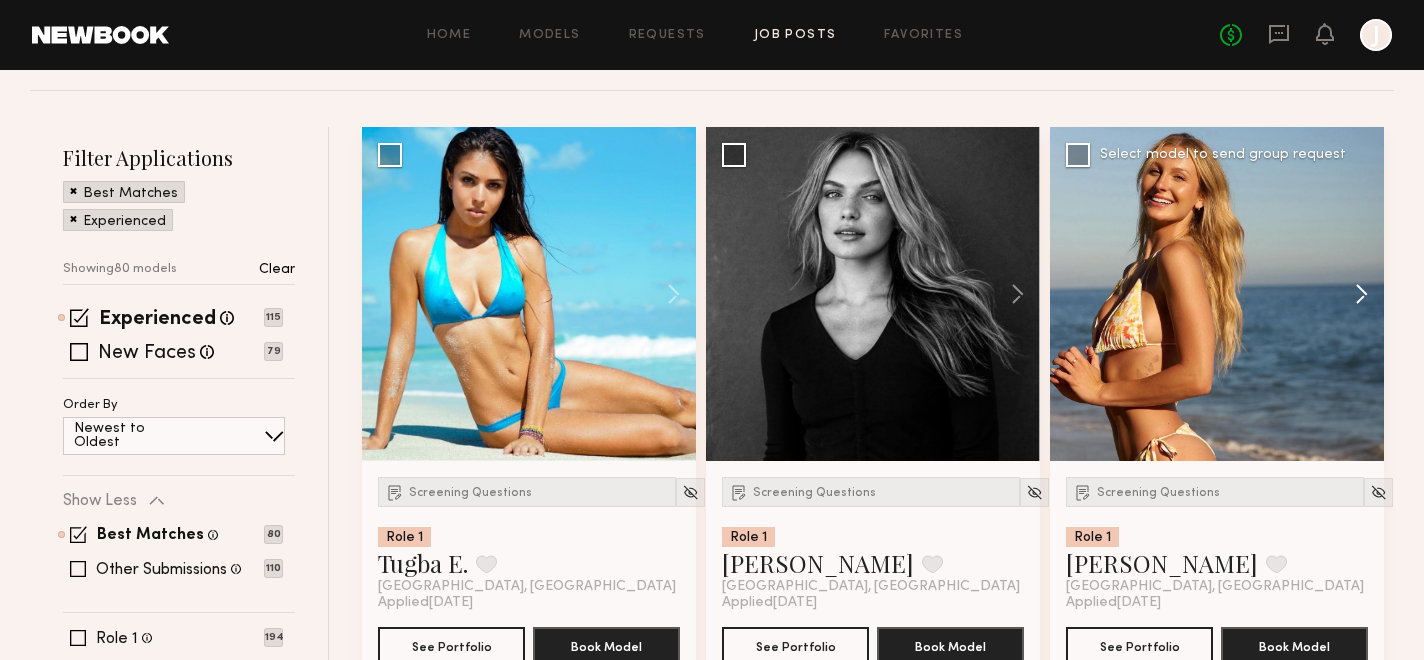 click 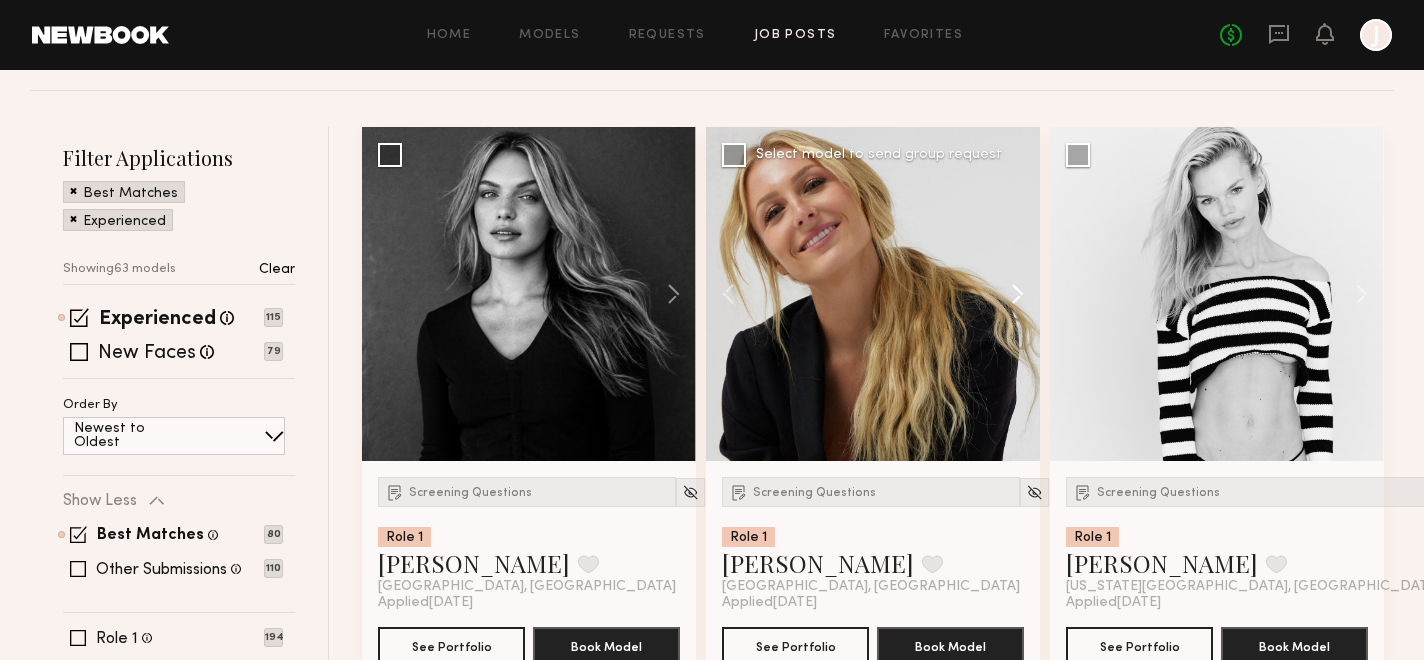 click 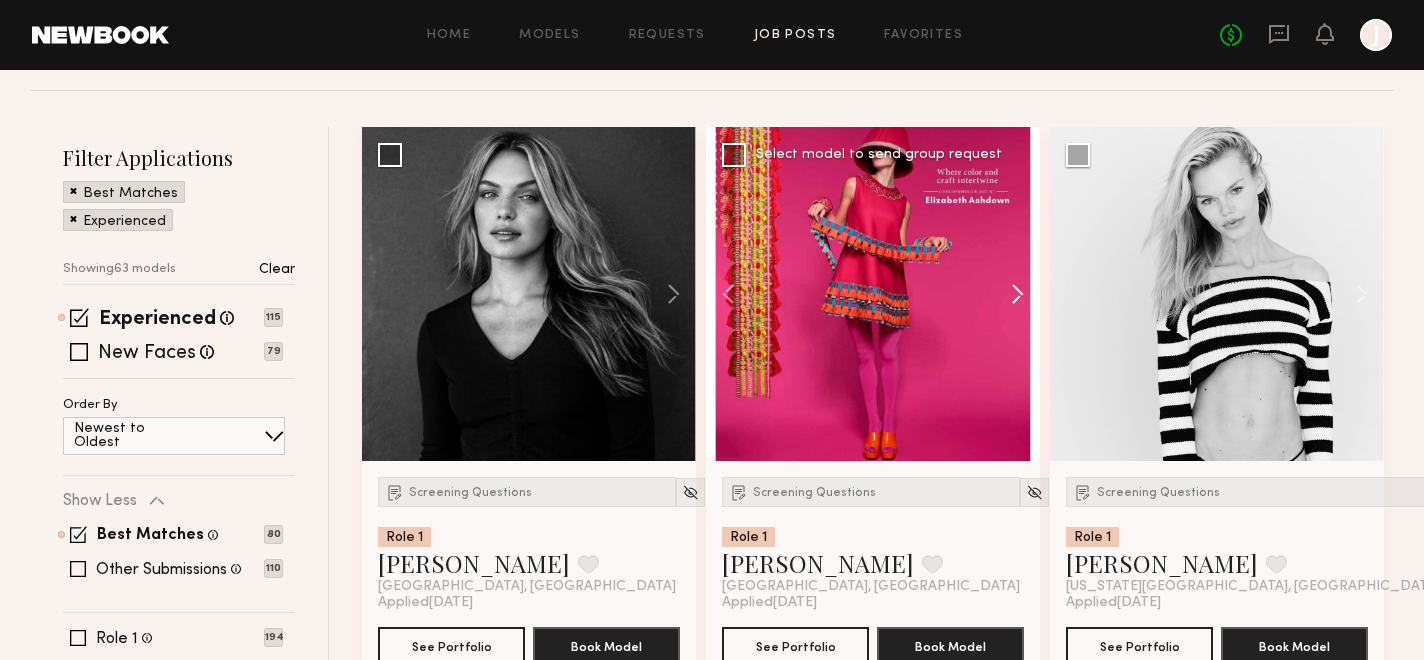 click 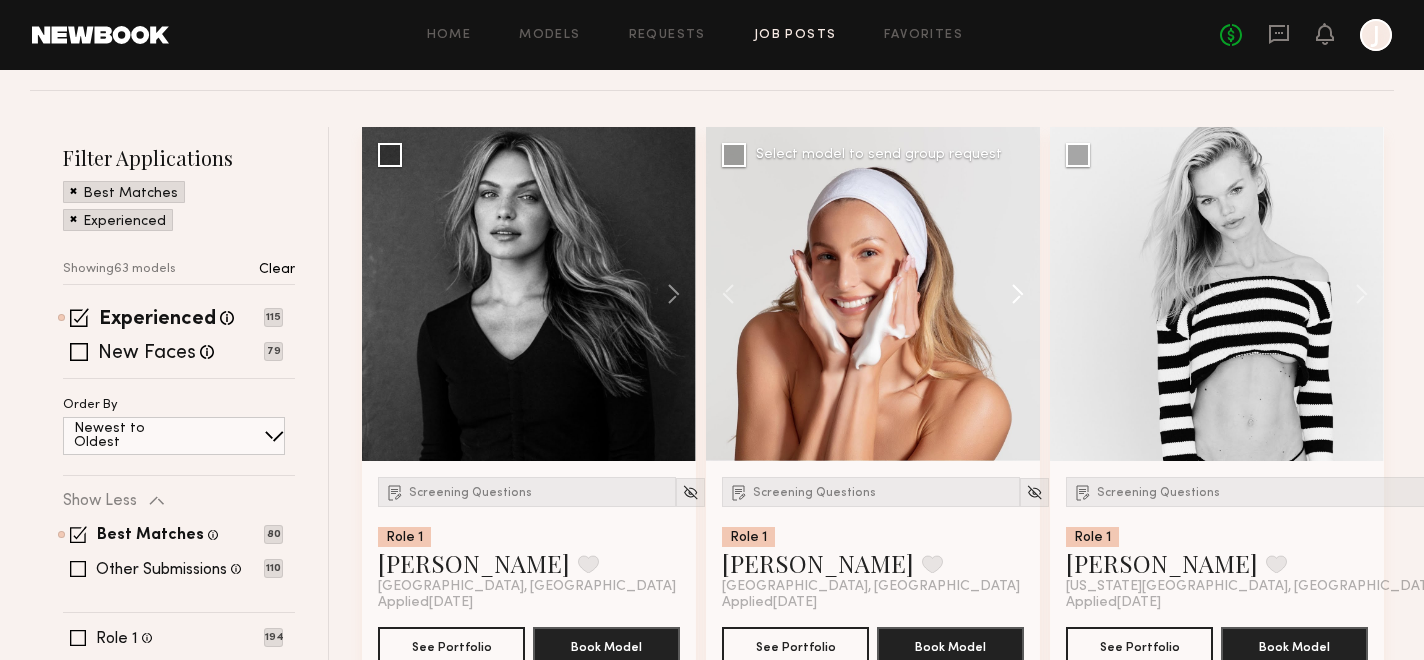 click 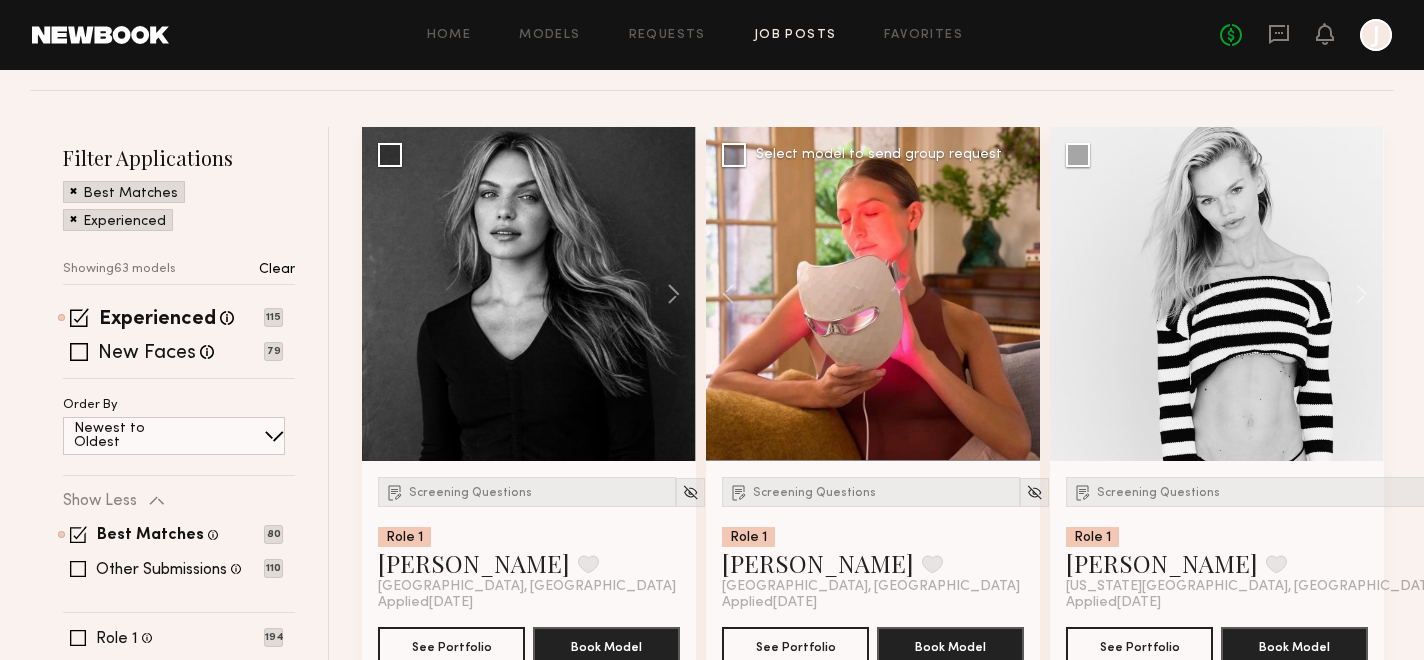 click 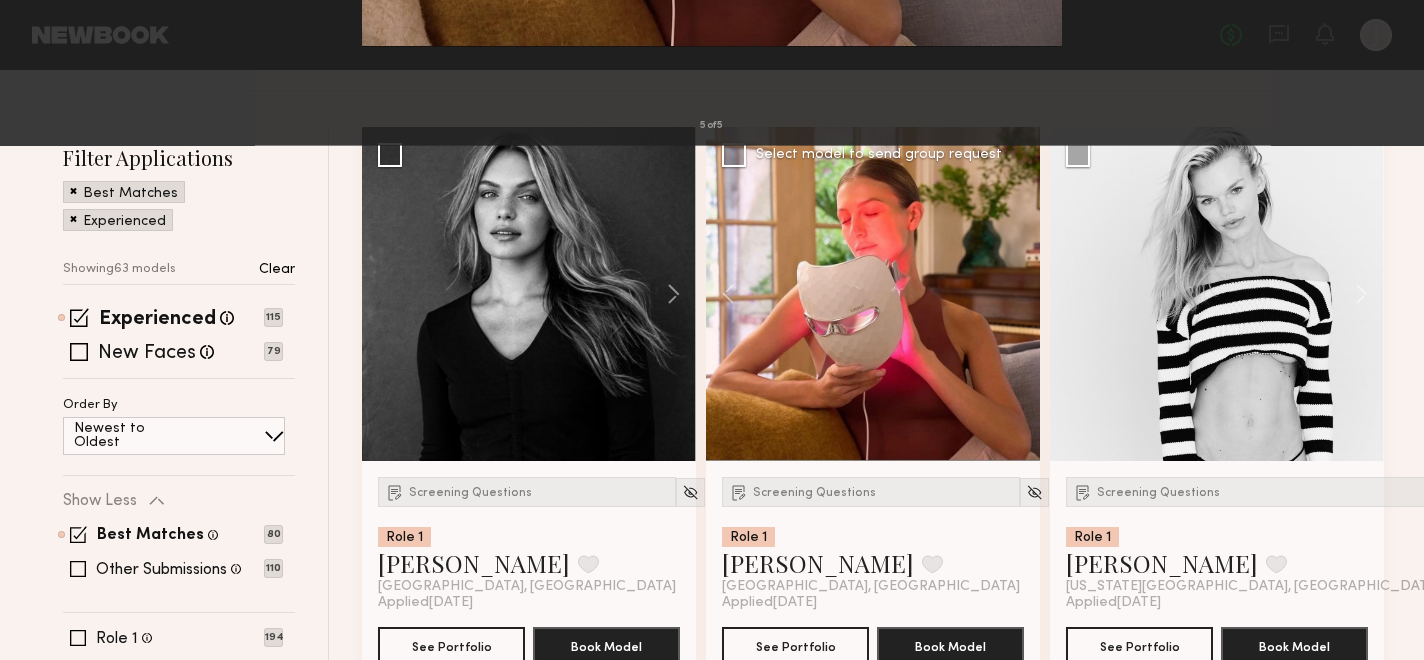 click at bounding box center [46, 48] 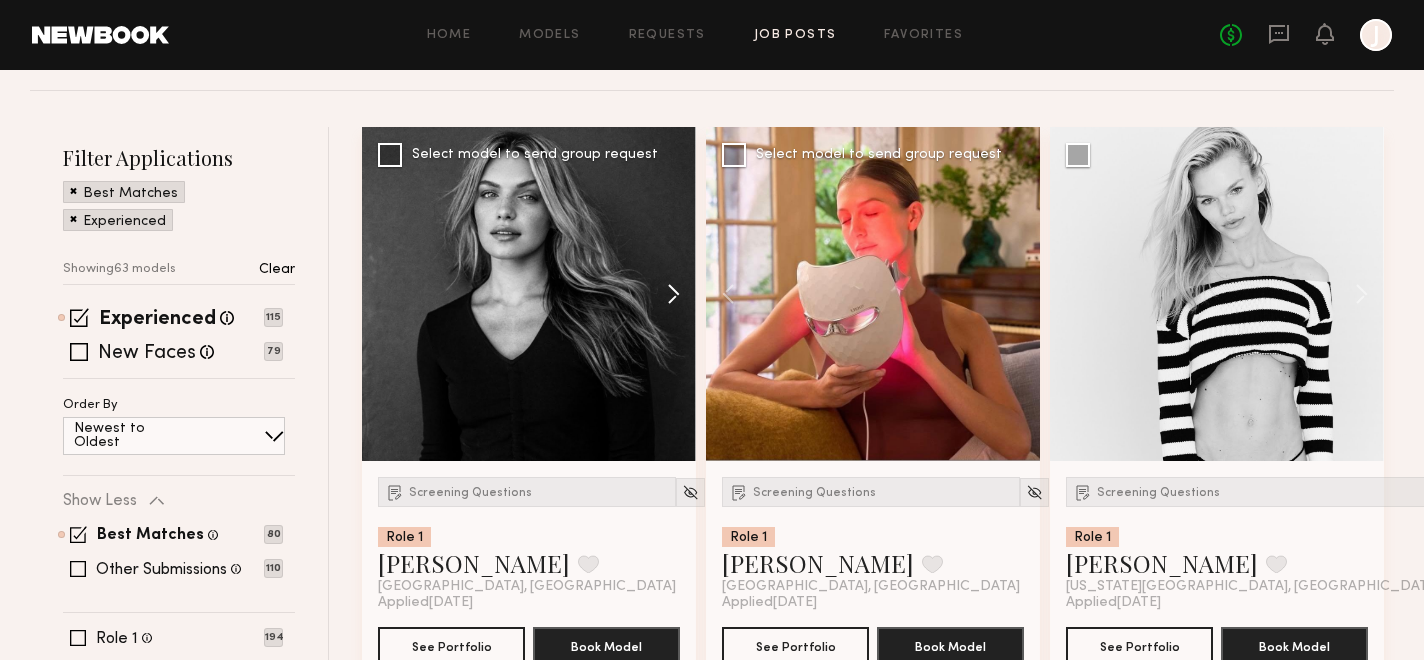 click 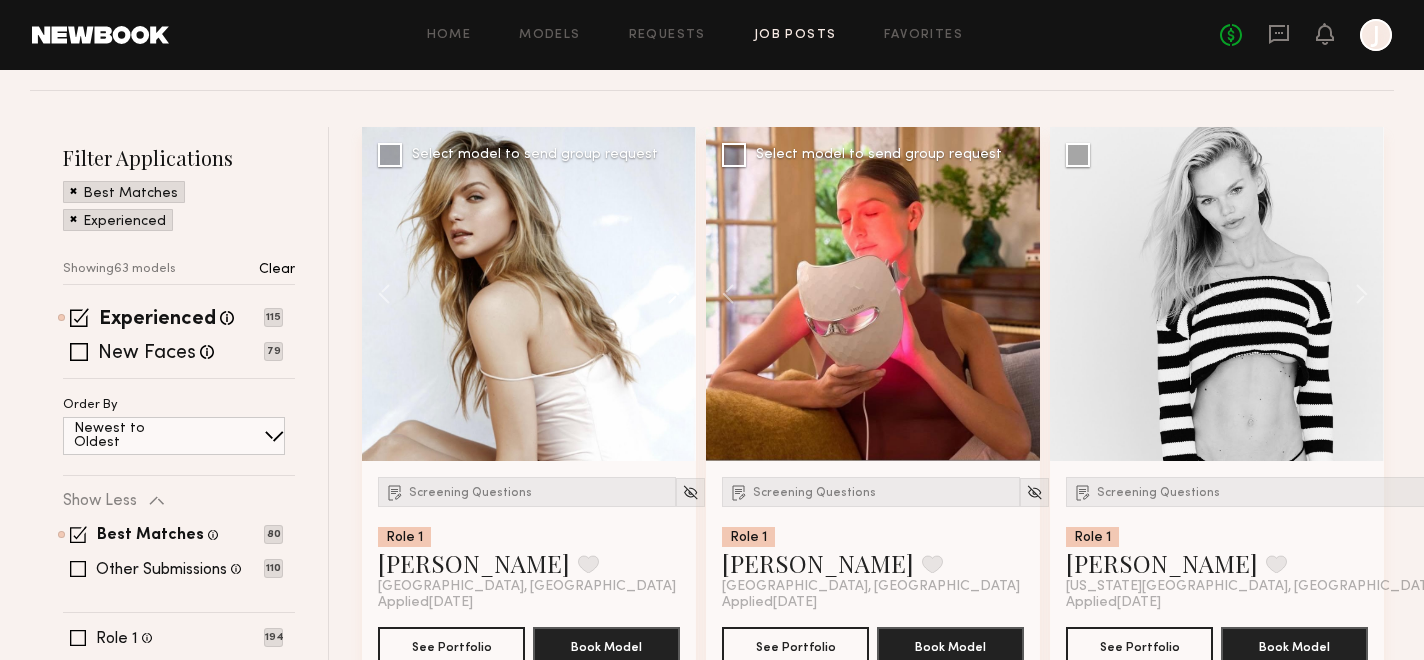 click 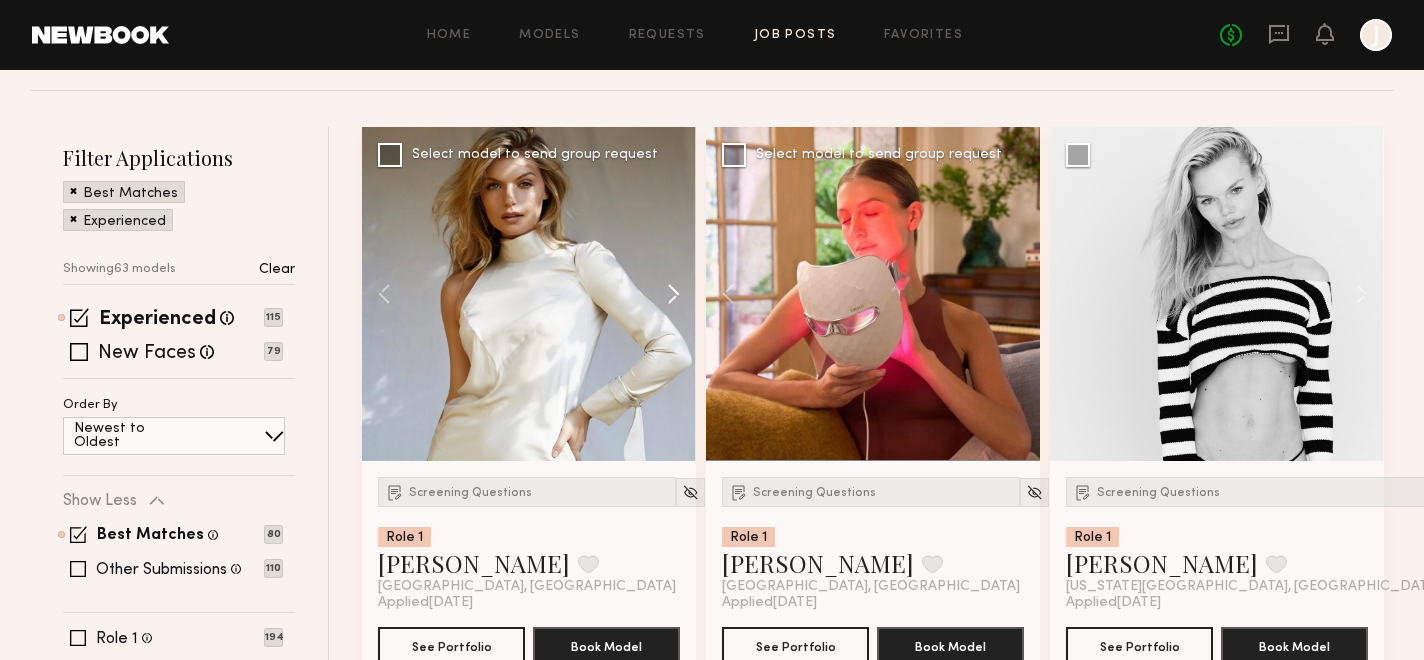 click 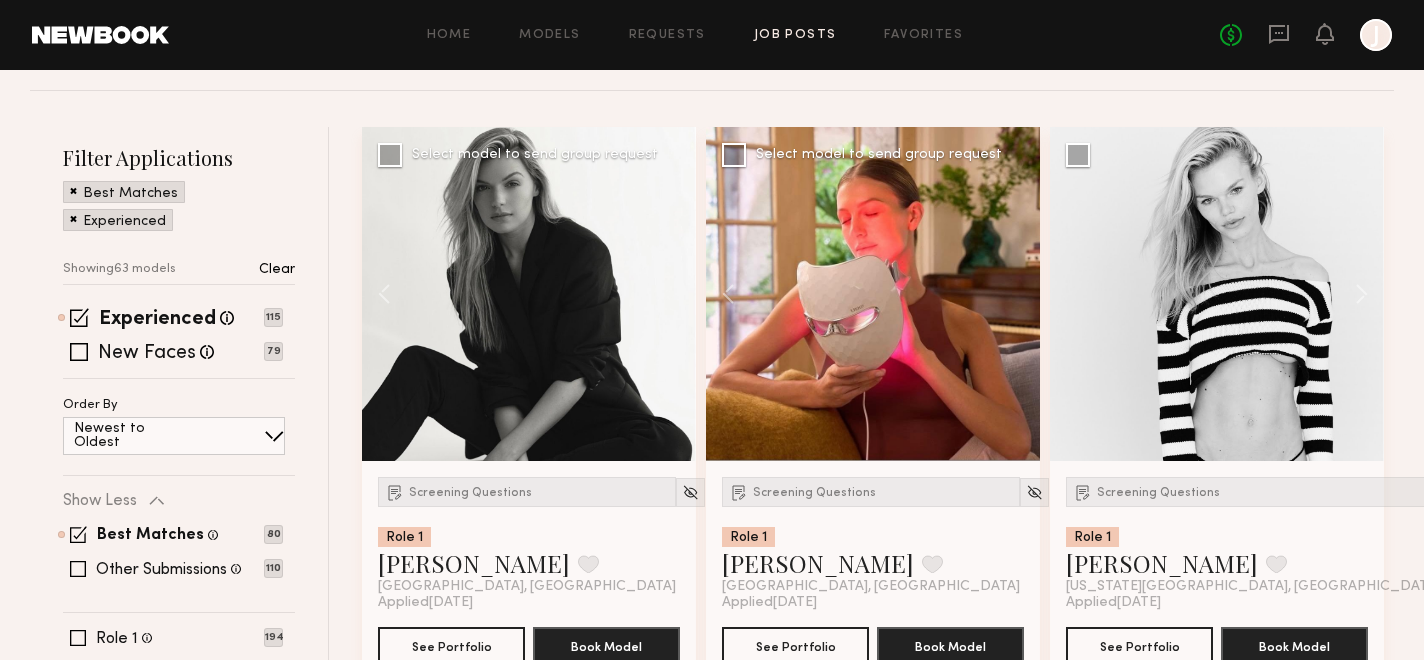 click 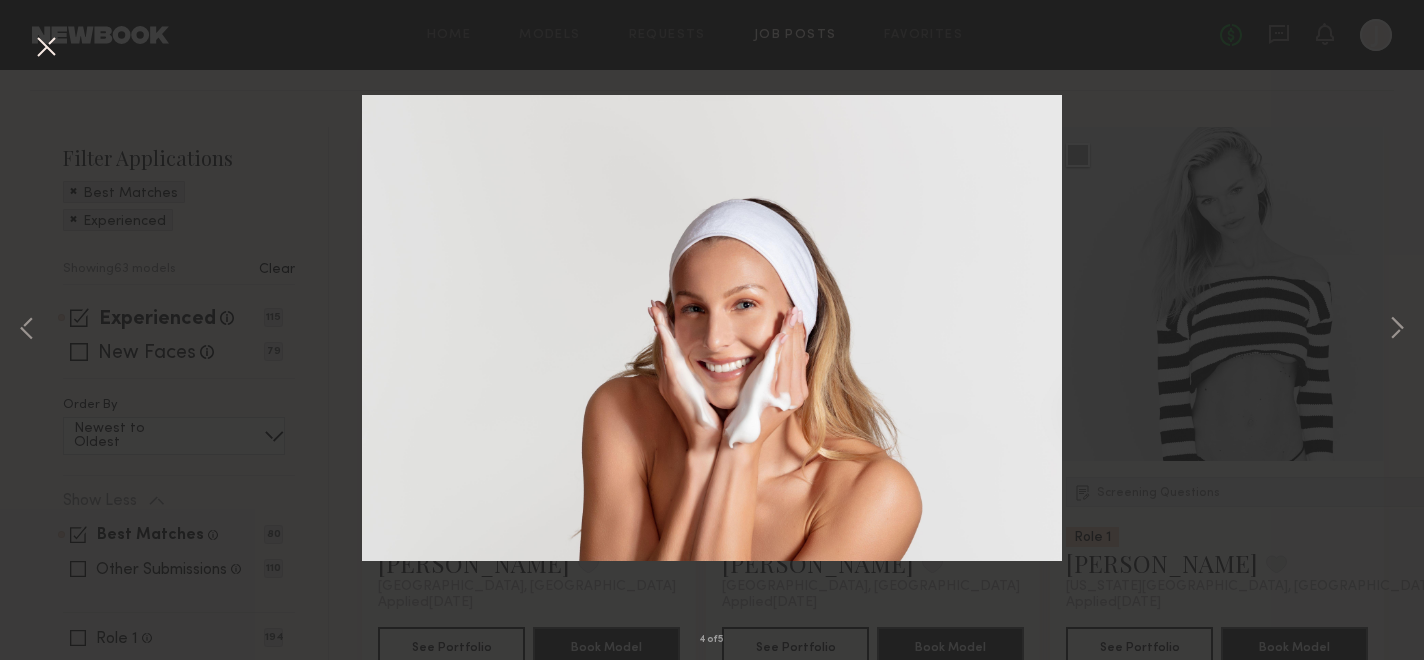 click at bounding box center (46, 48) 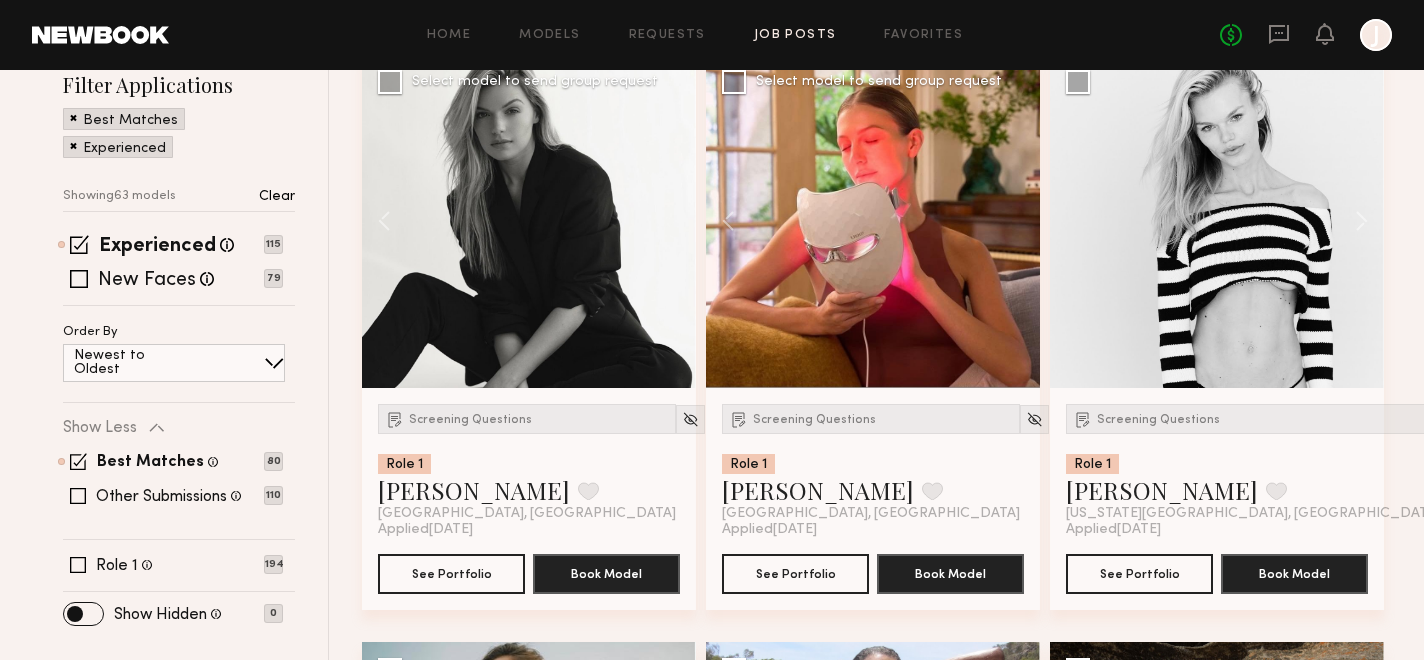 scroll, scrollTop: 311, scrollLeft: 0, axis: vertical 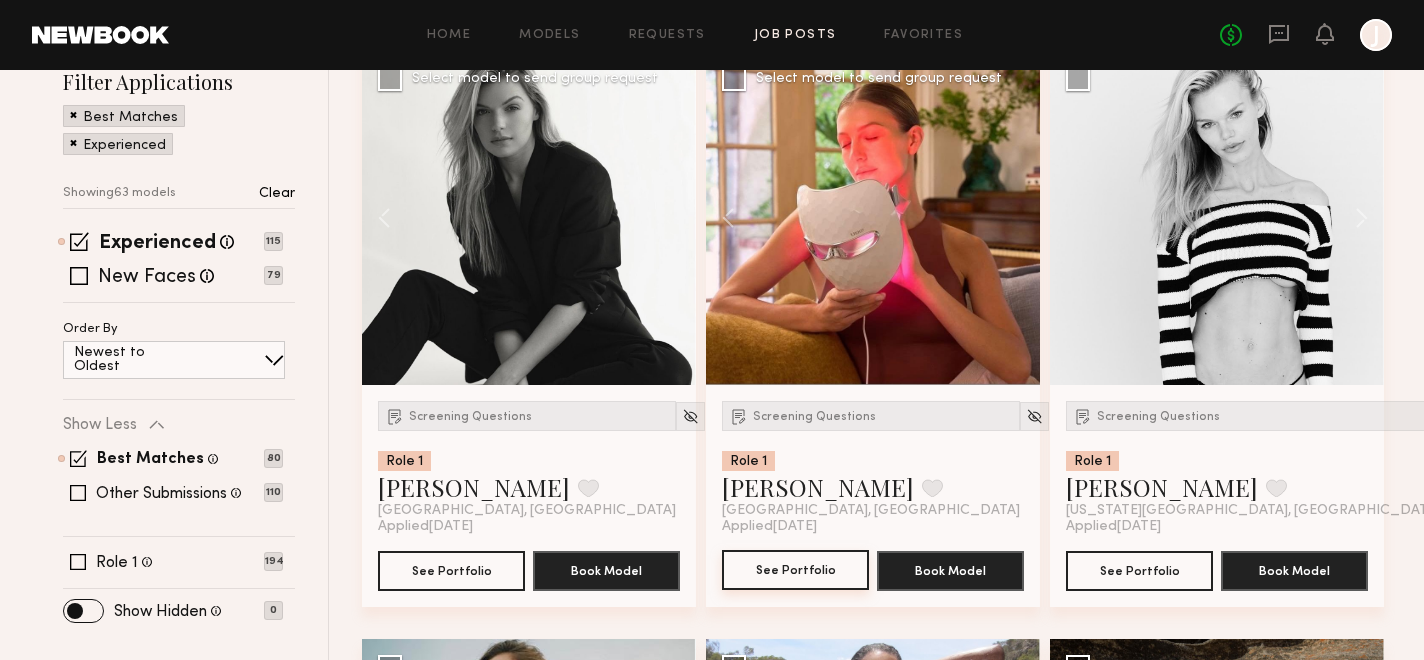 click on "See Portfolio" 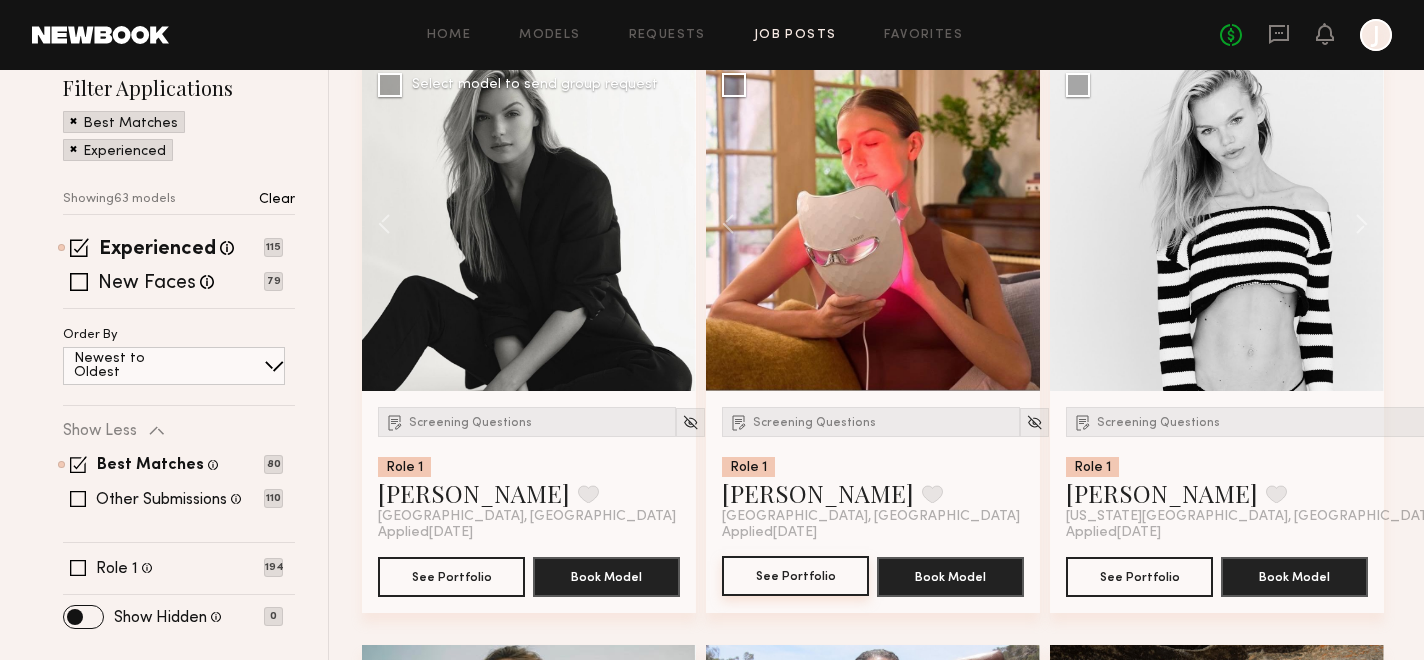 scroll, scrollTop: 306, scrollLeft: 0, axis: vertical 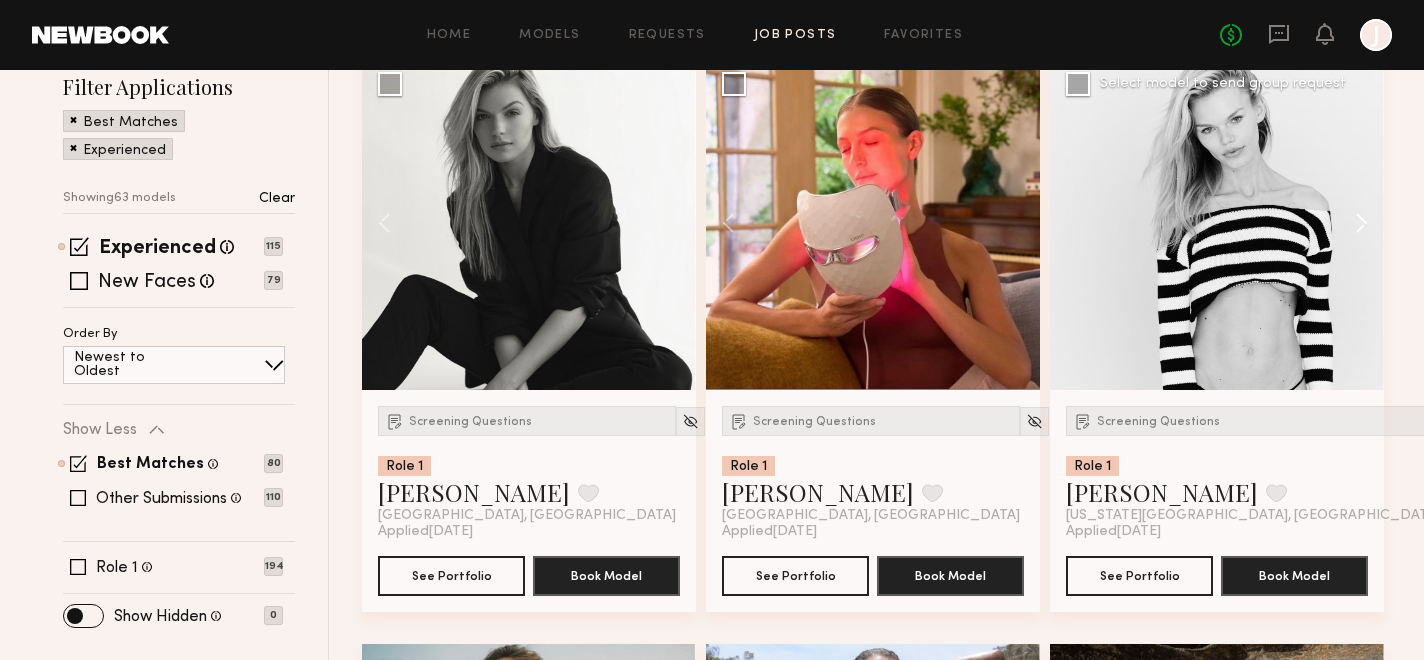 click 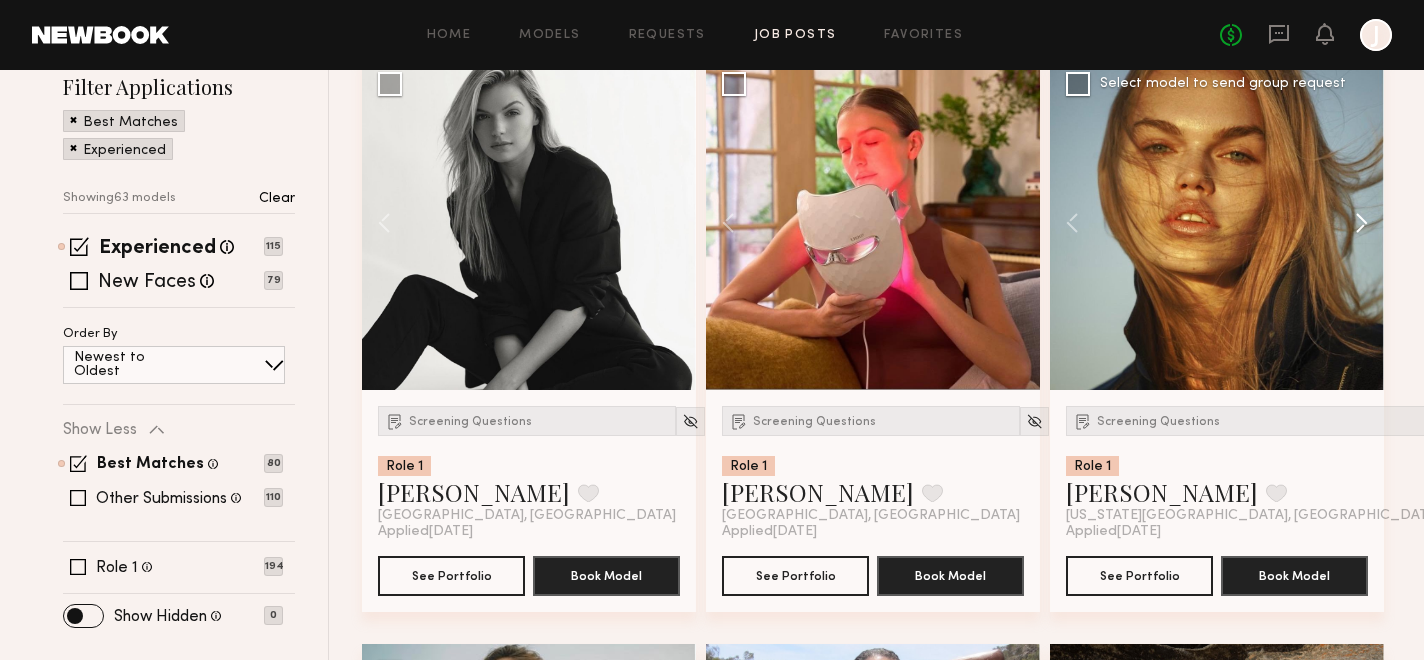 click 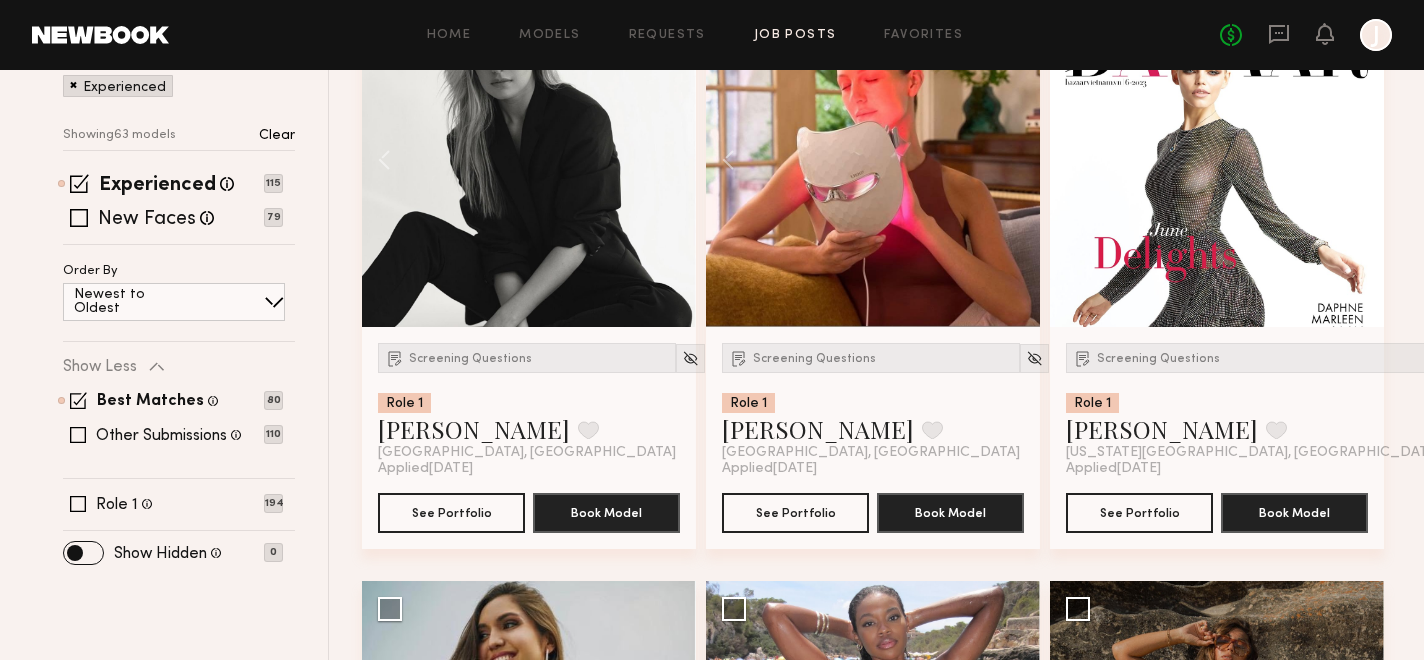 scroll, scrollTop: 378, scrollLeft: 0, axis: vertical 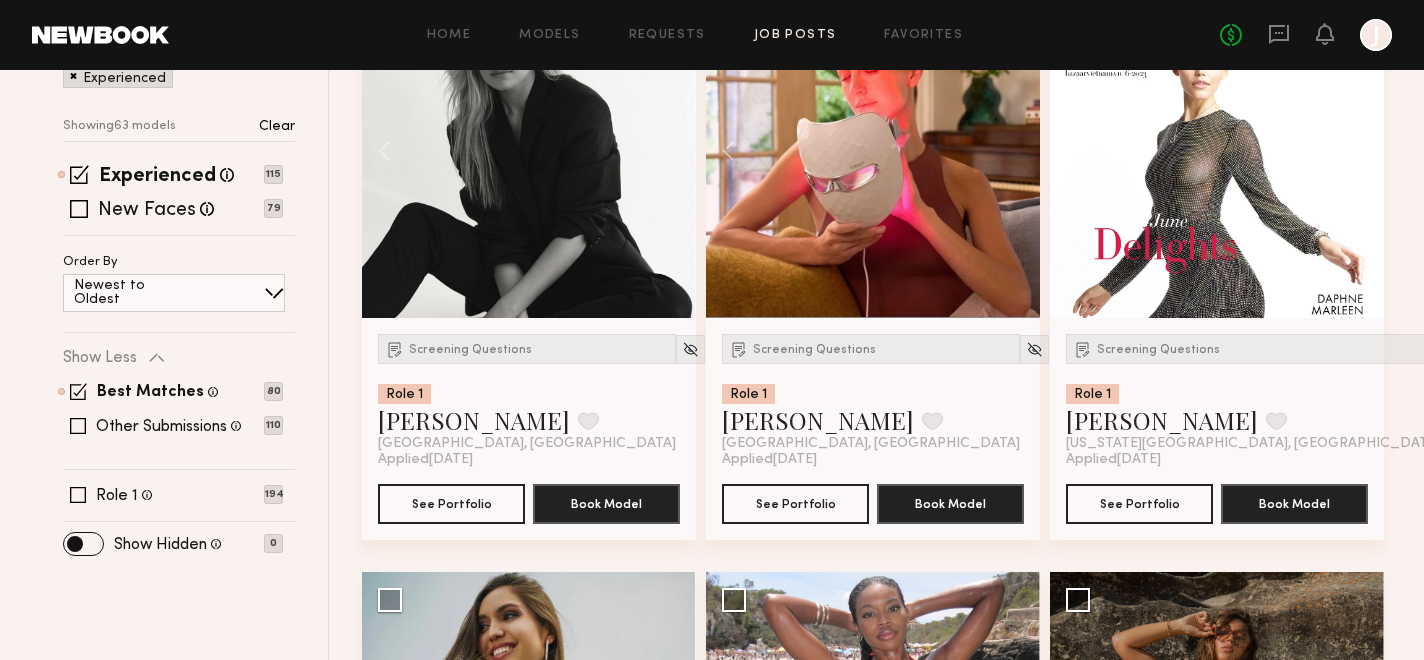 type 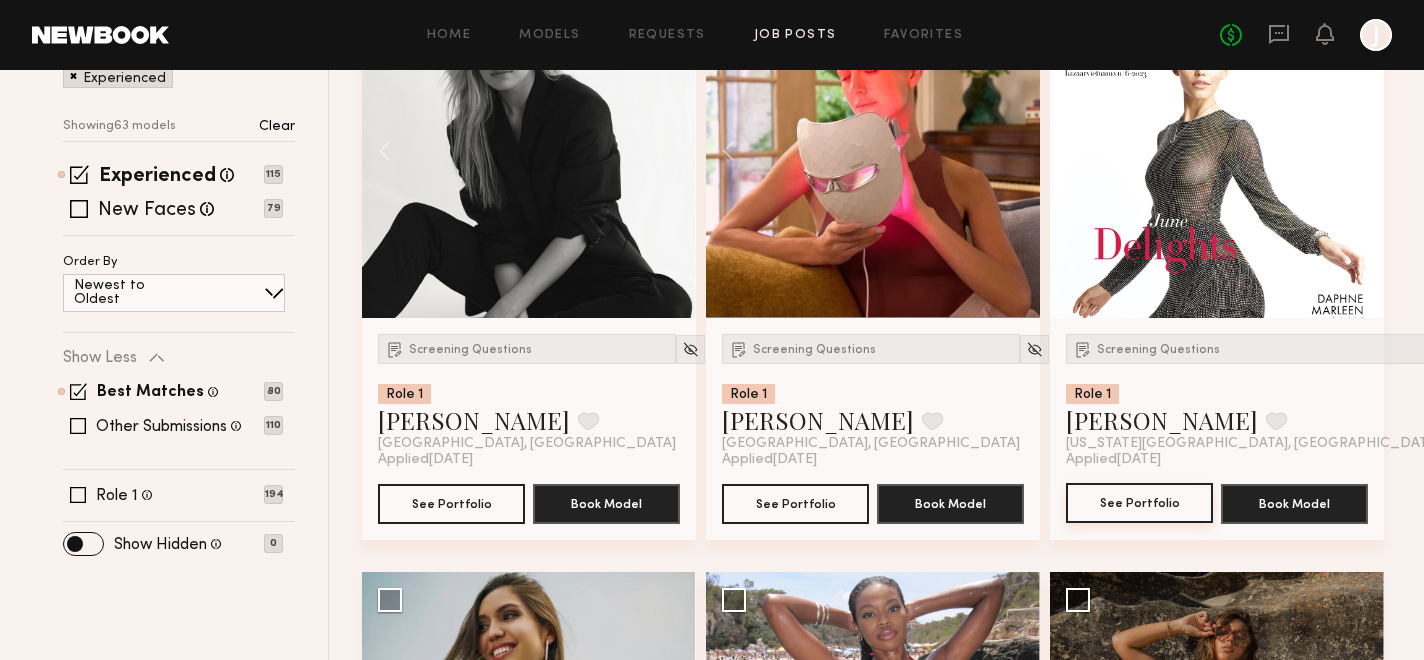 click on "See Portfolio" 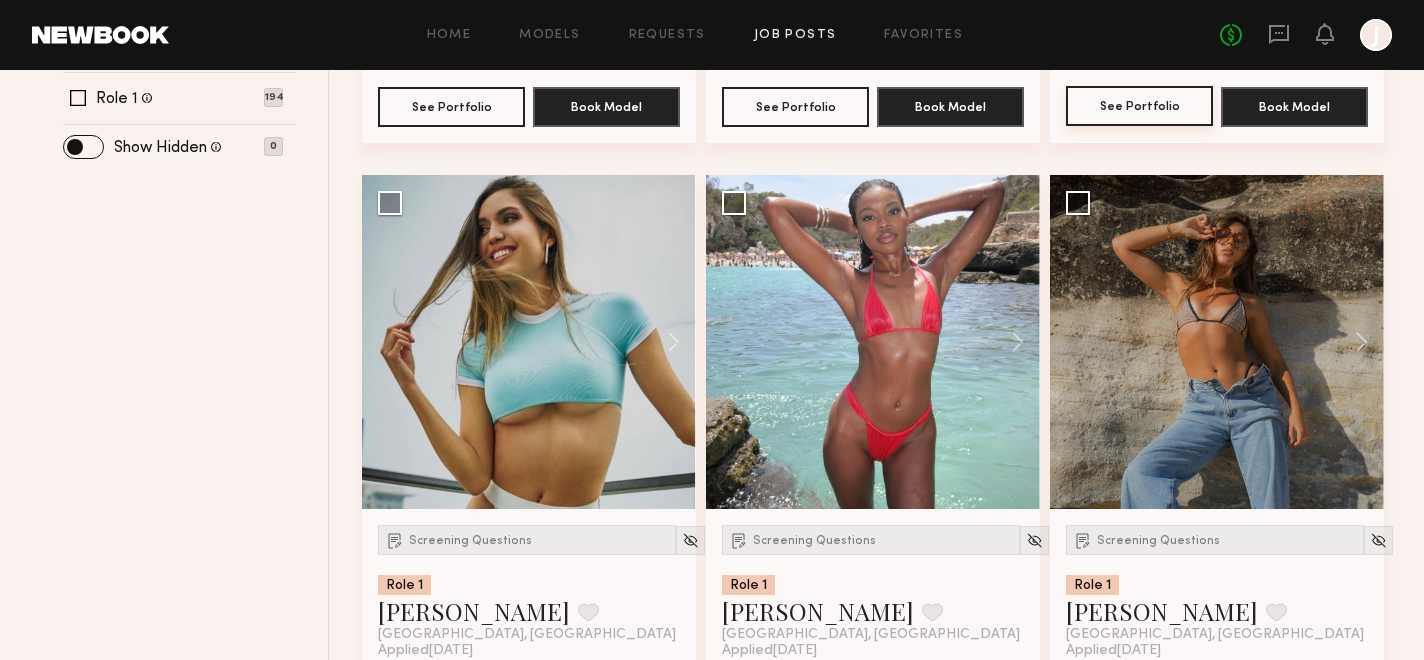scroll, scrollTop: 780, scrollLeft: 0, axis: vertical 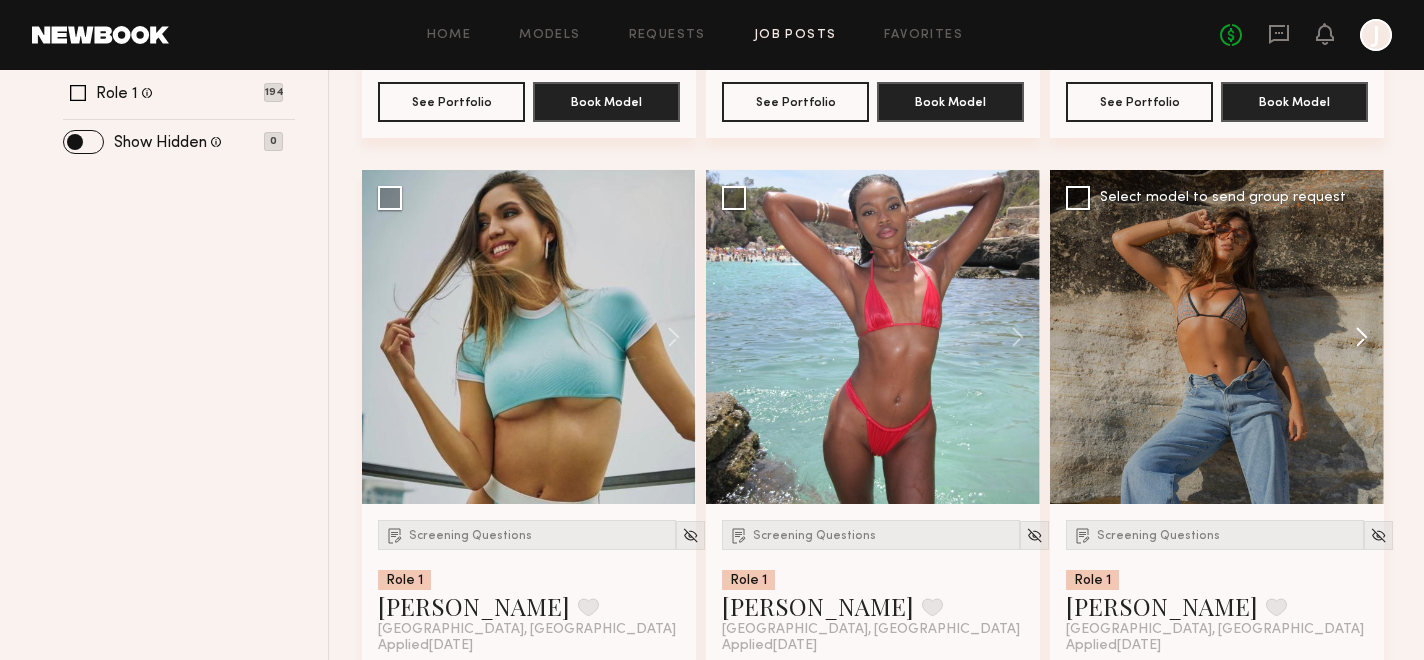 click 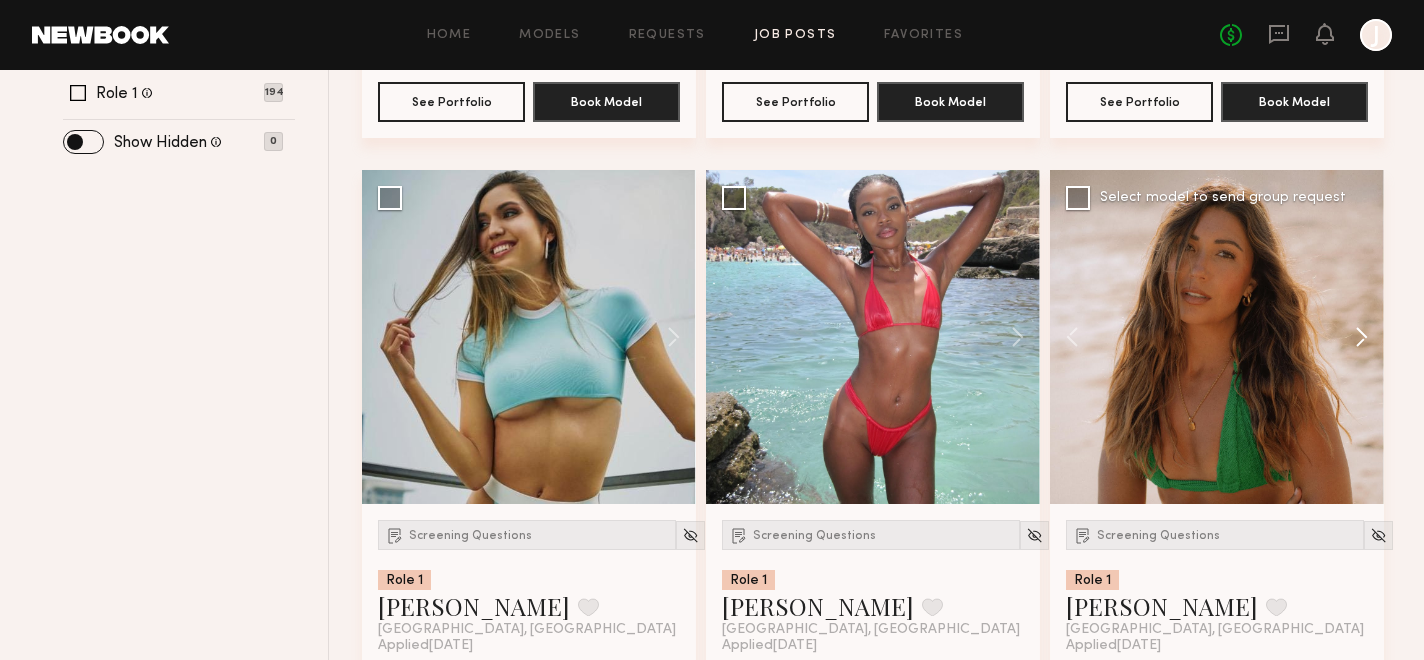 click 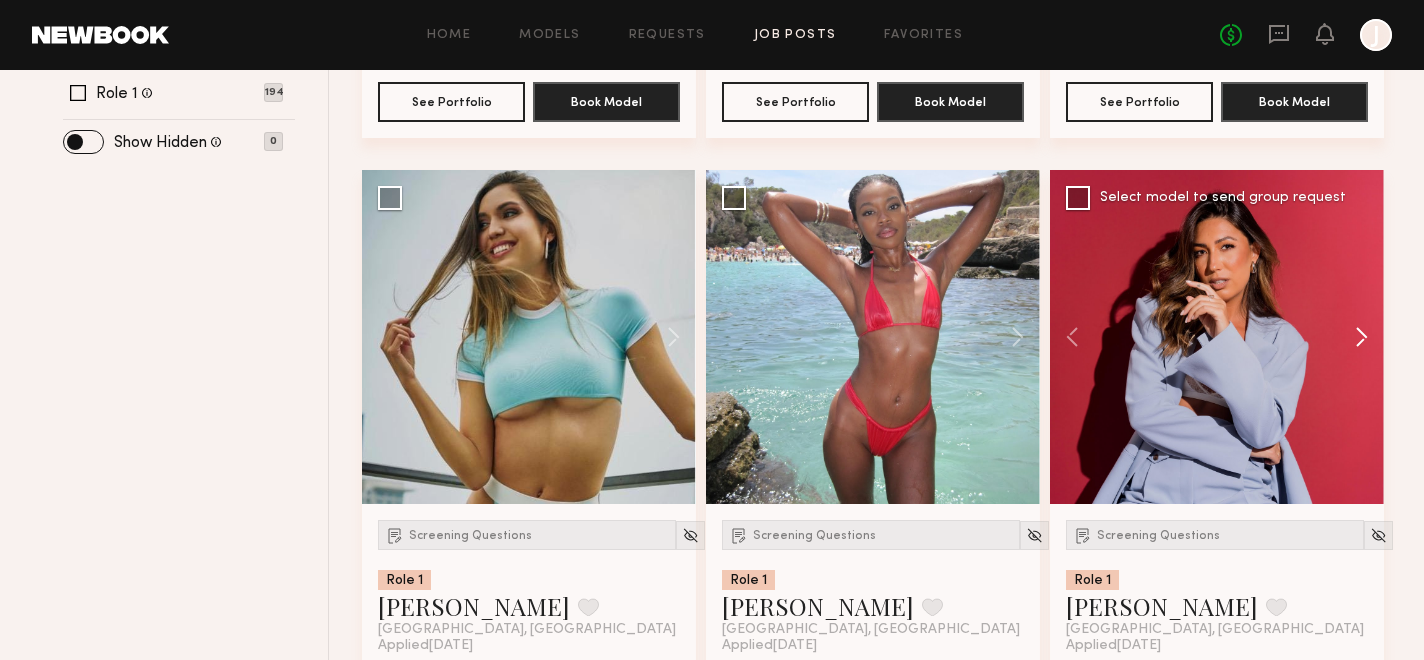click 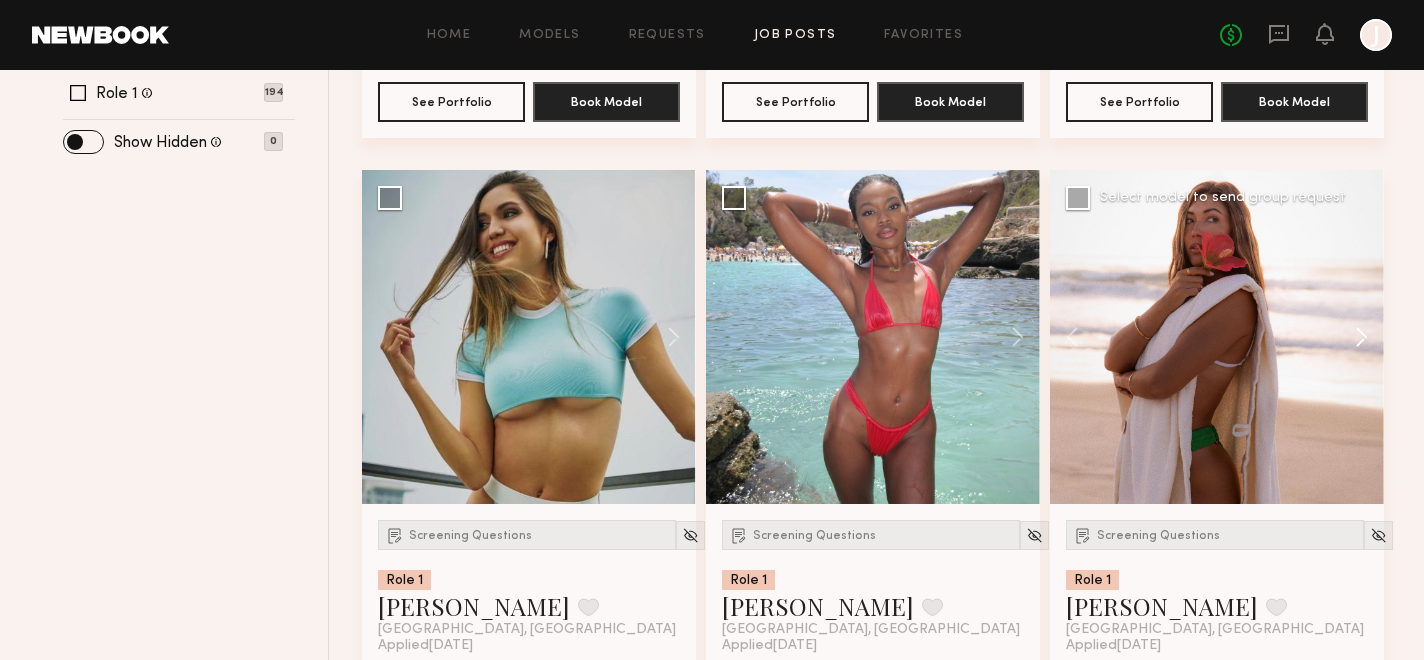 click 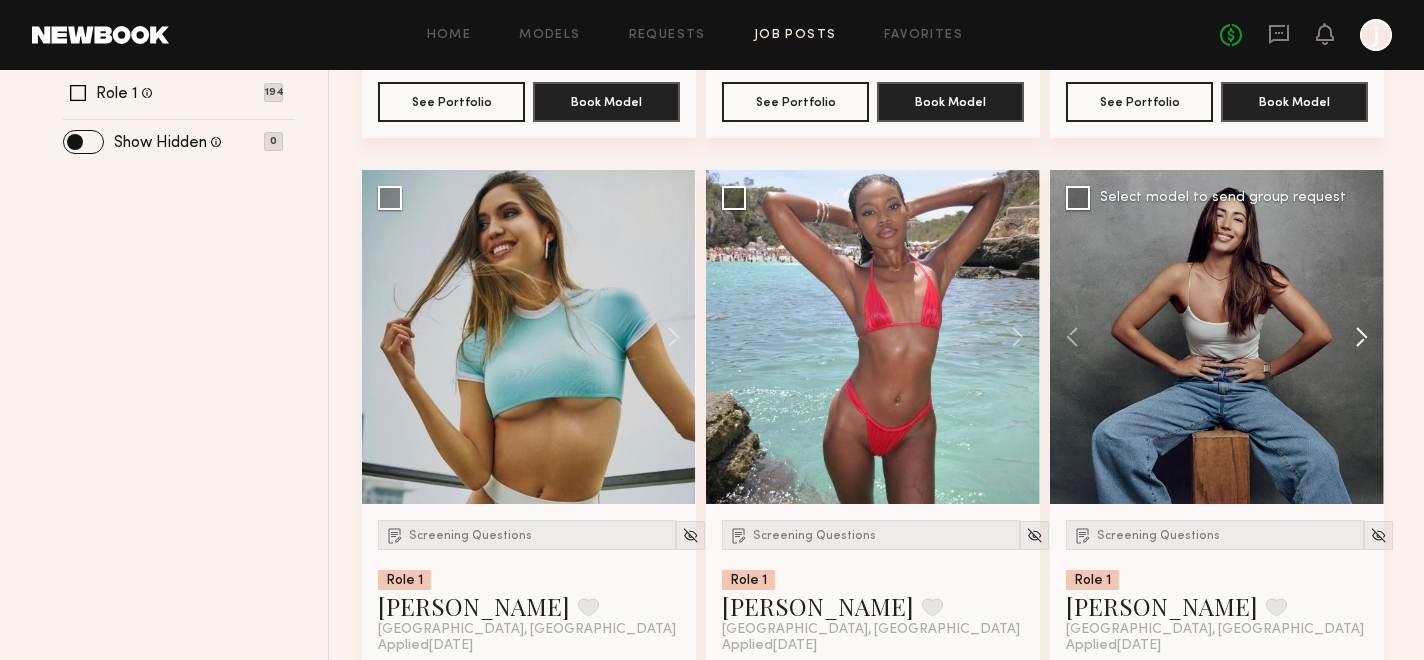 click 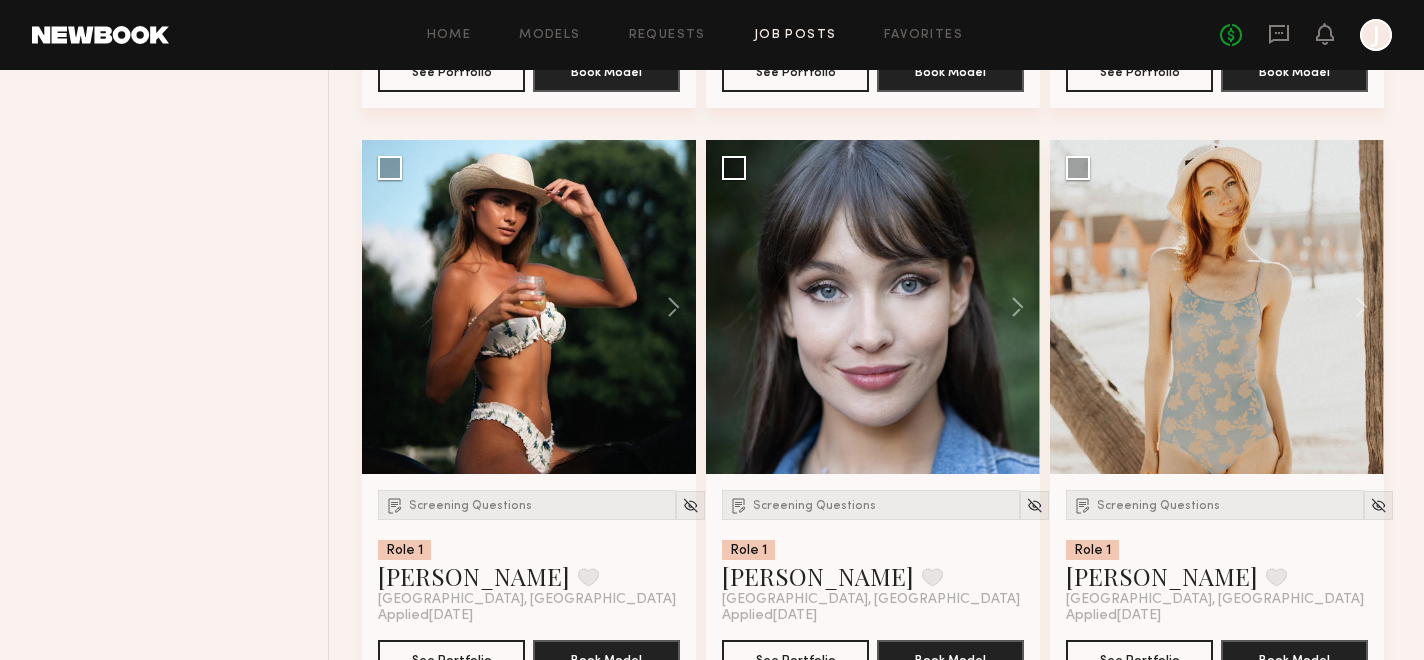 scroll, scrollTop: 3166, scrollLeft: 0, axis: vertical 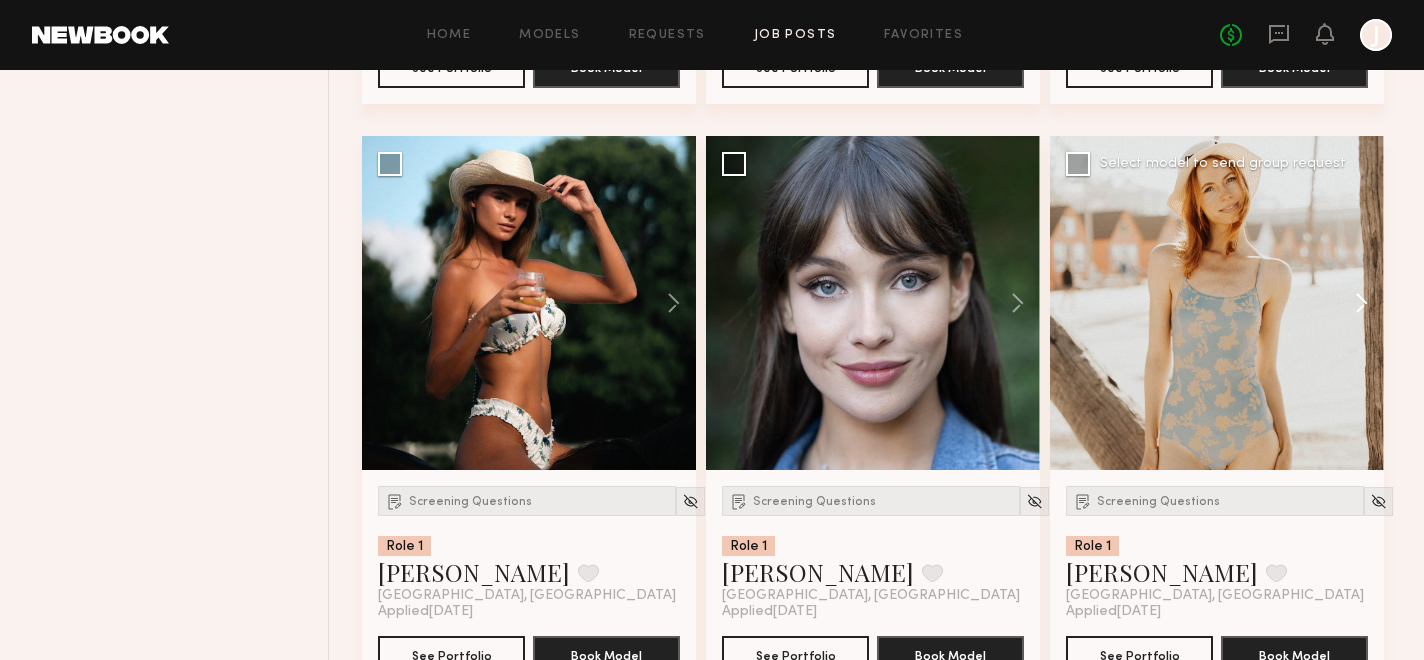 click 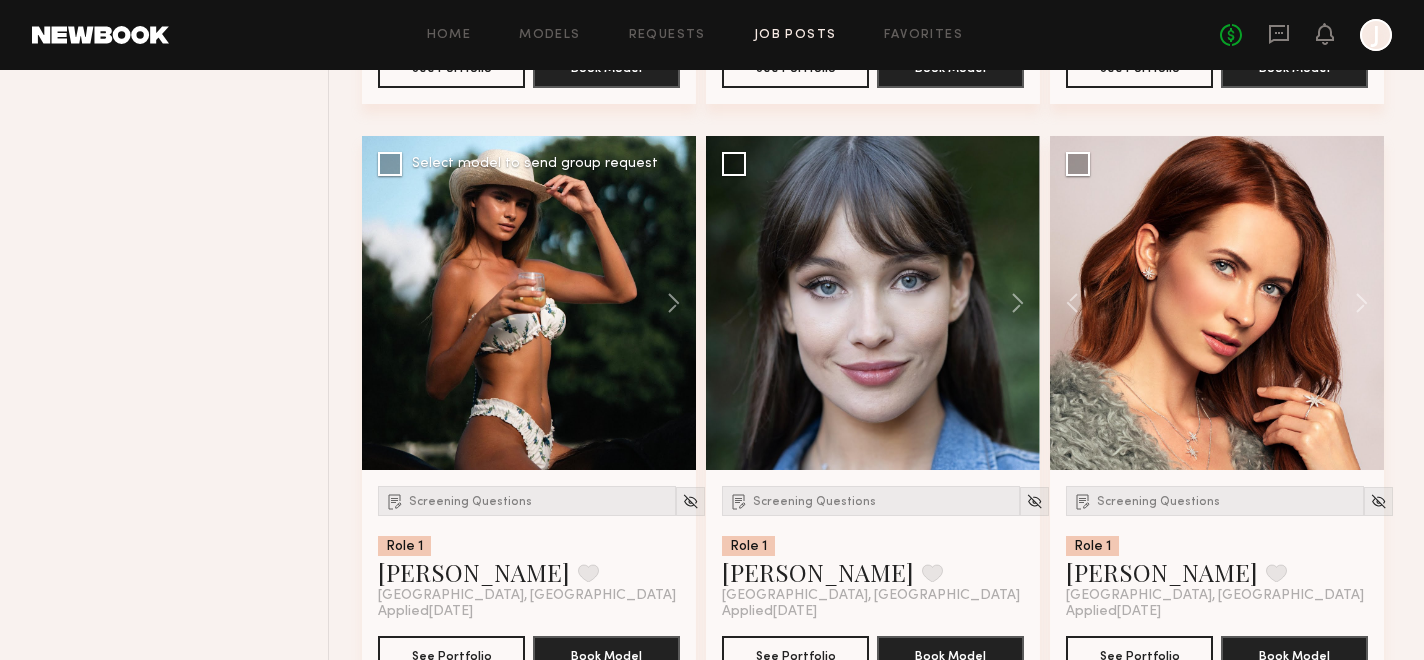 type 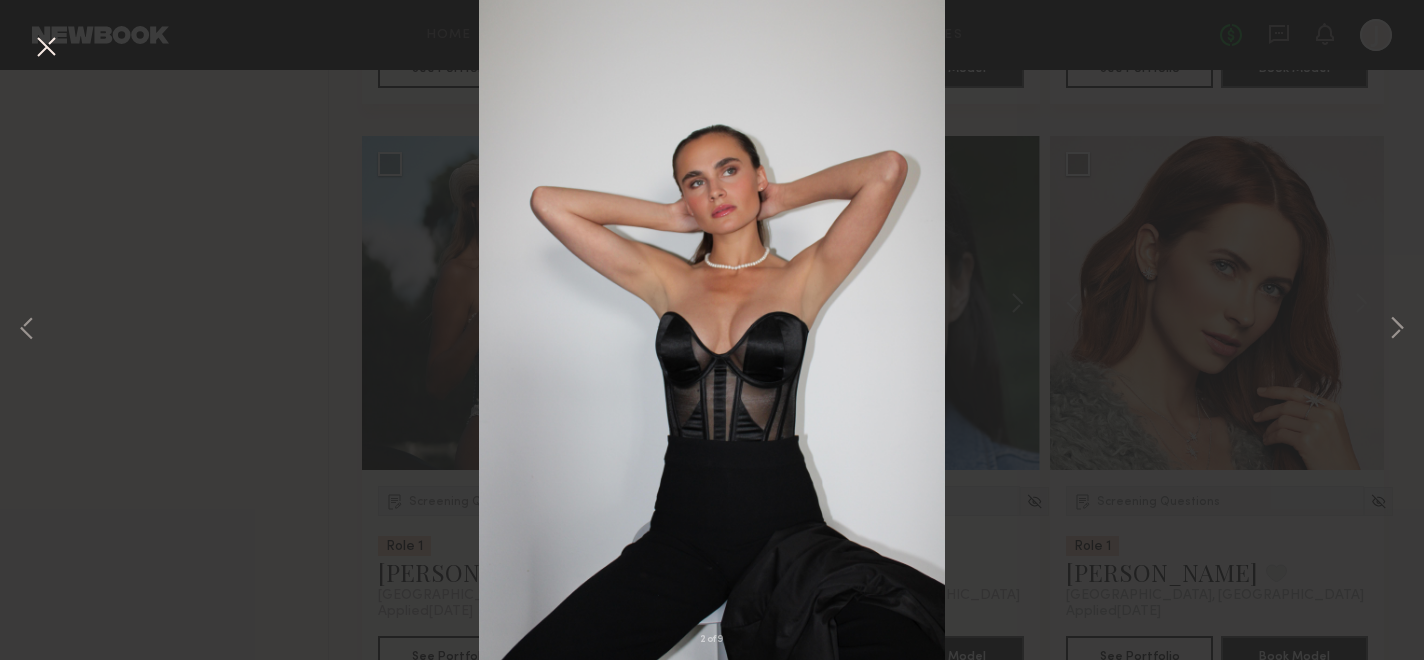 click at bounding box center [46, 48] 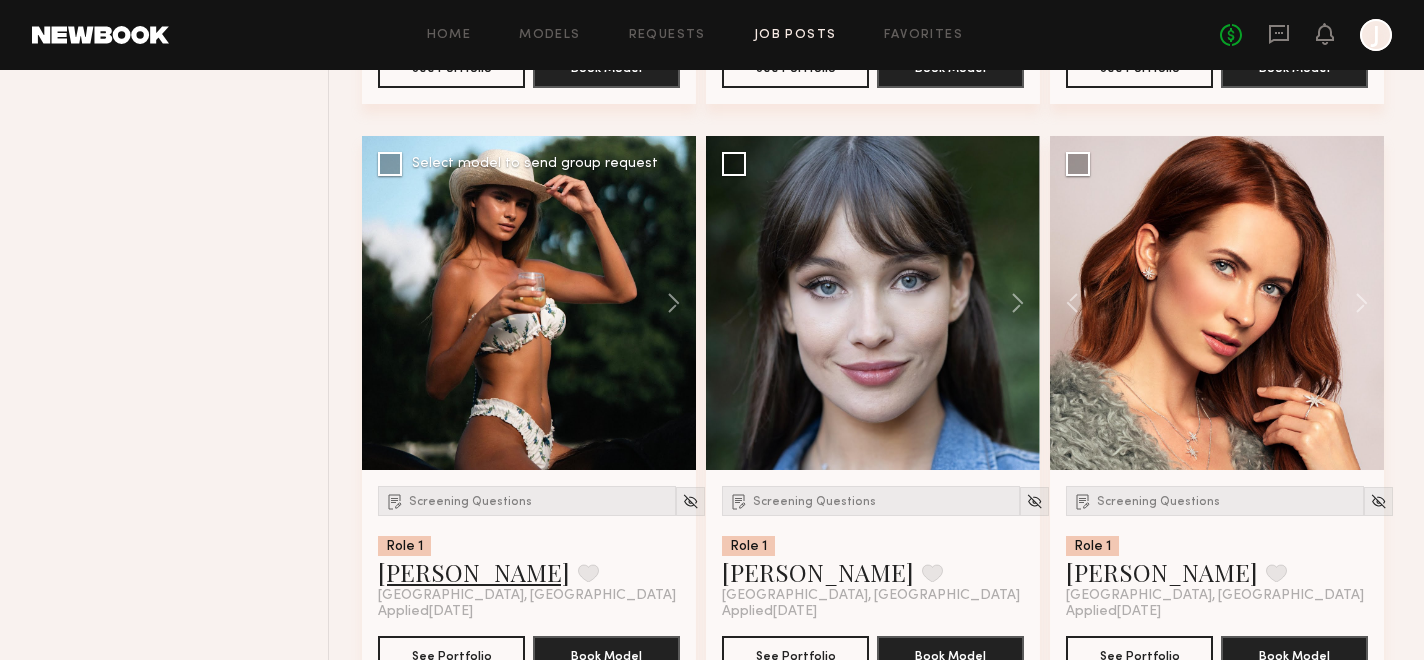 click on "Madeline M." 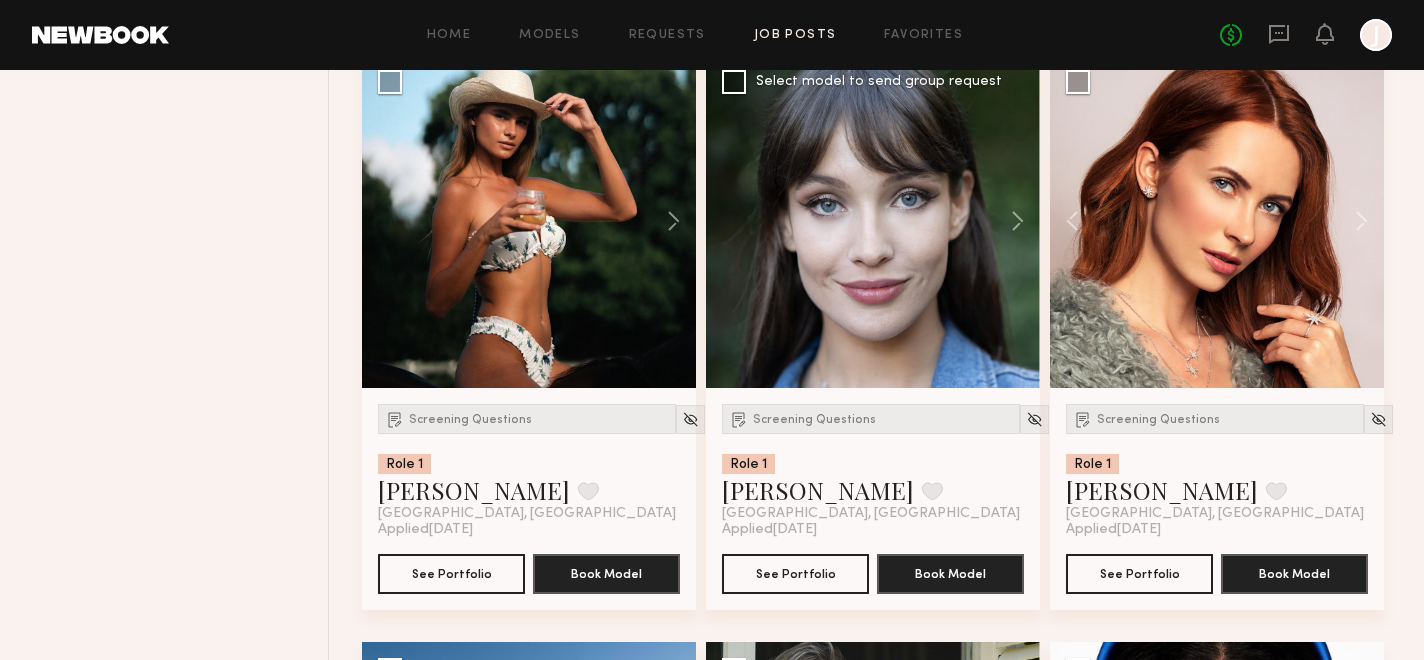scroll, scrollTop: 3221, scrollLeft: 0, axis: vertical 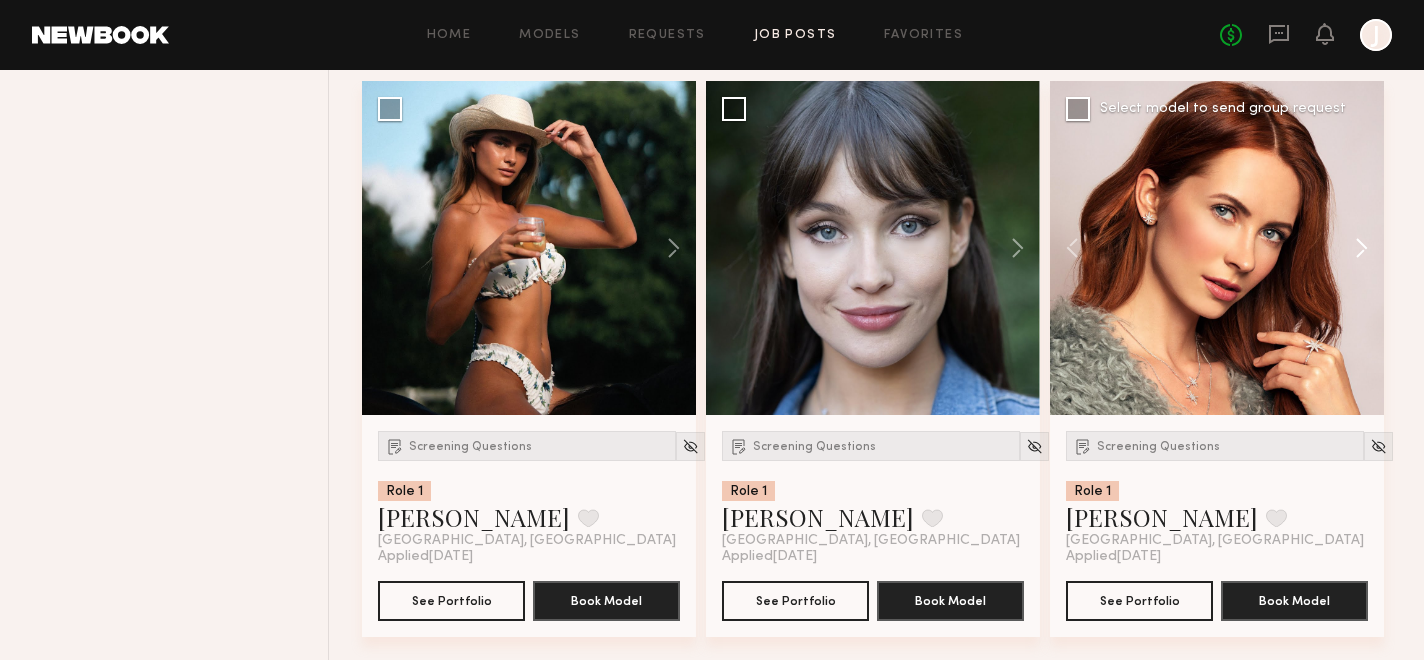click 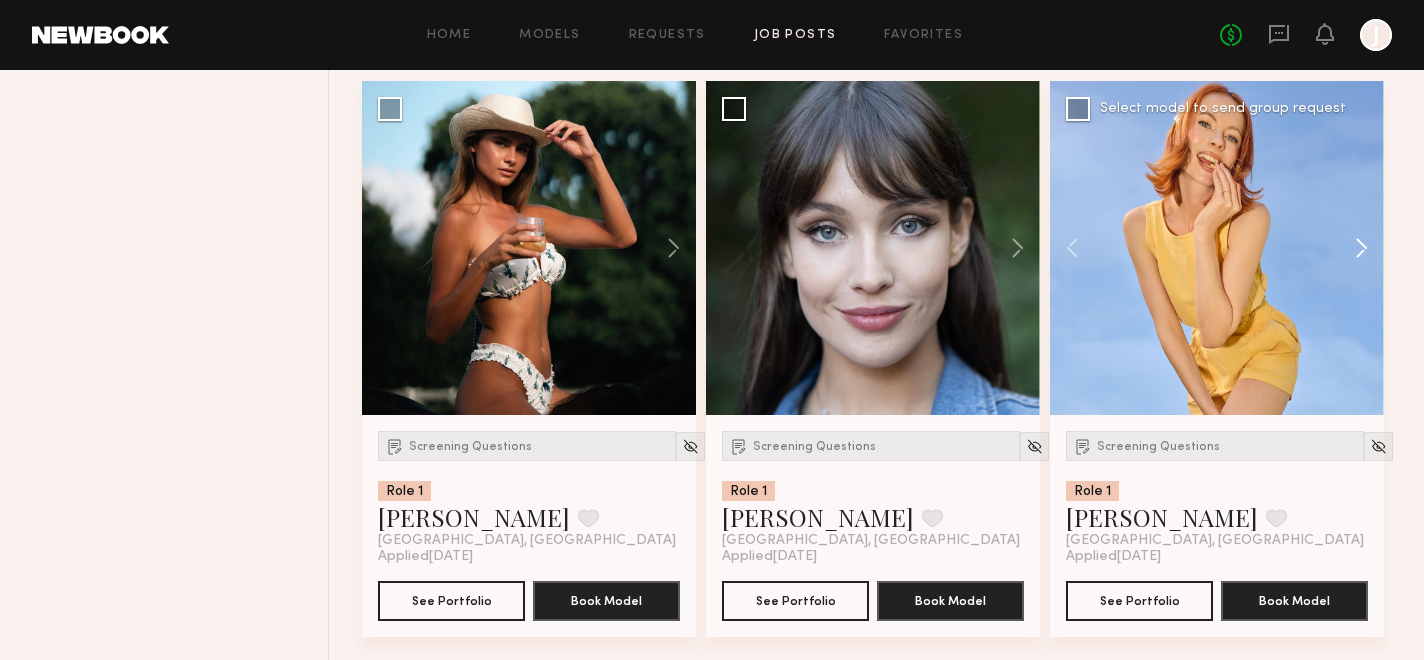 click 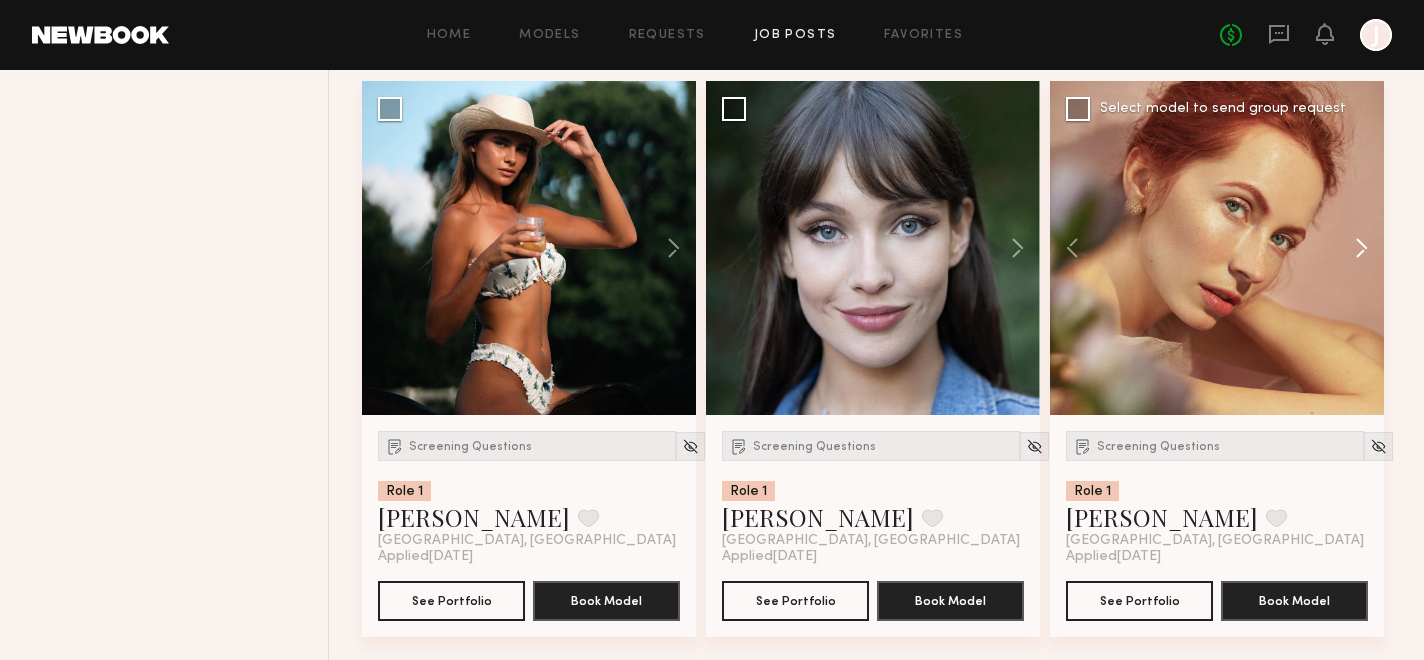 click 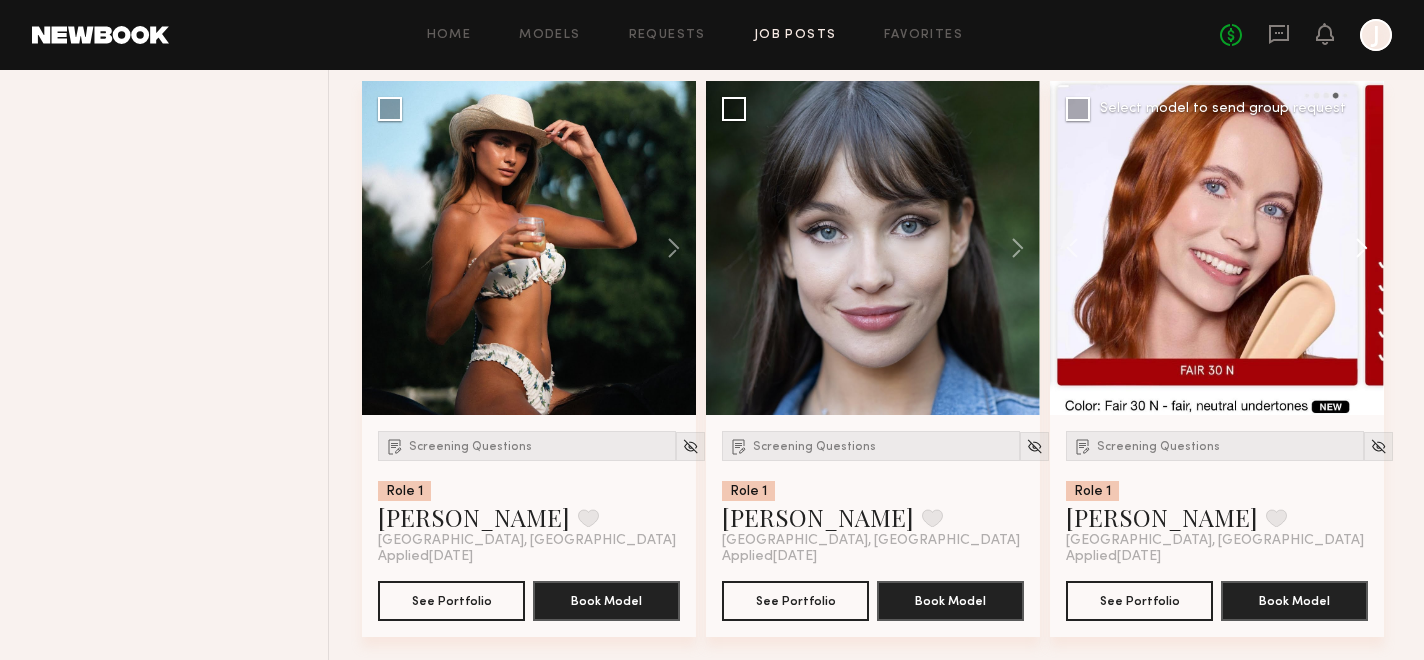 click 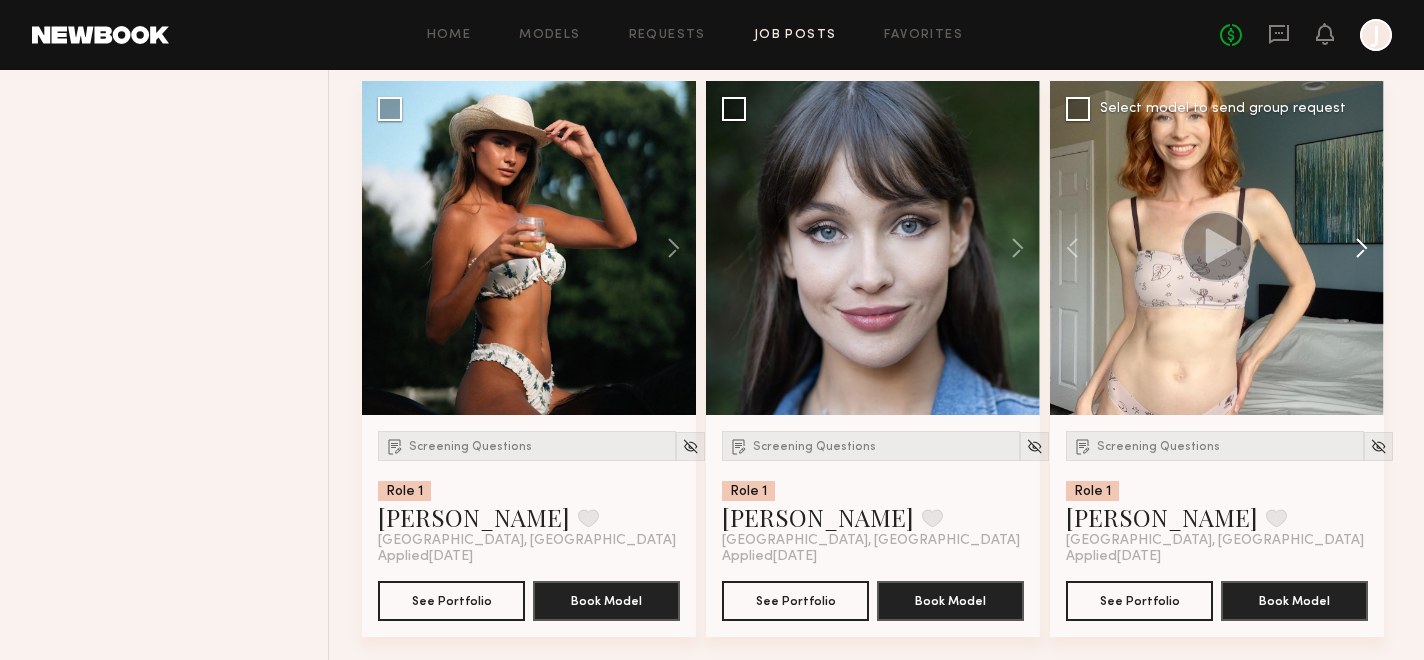 click 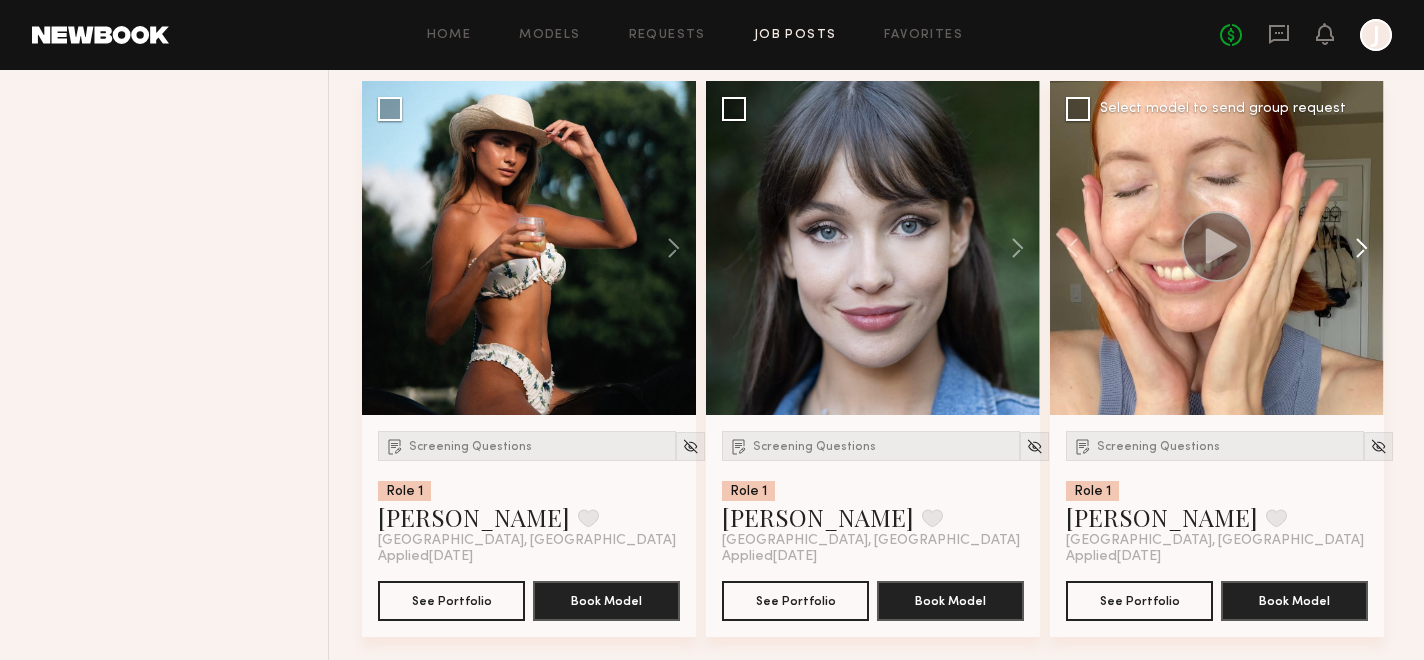 click 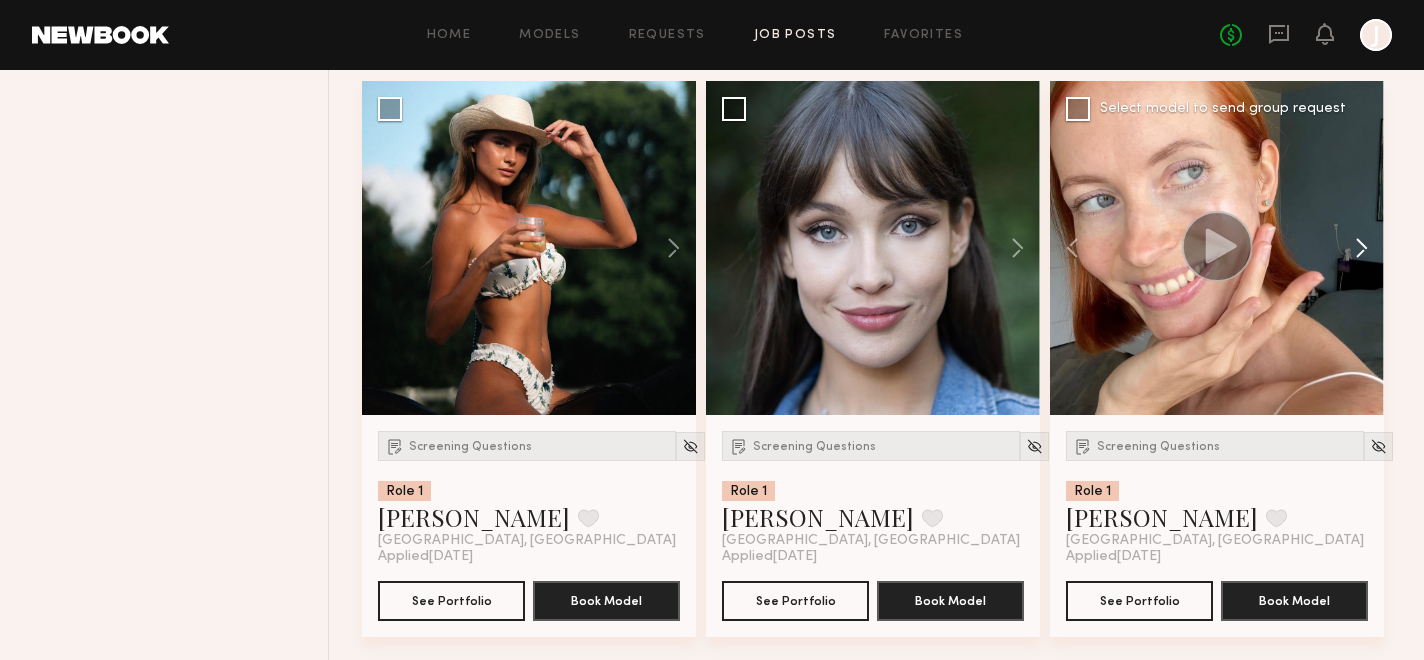 click 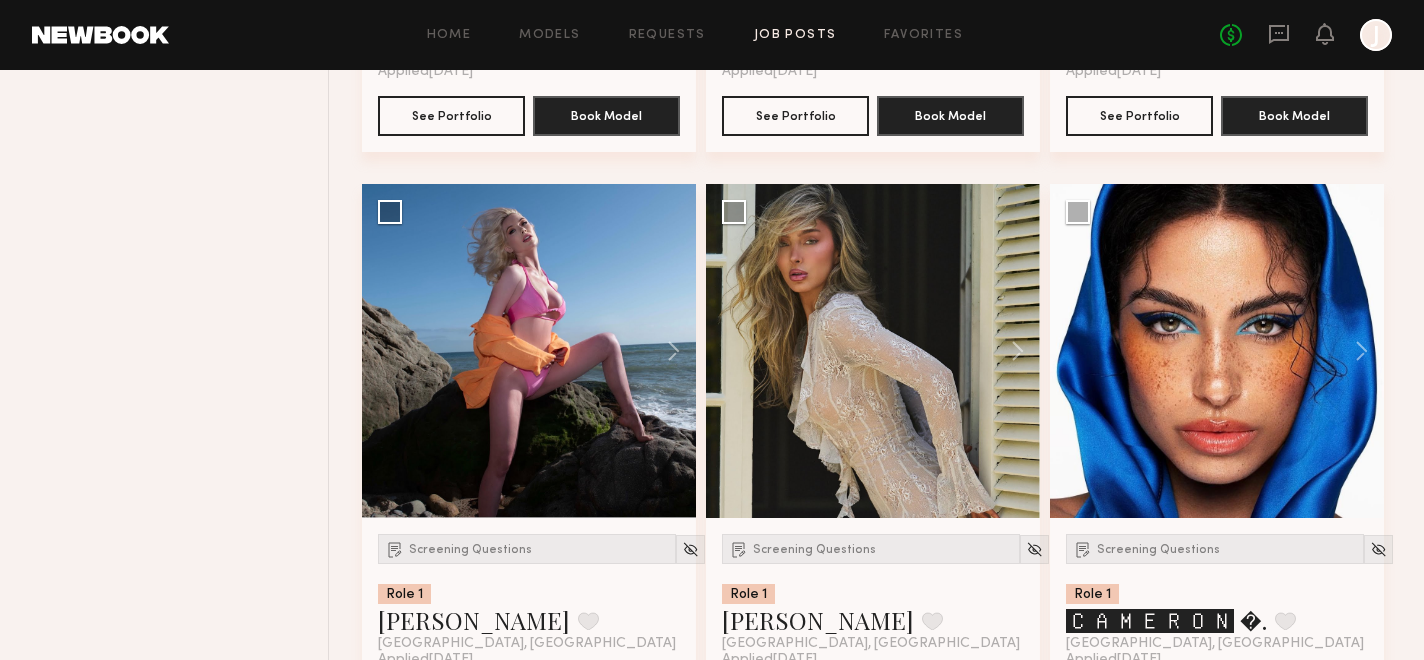 scroll, scrollTop: 3708, scrollLeft: 0, axis: vertical 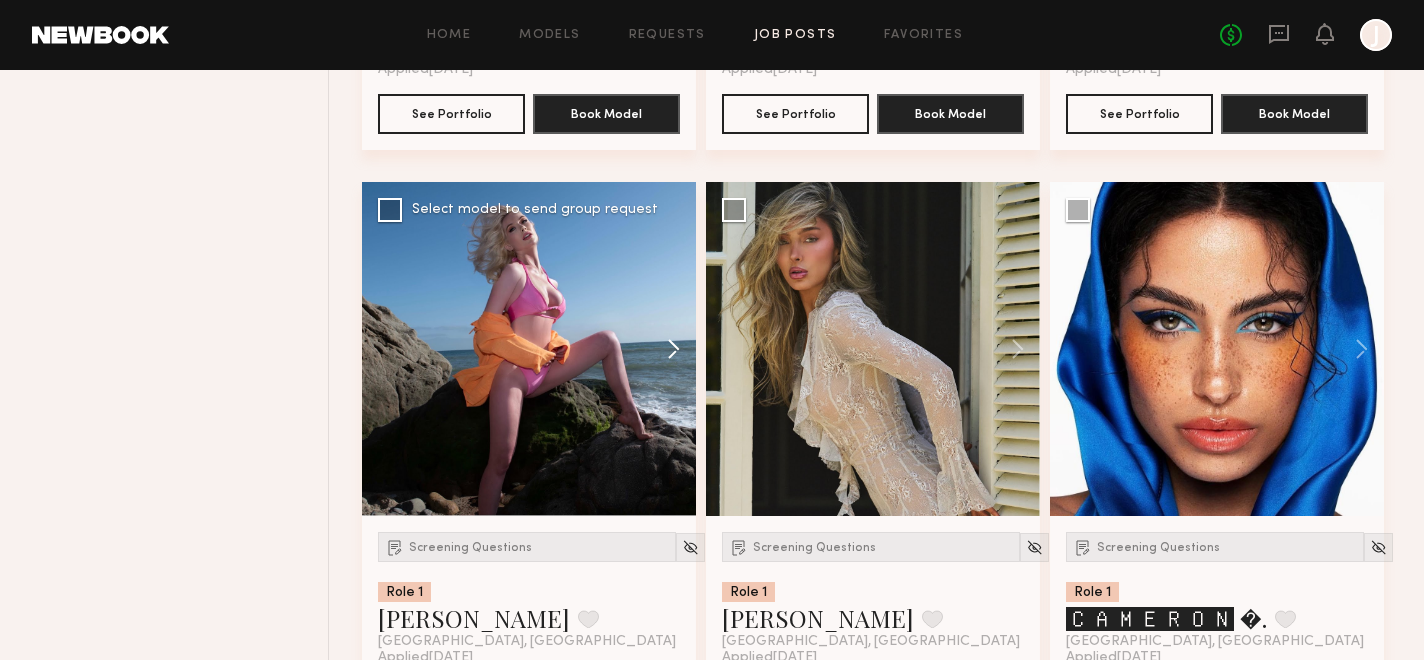 click 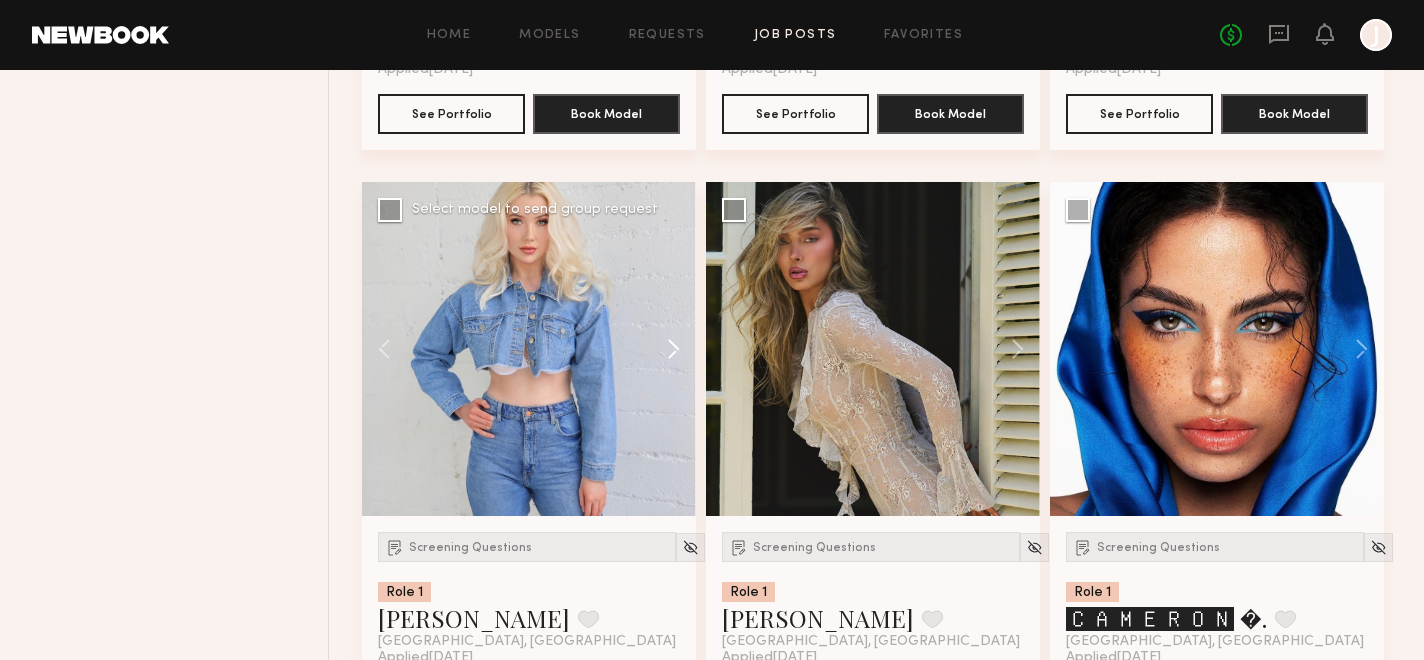 click 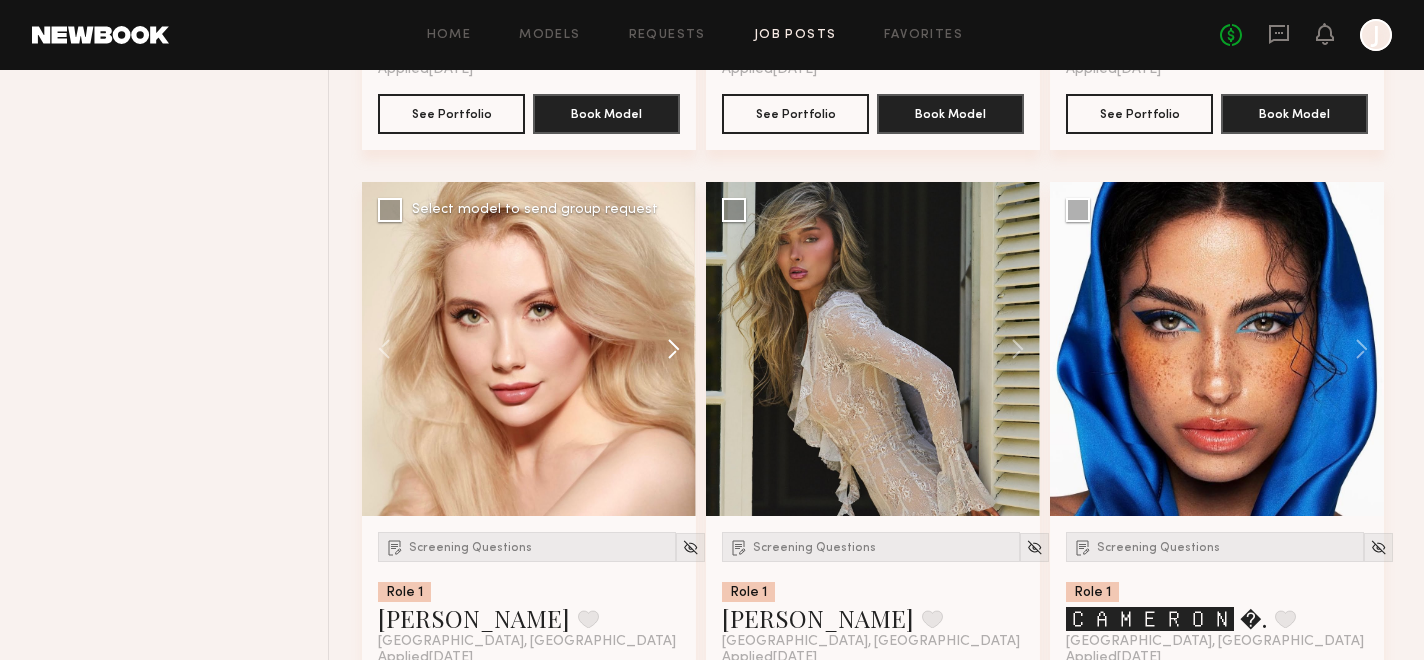 click 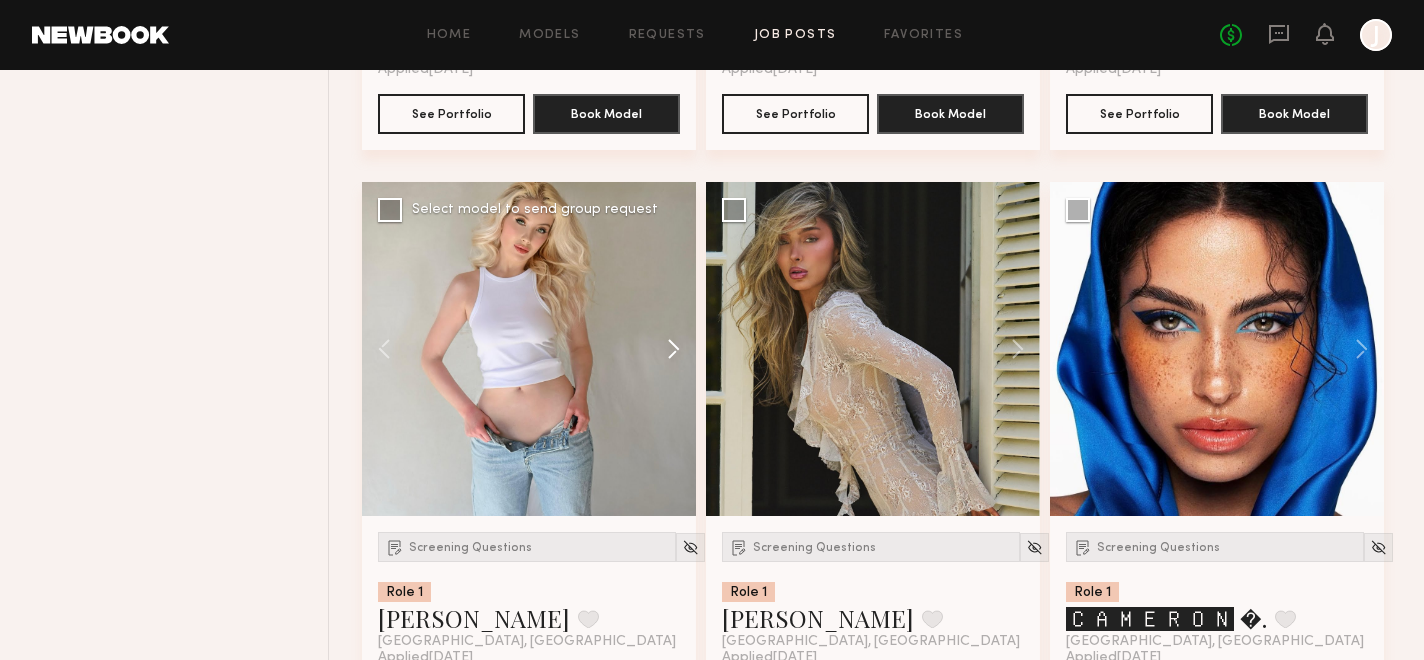 click 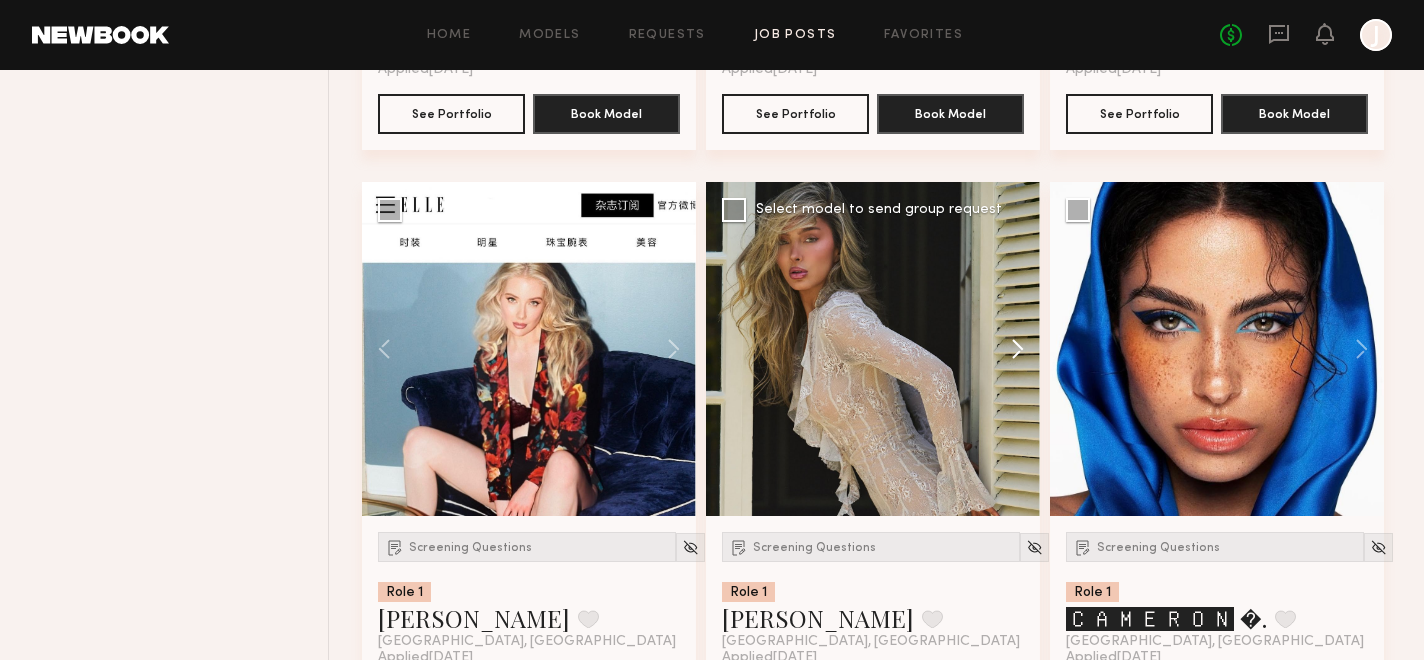 click 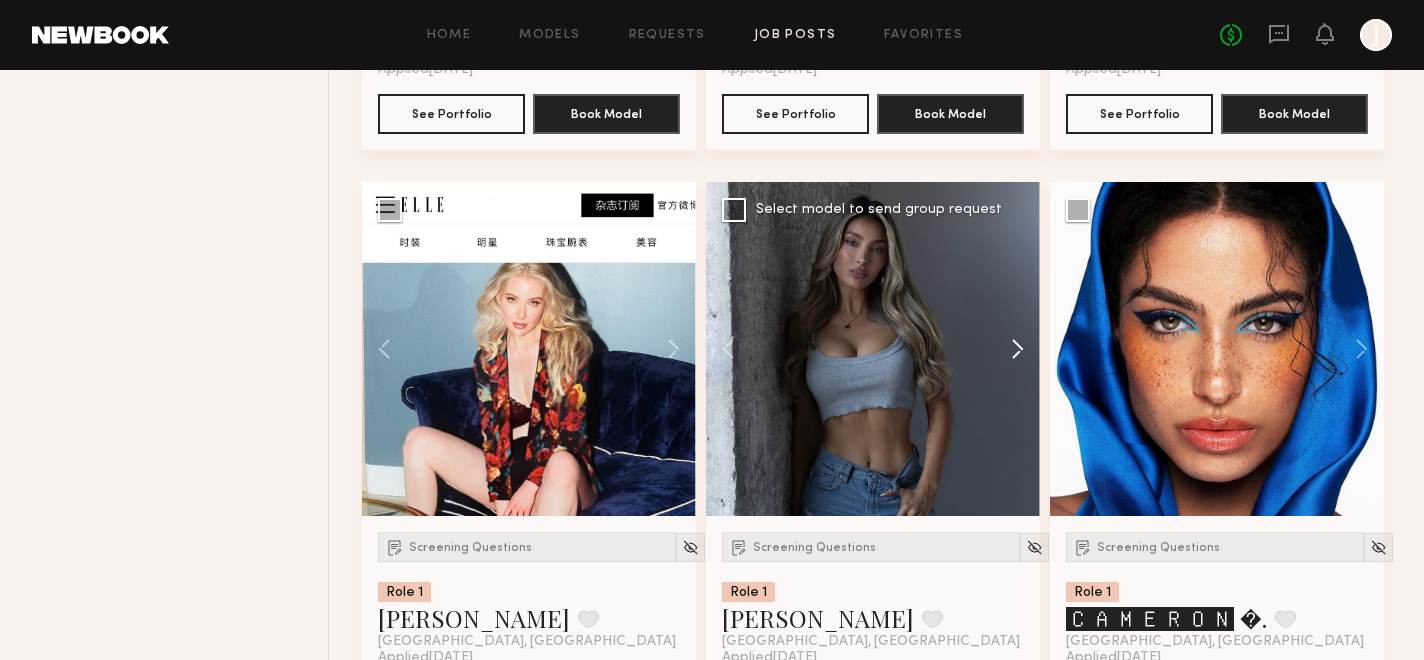 click 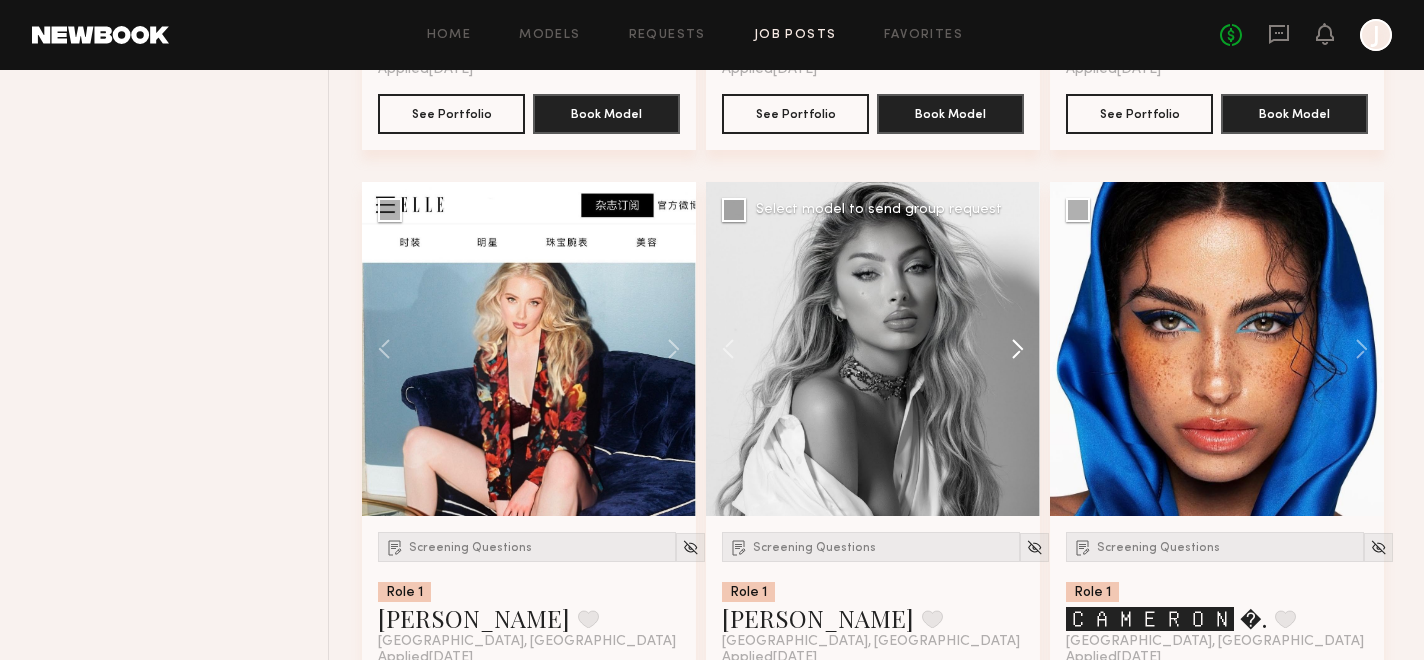 click 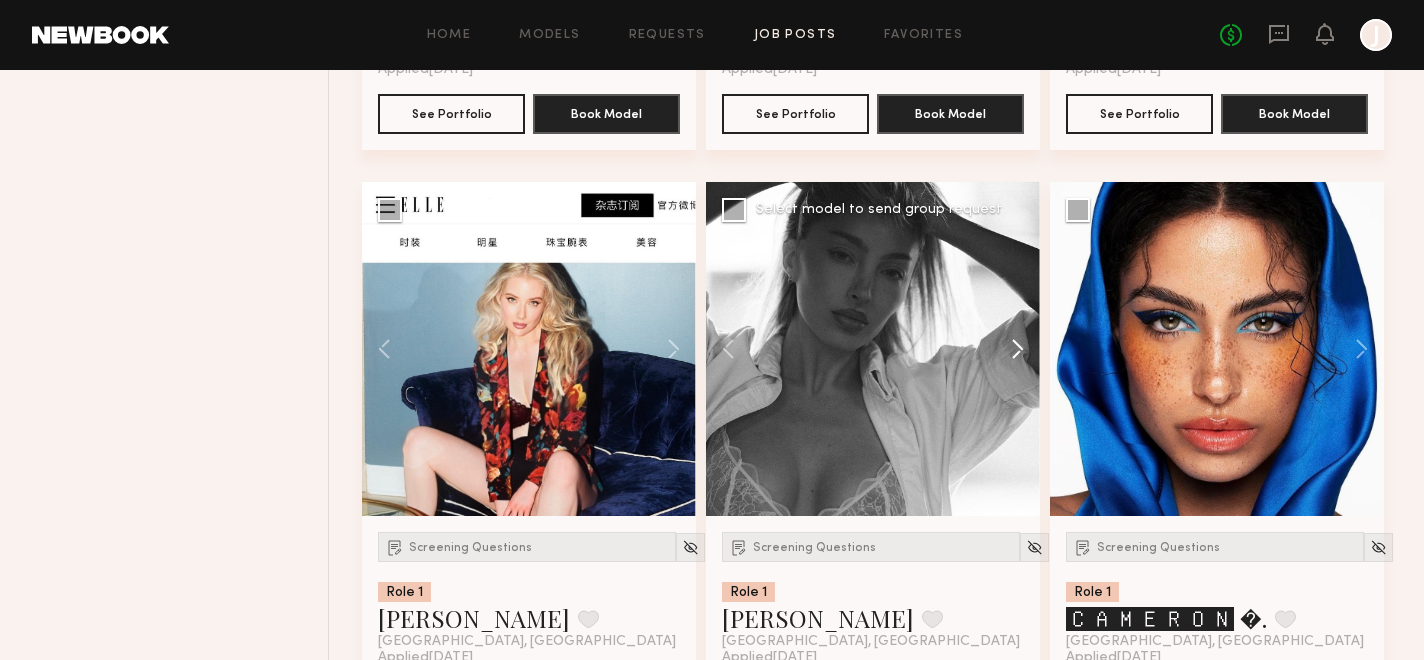 click 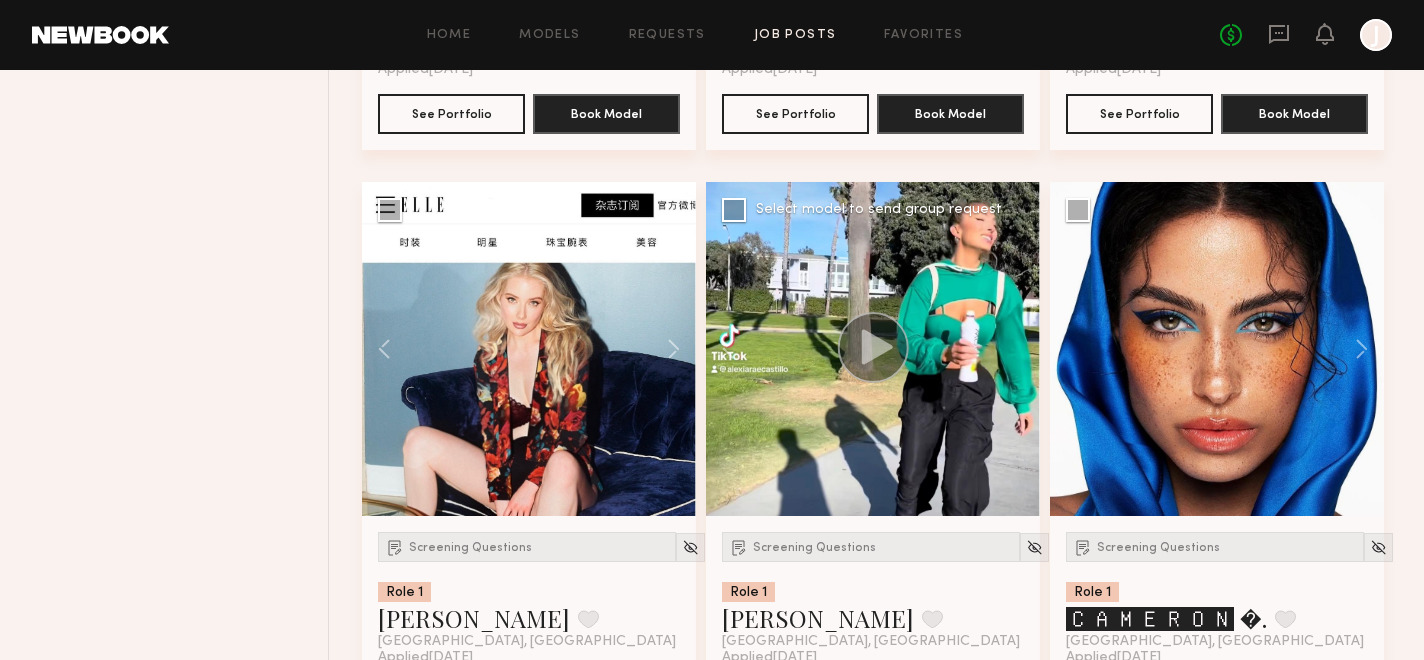 click 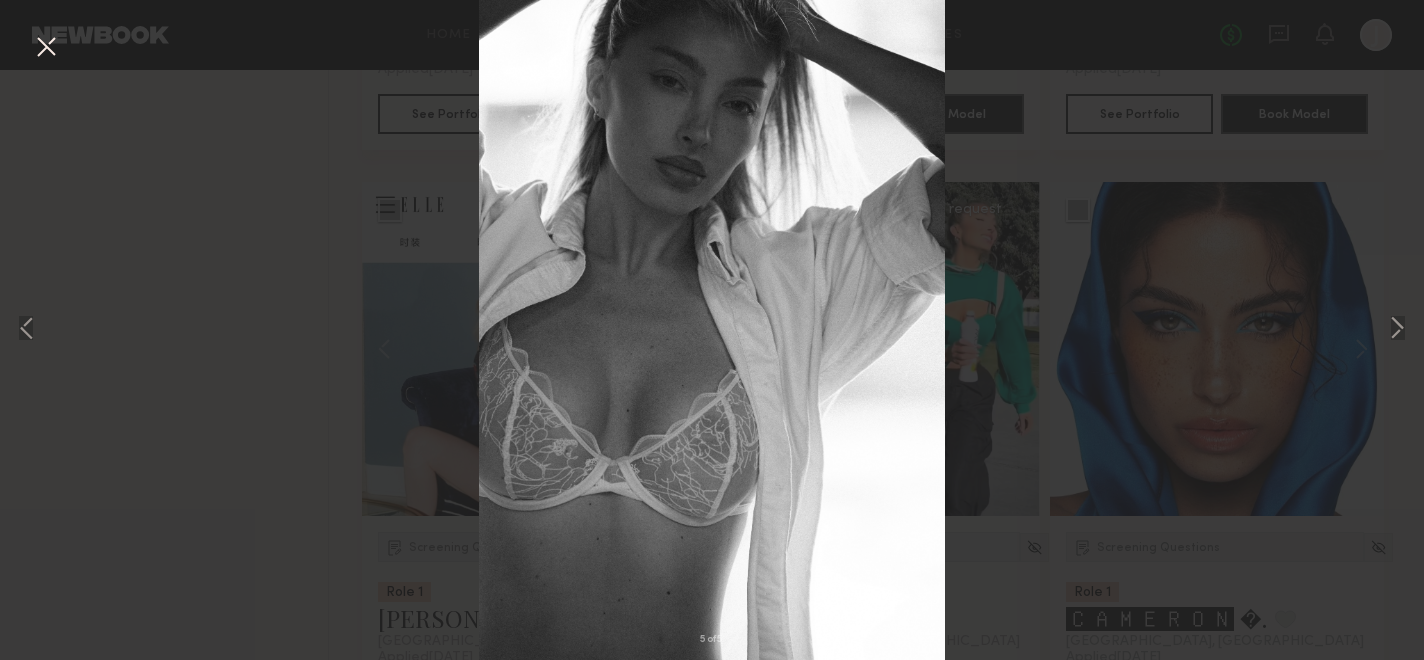 click at bounding box center (46, 48) 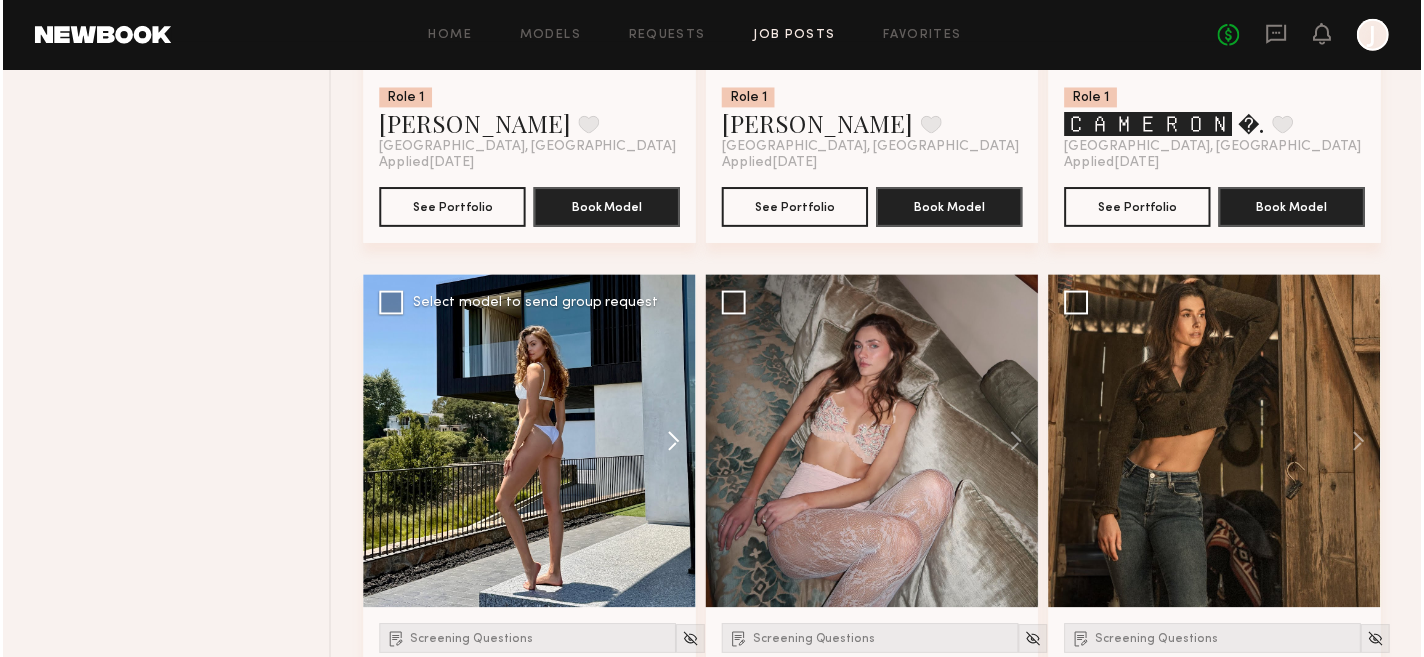 scroll, scrollTop: 4226, scrollLeft: 0, axis: vertical 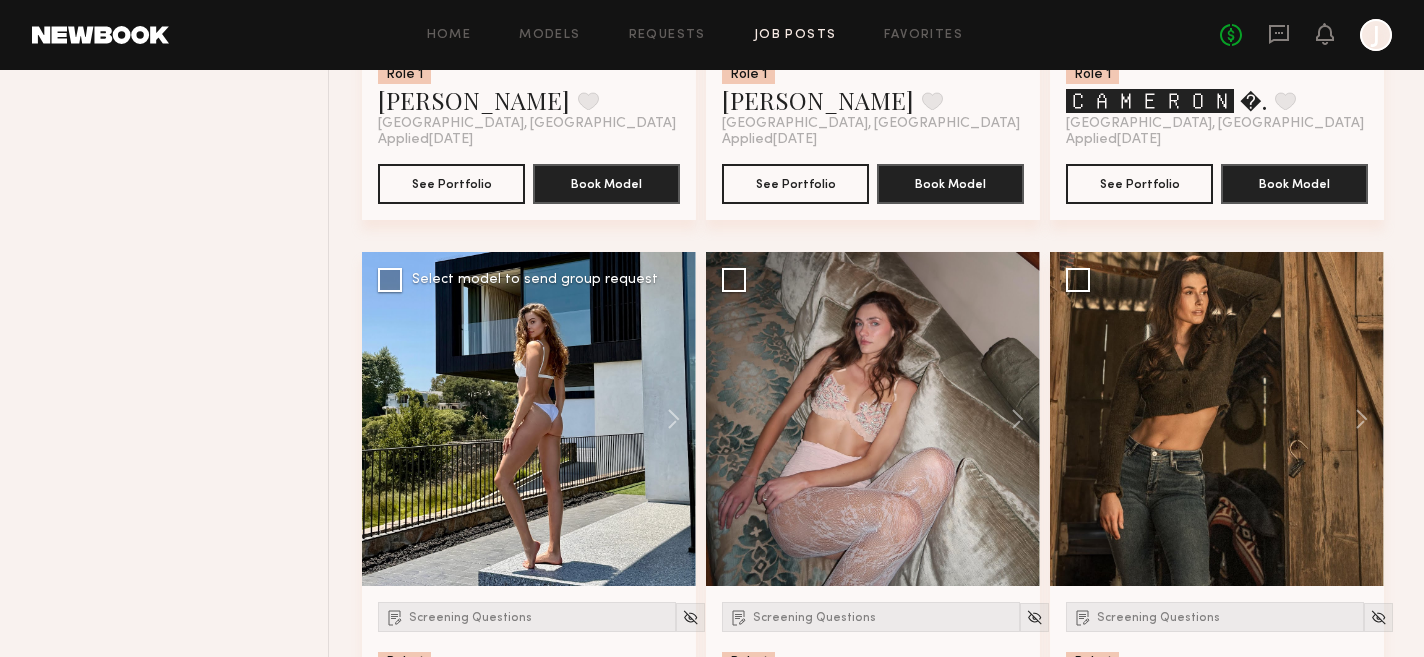 click 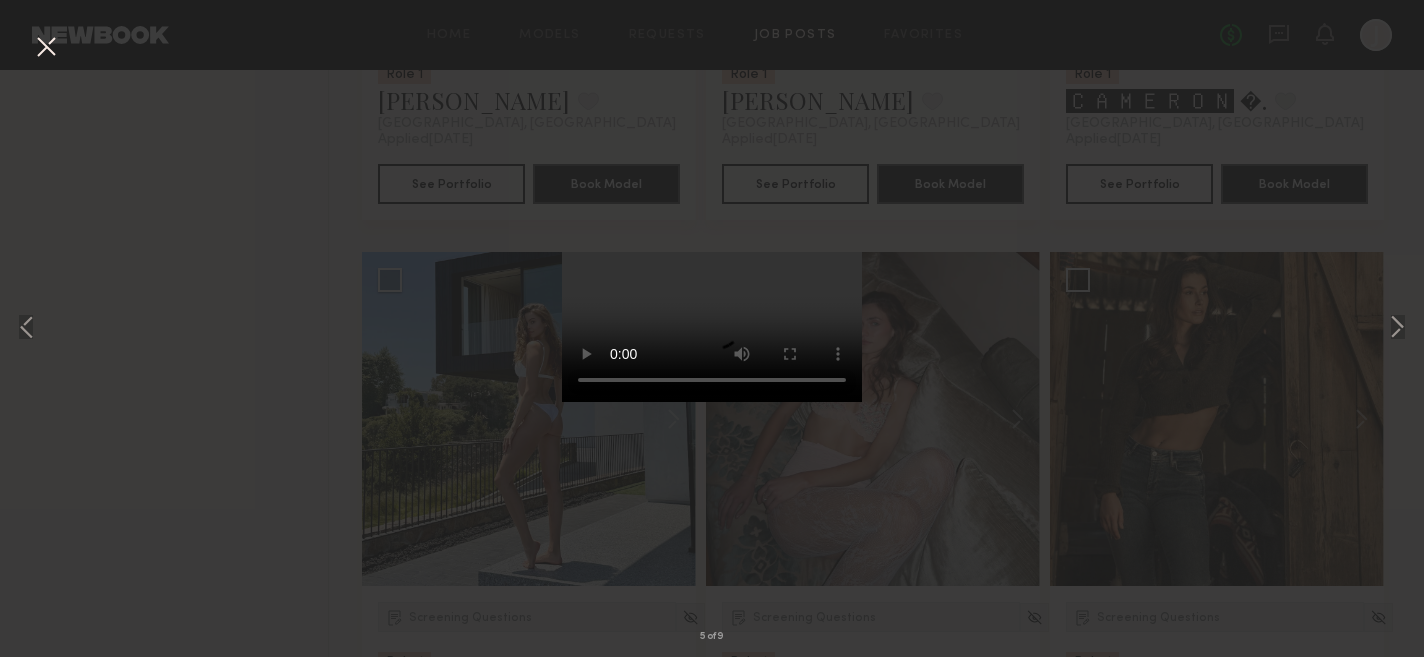 click at bounding box center [46, 48] 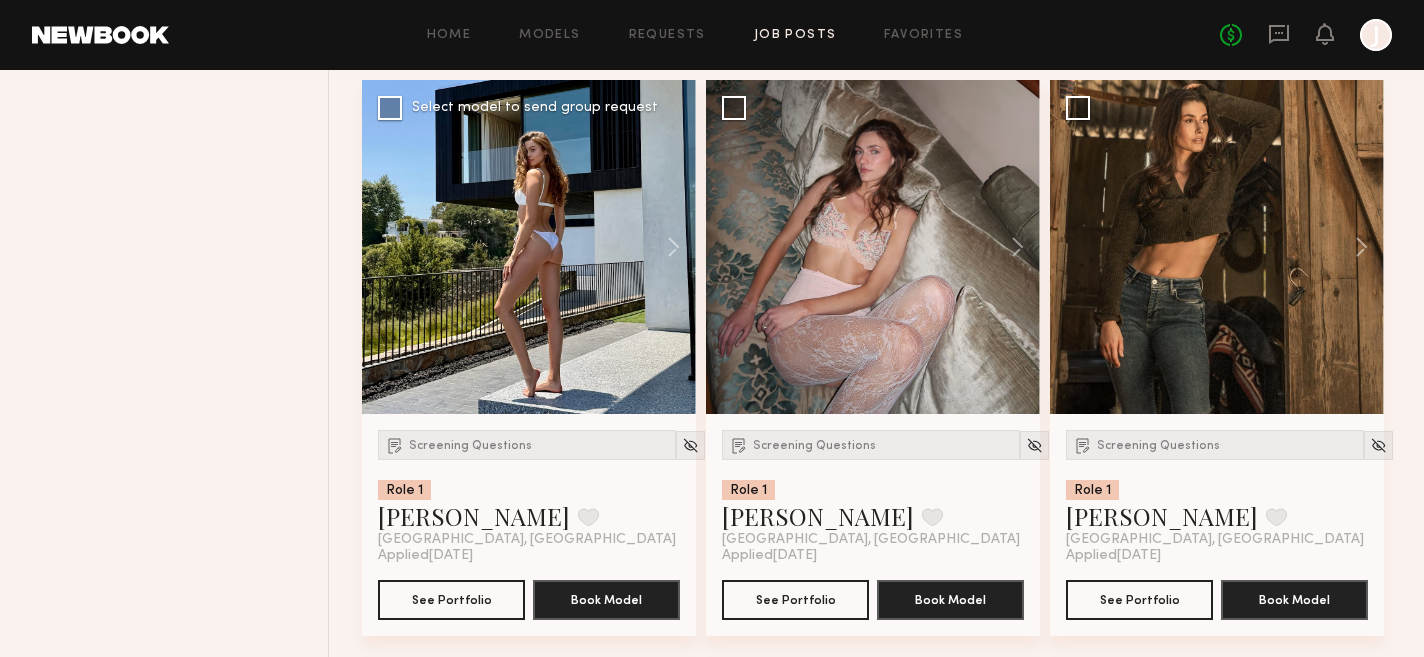 scroll, scrollTop: 4401, scrollLeft: 0, axis: vertical 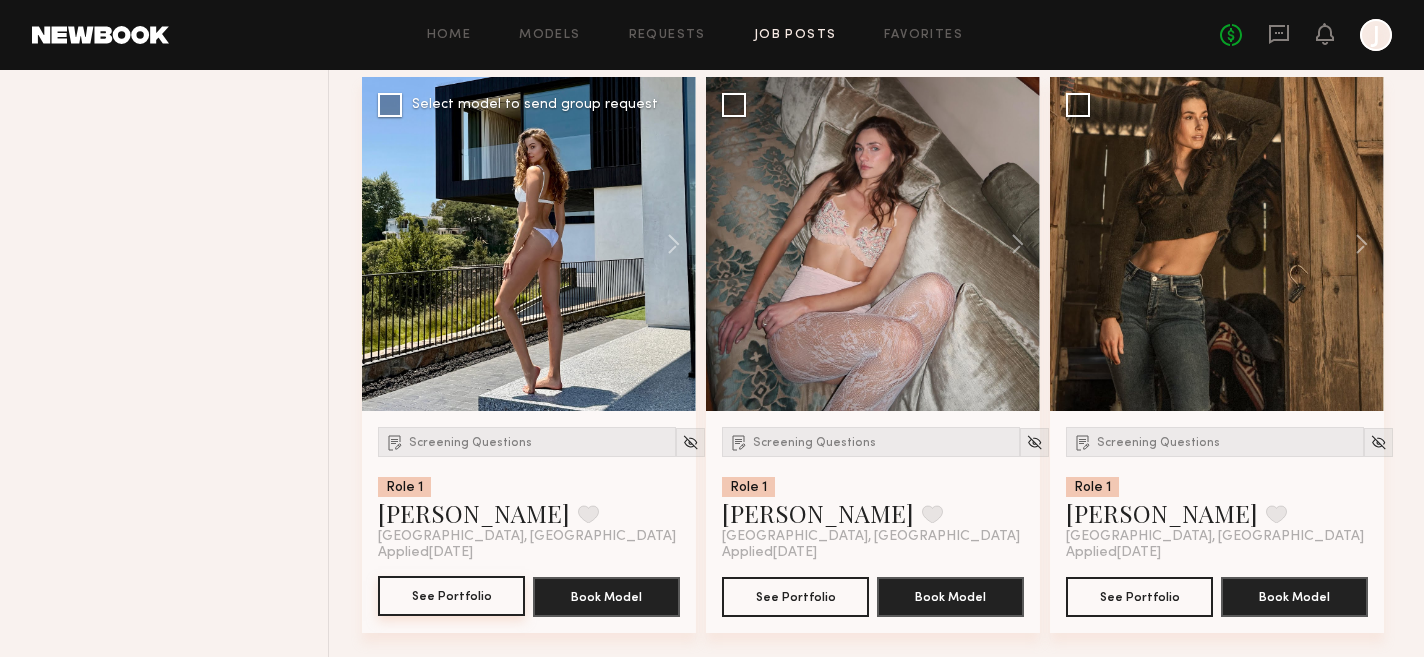 click on "See Portfolio" 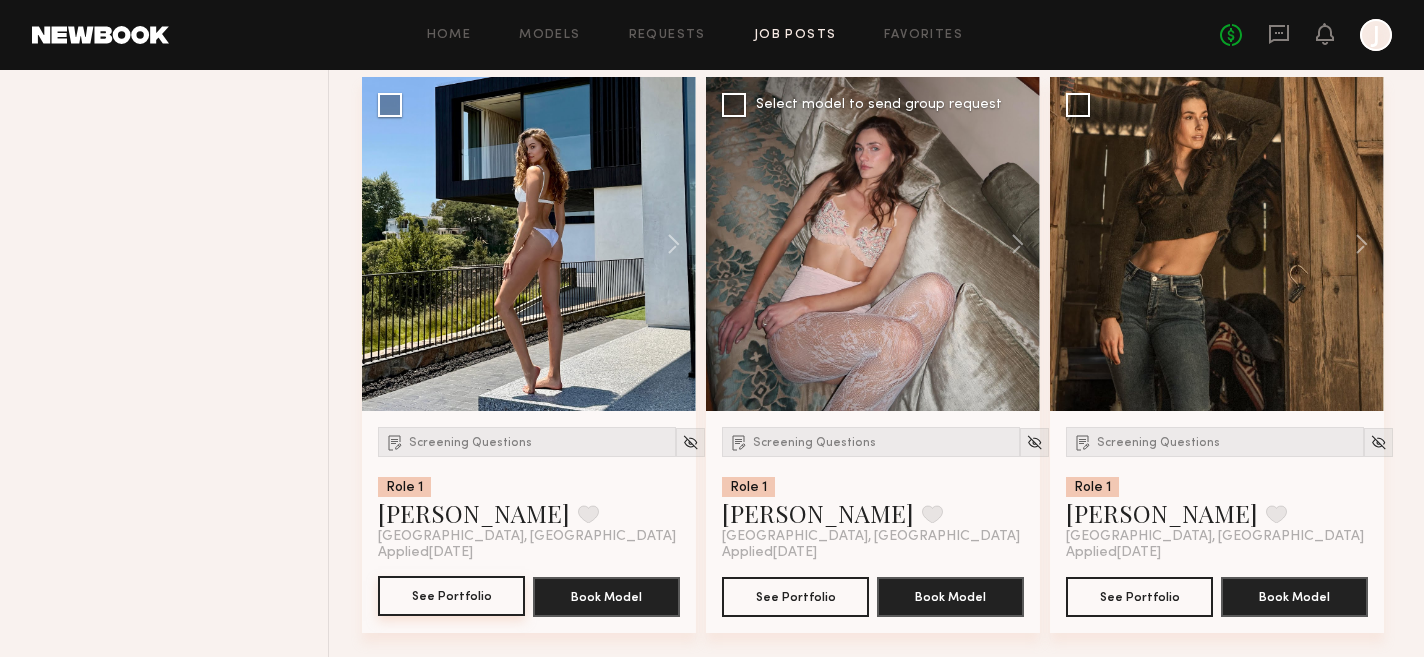 type 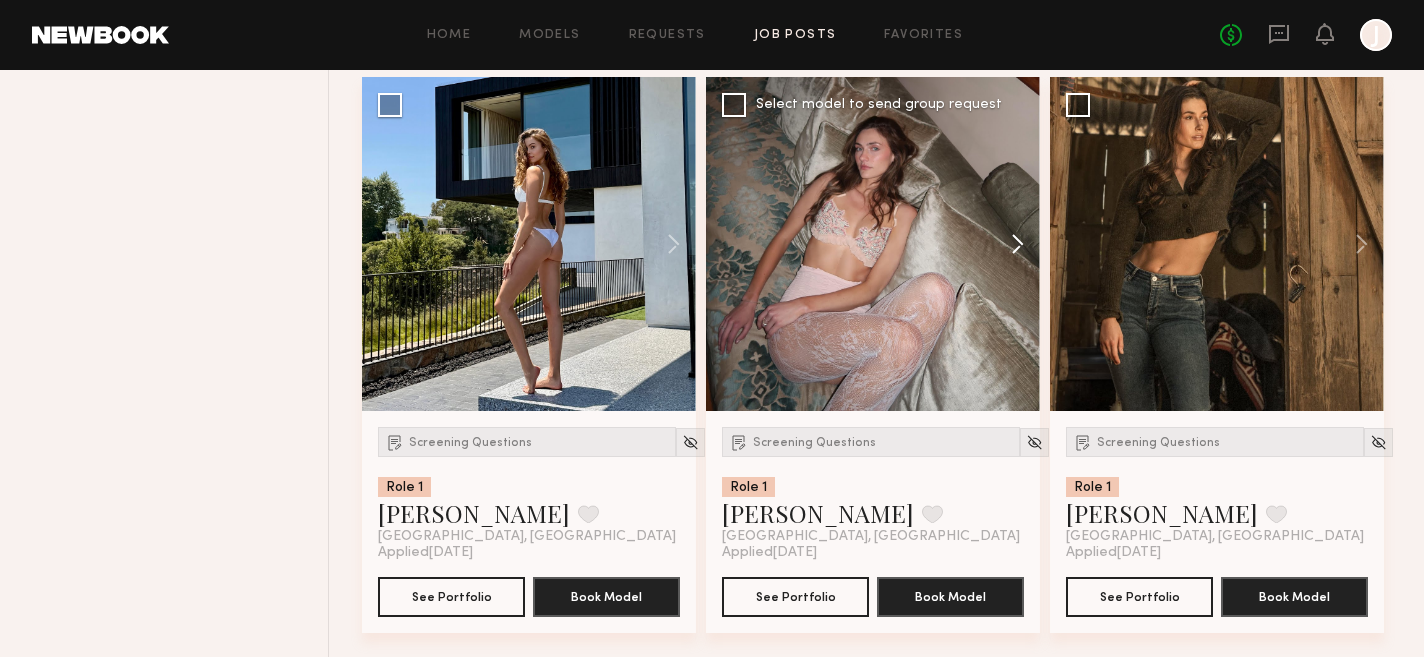 click 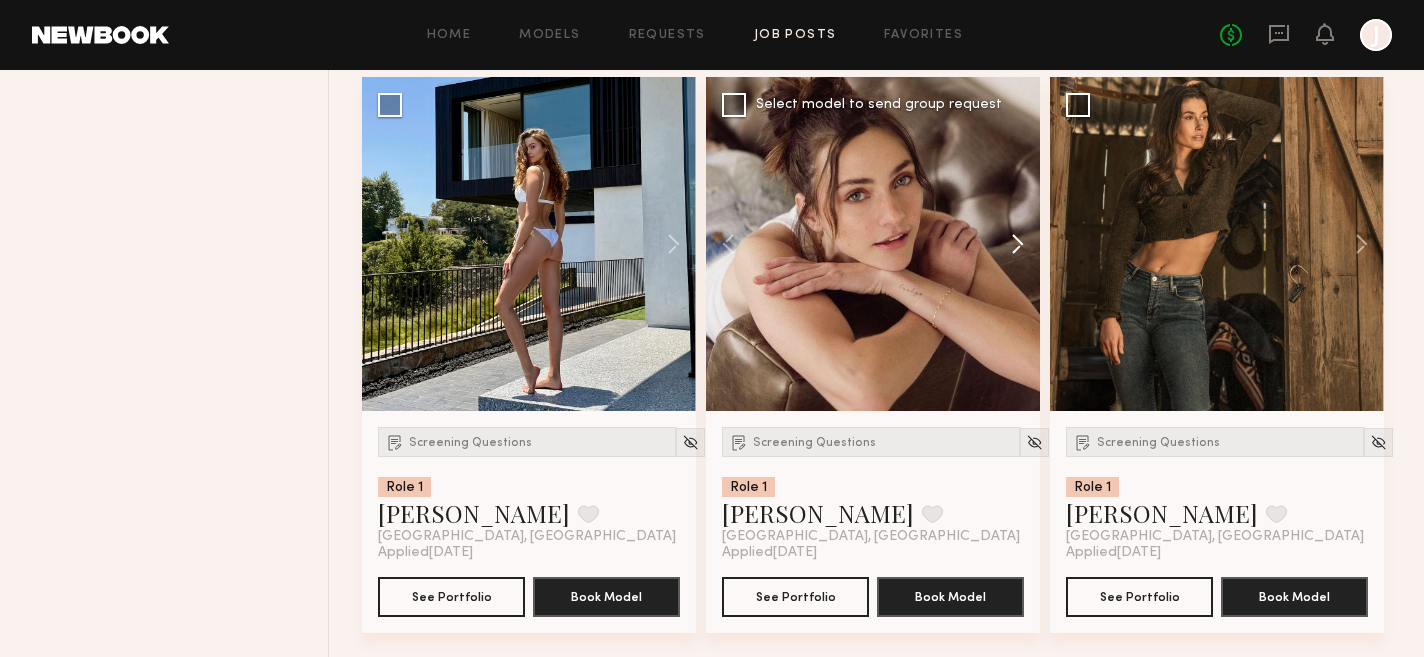 click 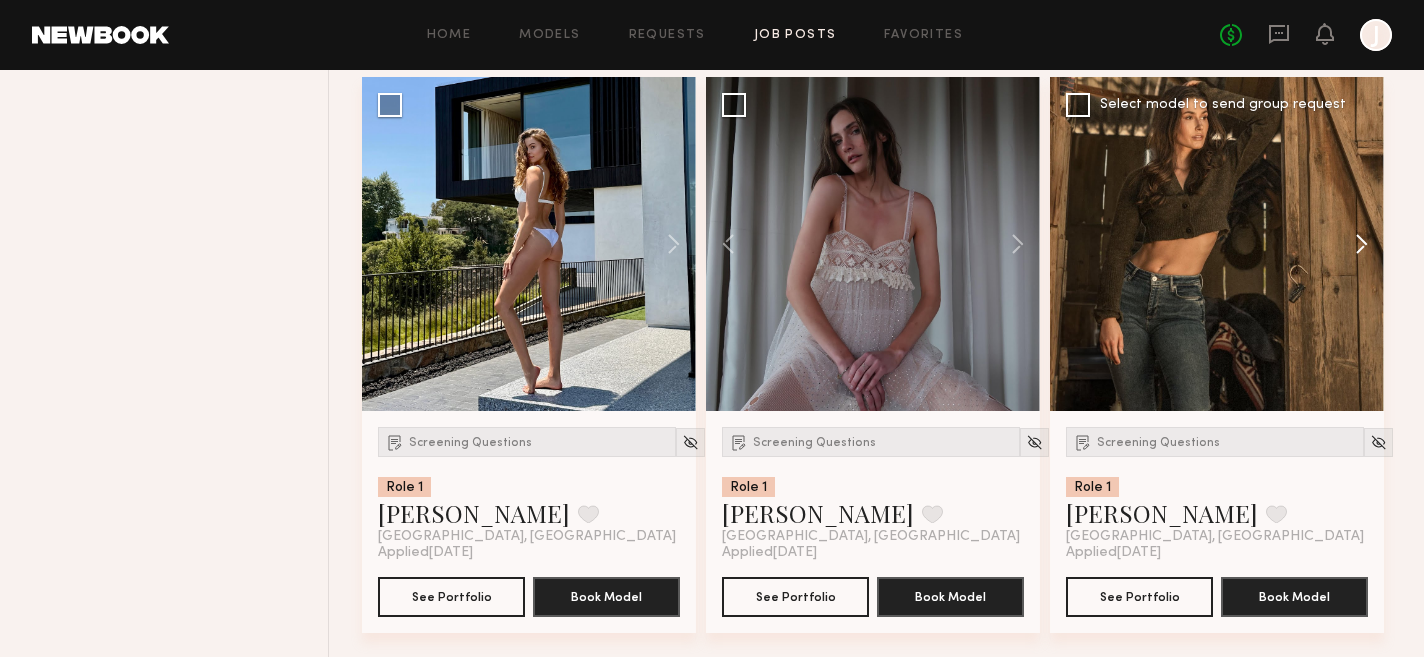 click 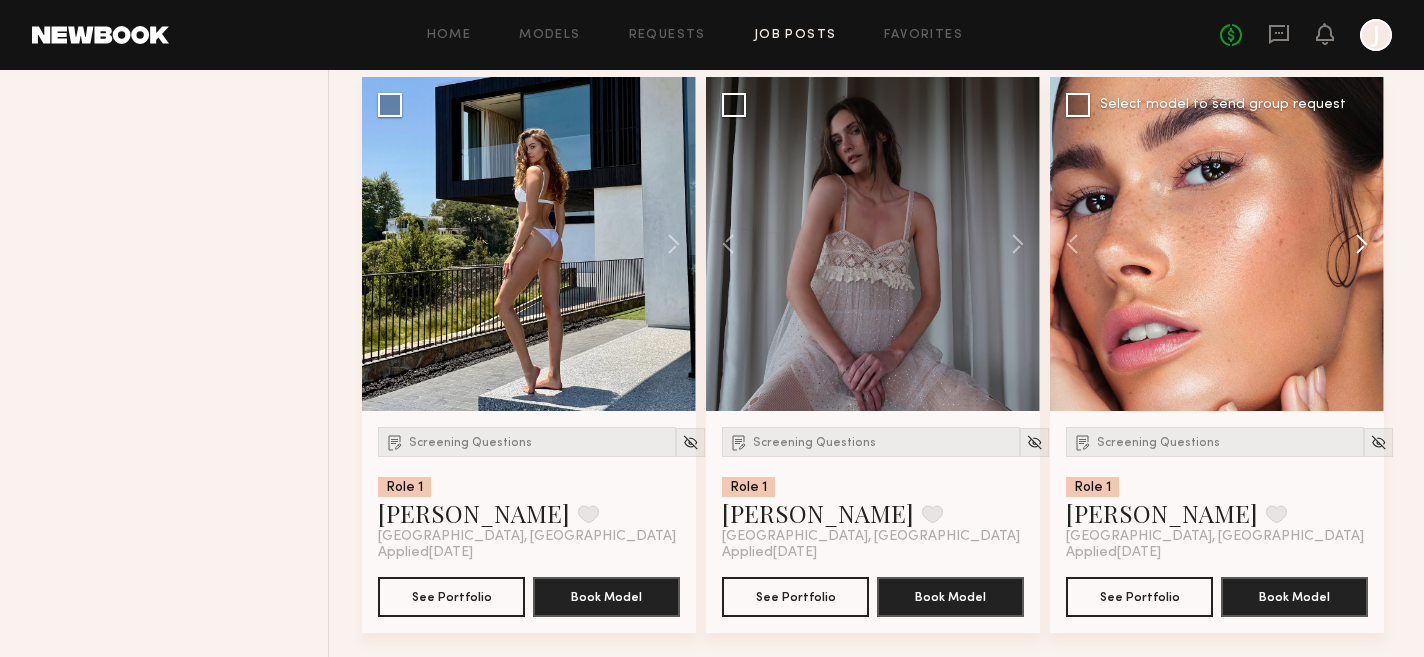 click 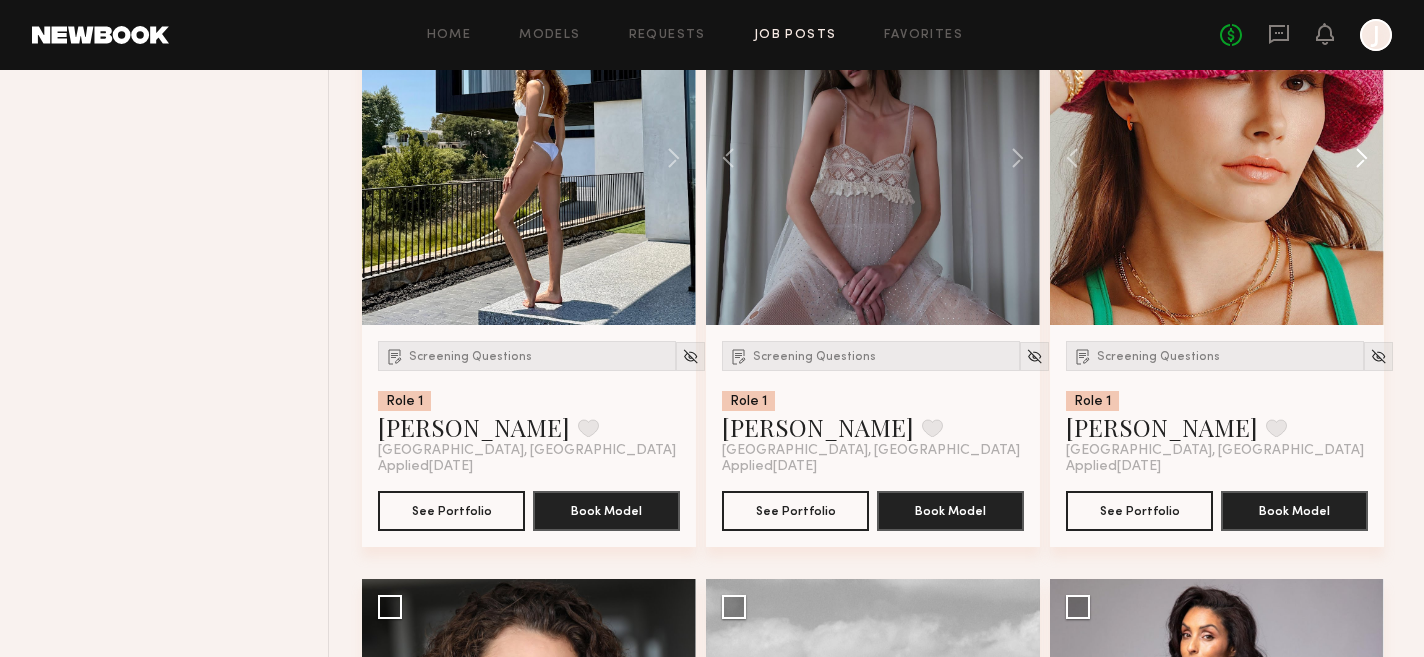 scroll, scrollTop: 4420, scrollLeft: 0, axis: vertical 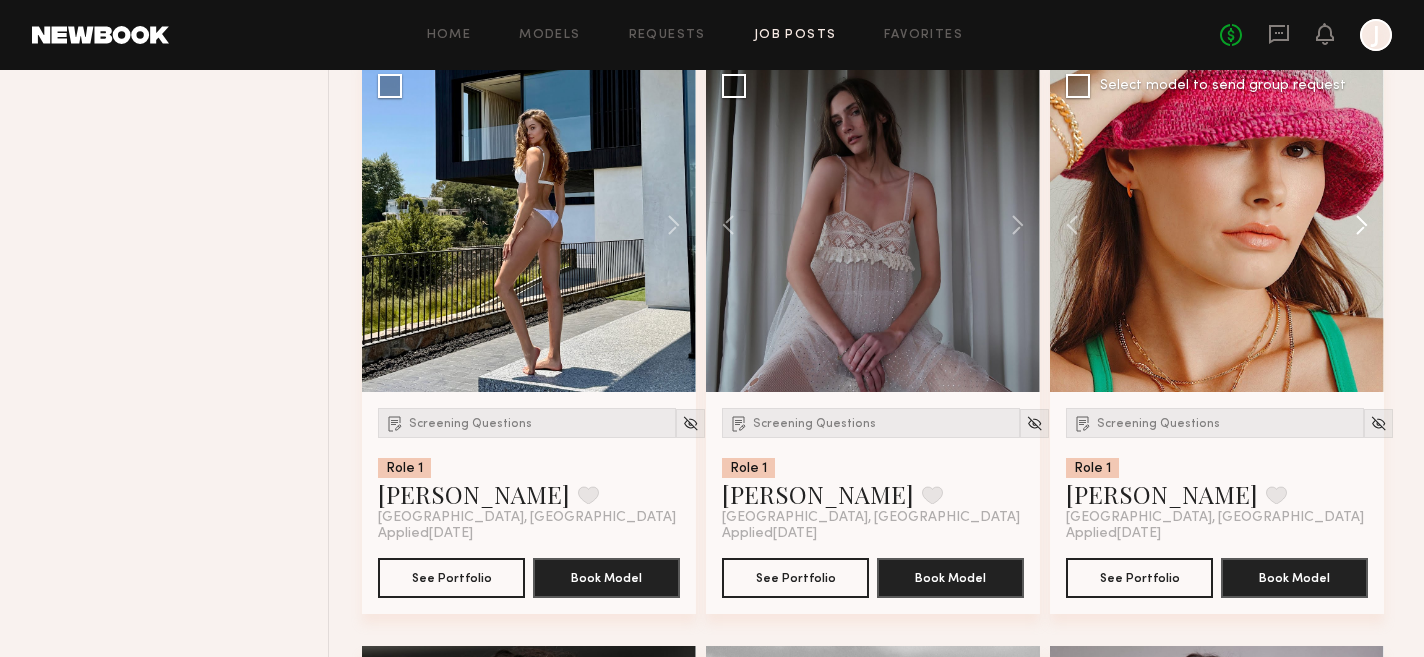 click 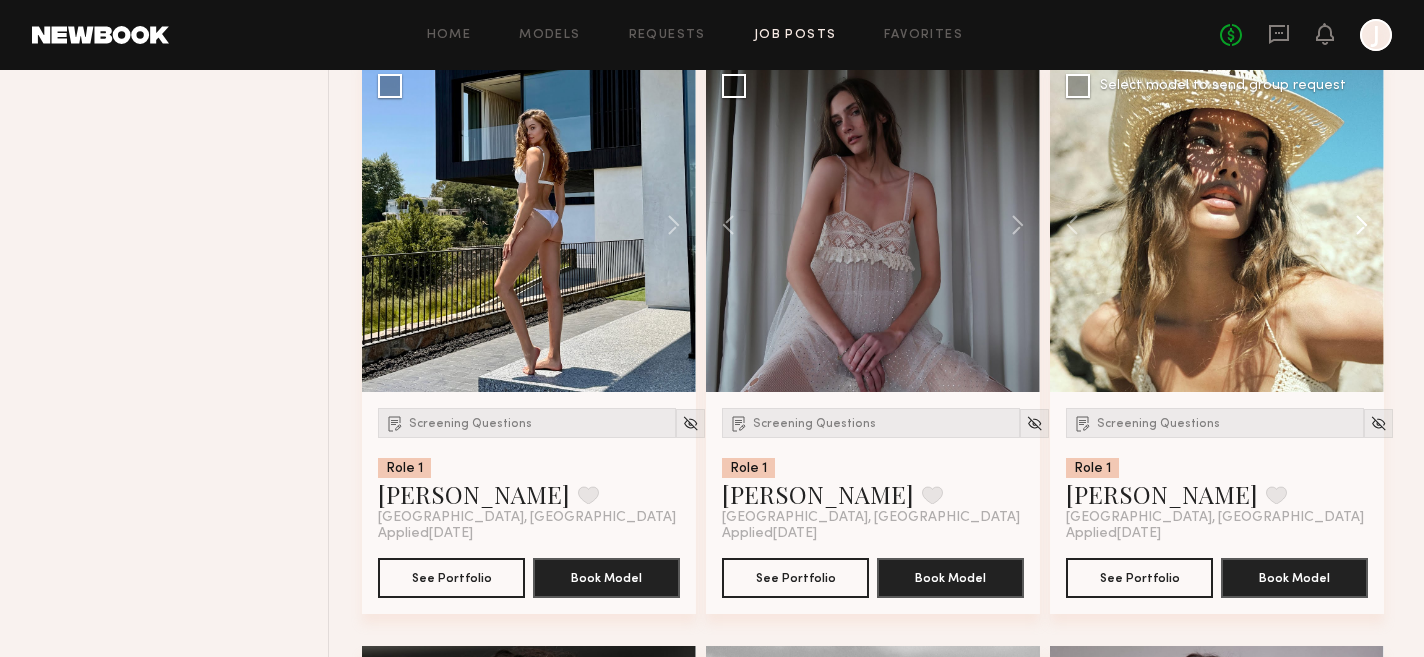 click 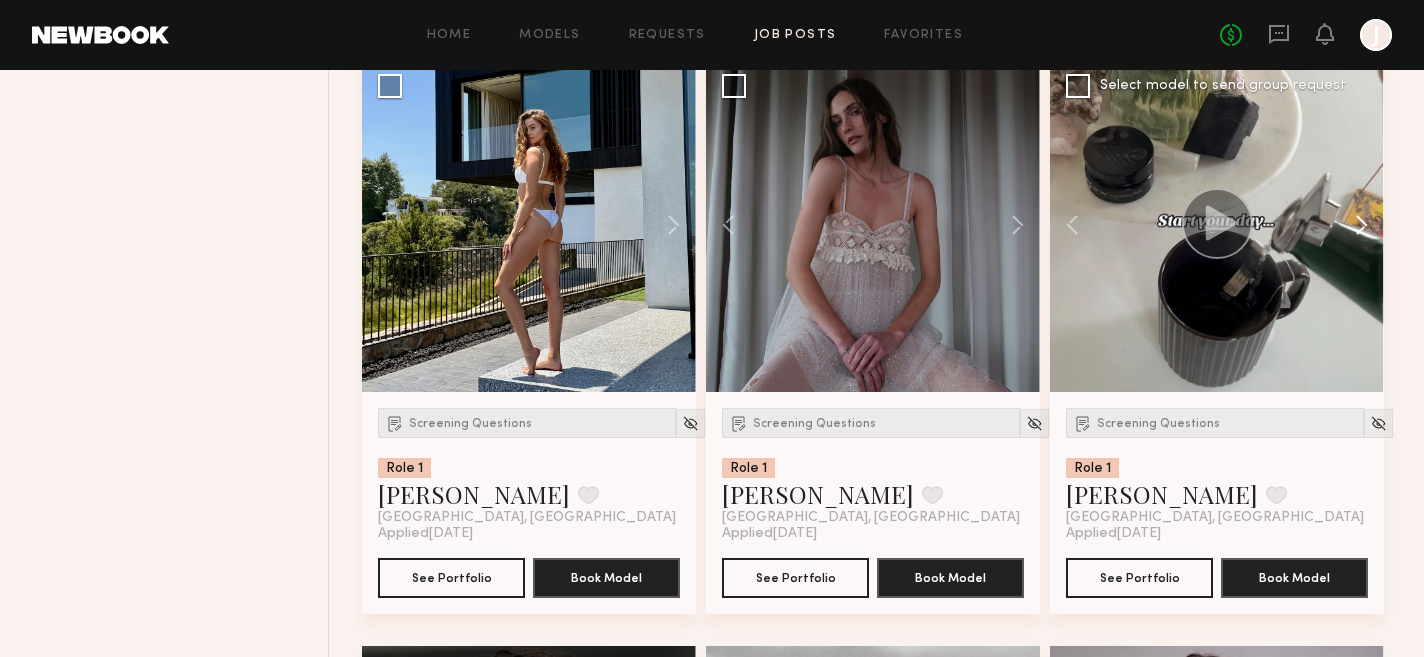 click 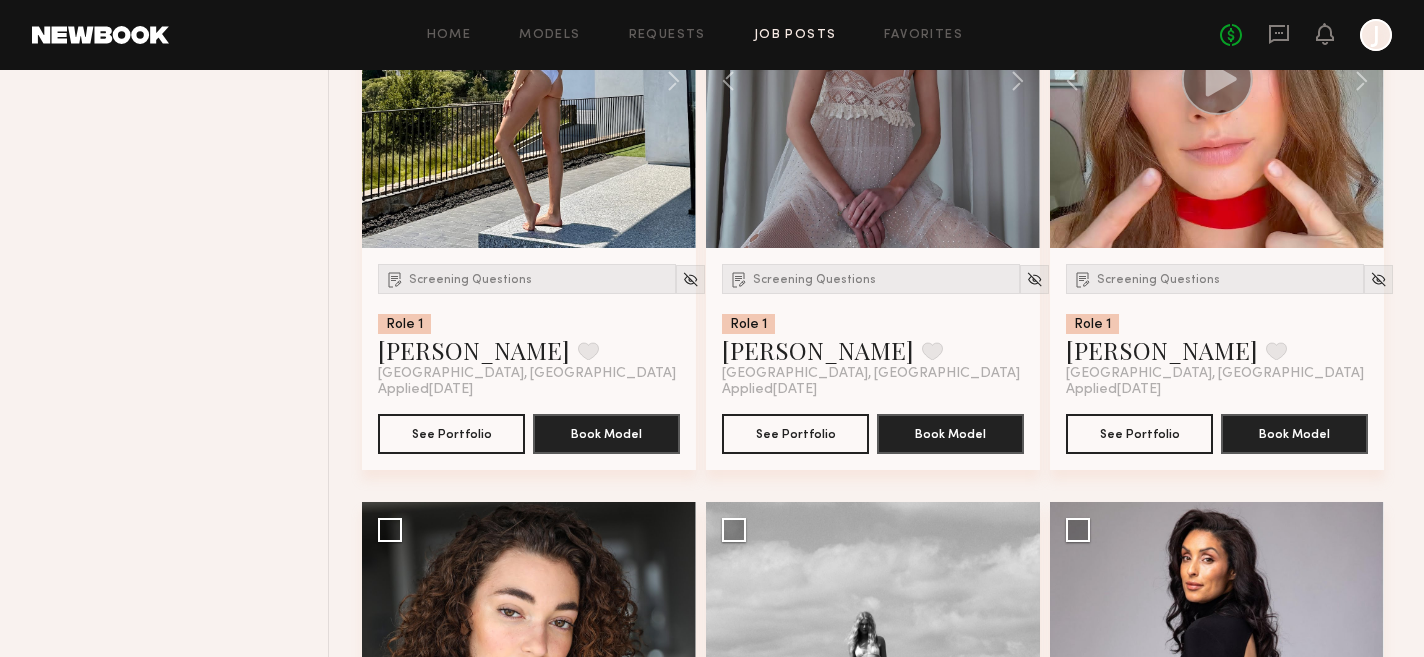 type 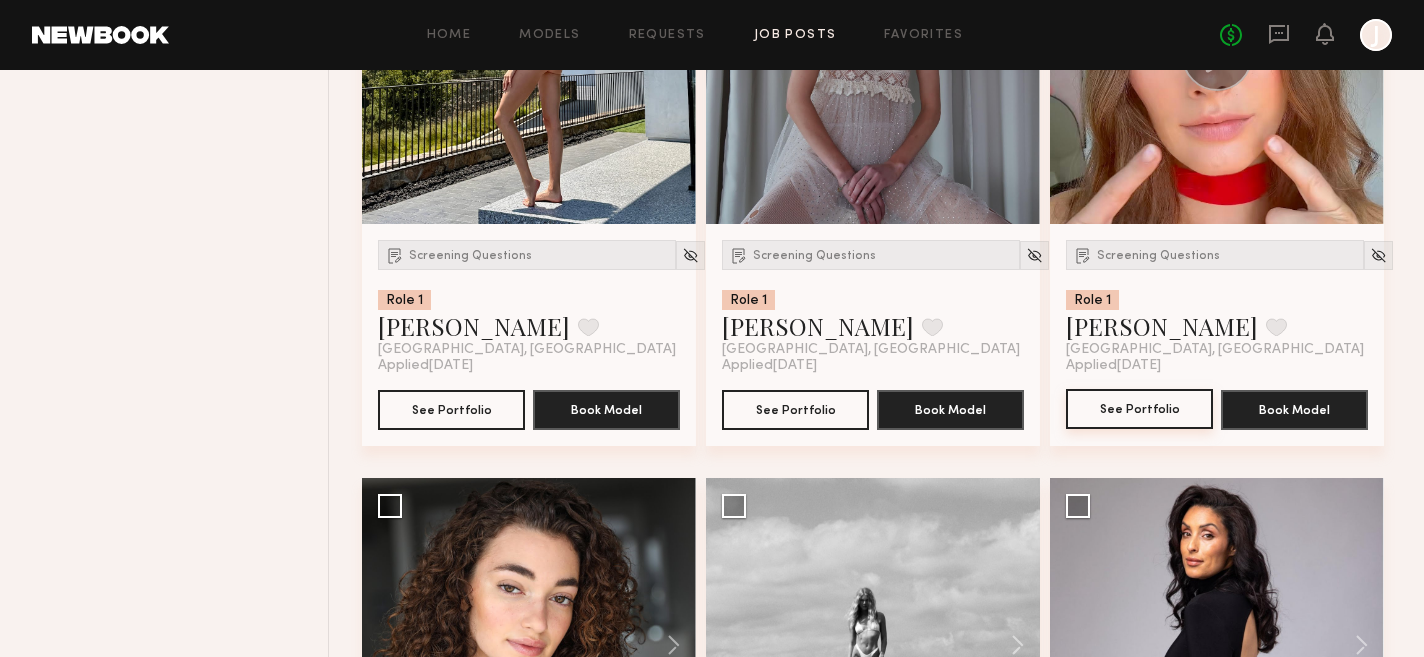 click on "See Portfolio" 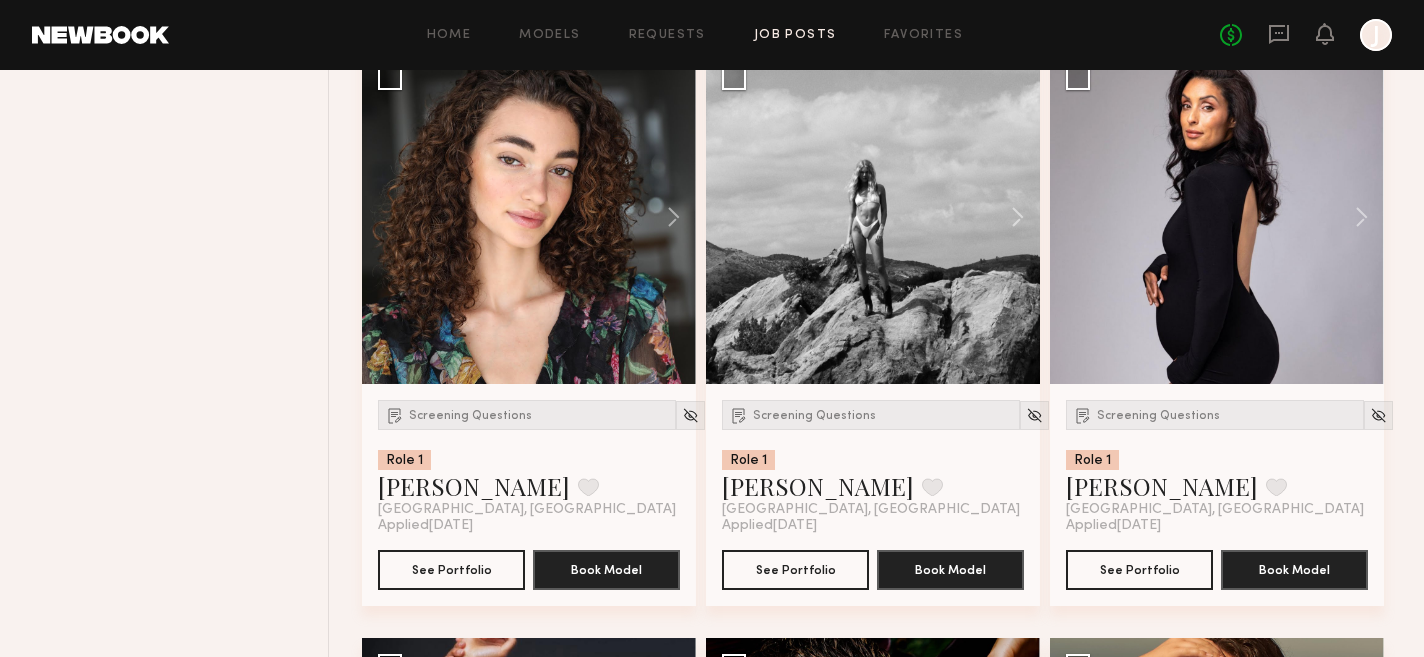 scroll, scrollTop: 4966, scrollLeft: 0, axis: vertical 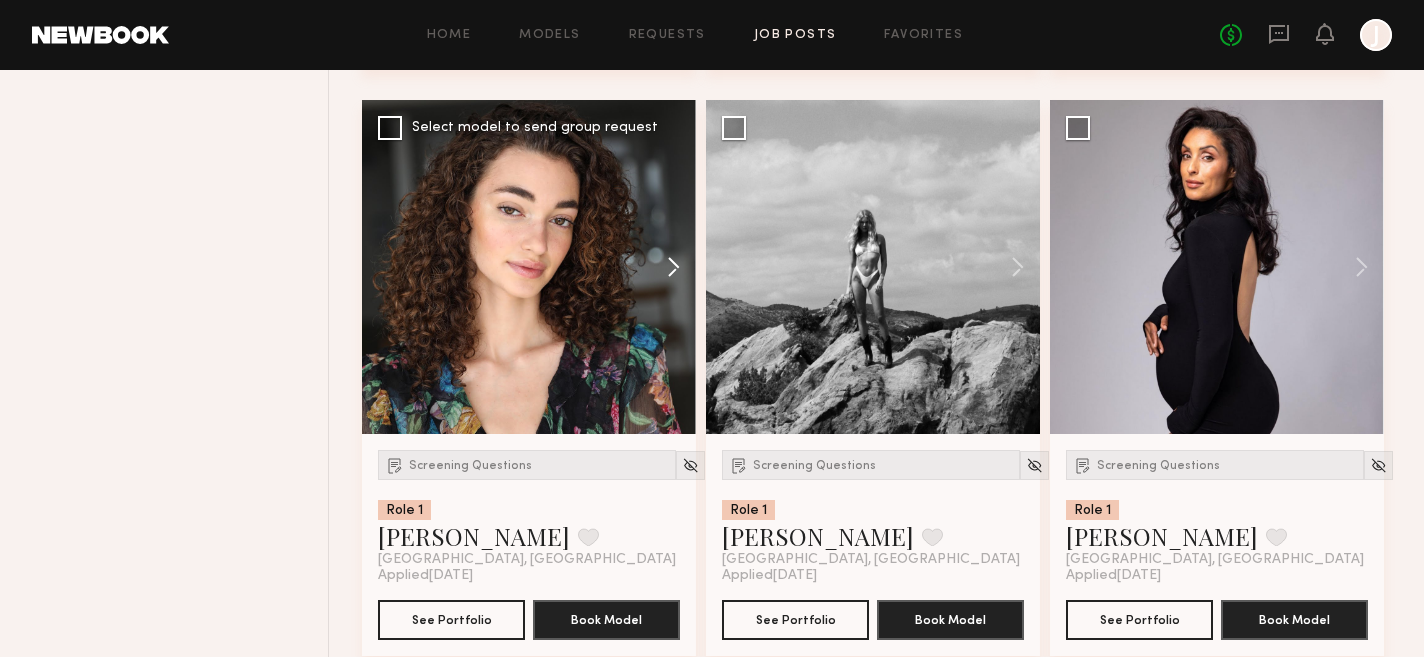 click 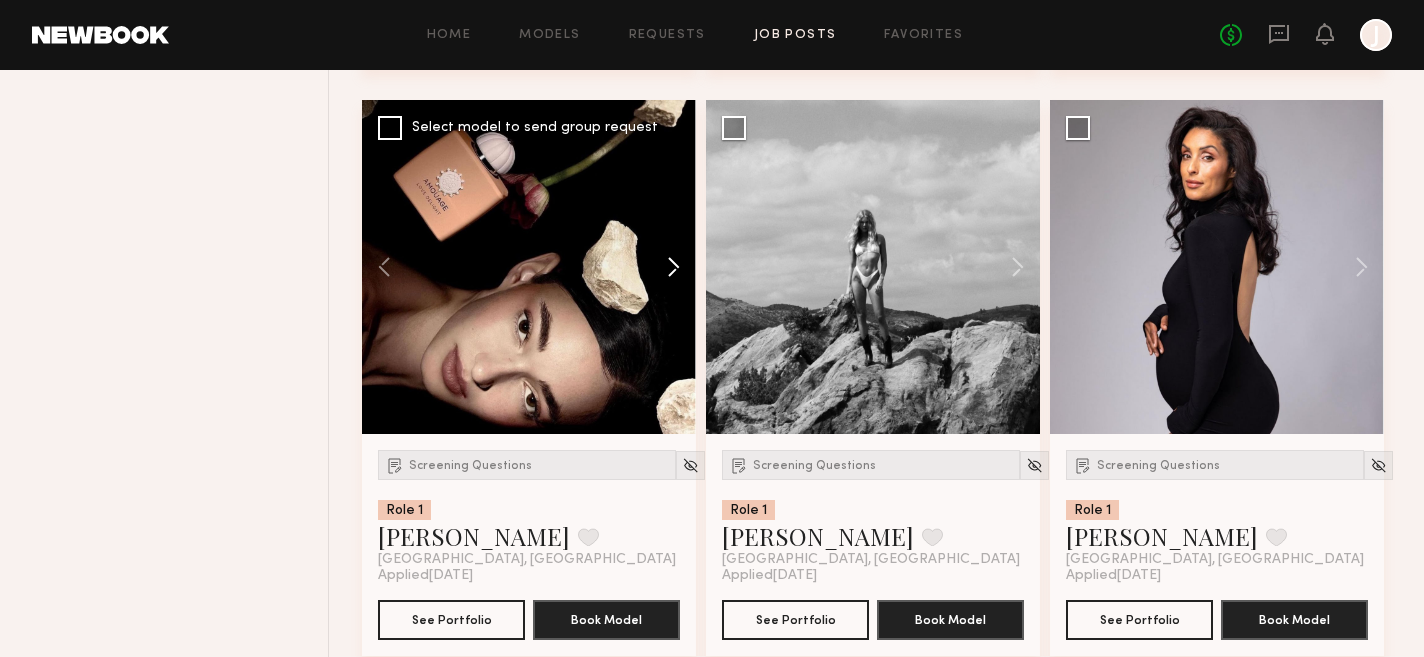 click 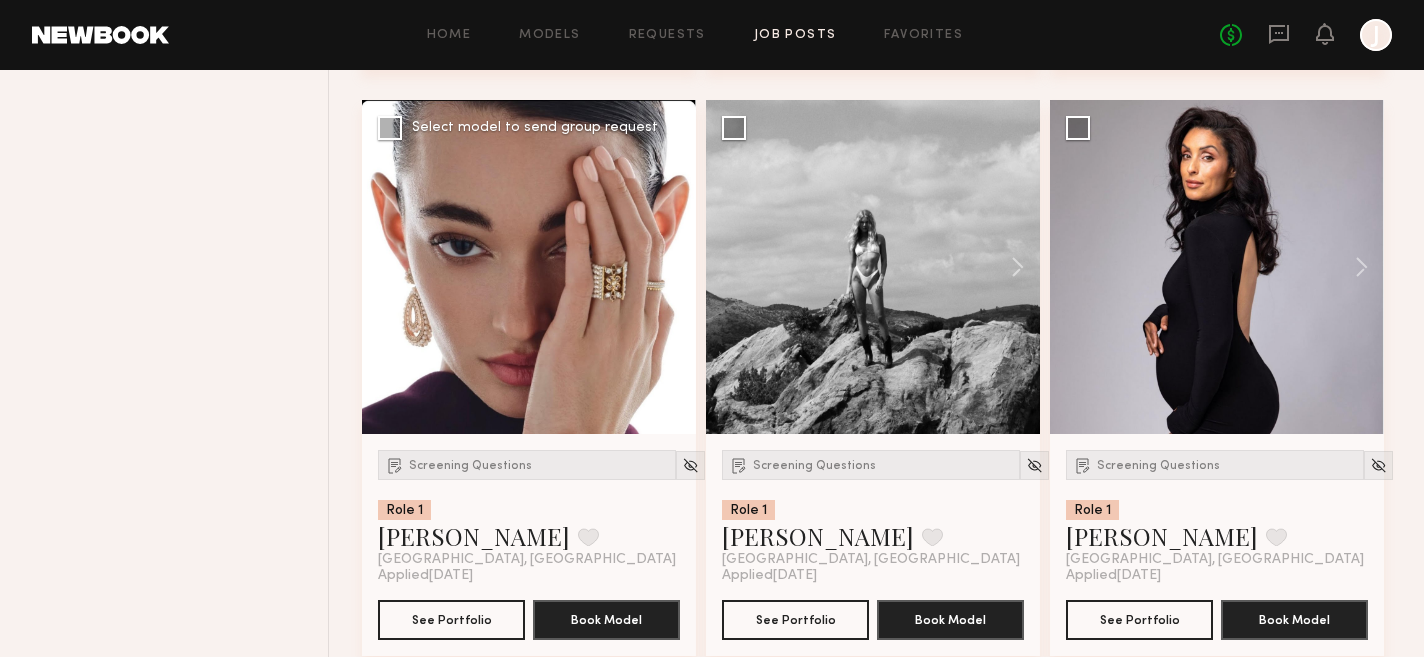 click 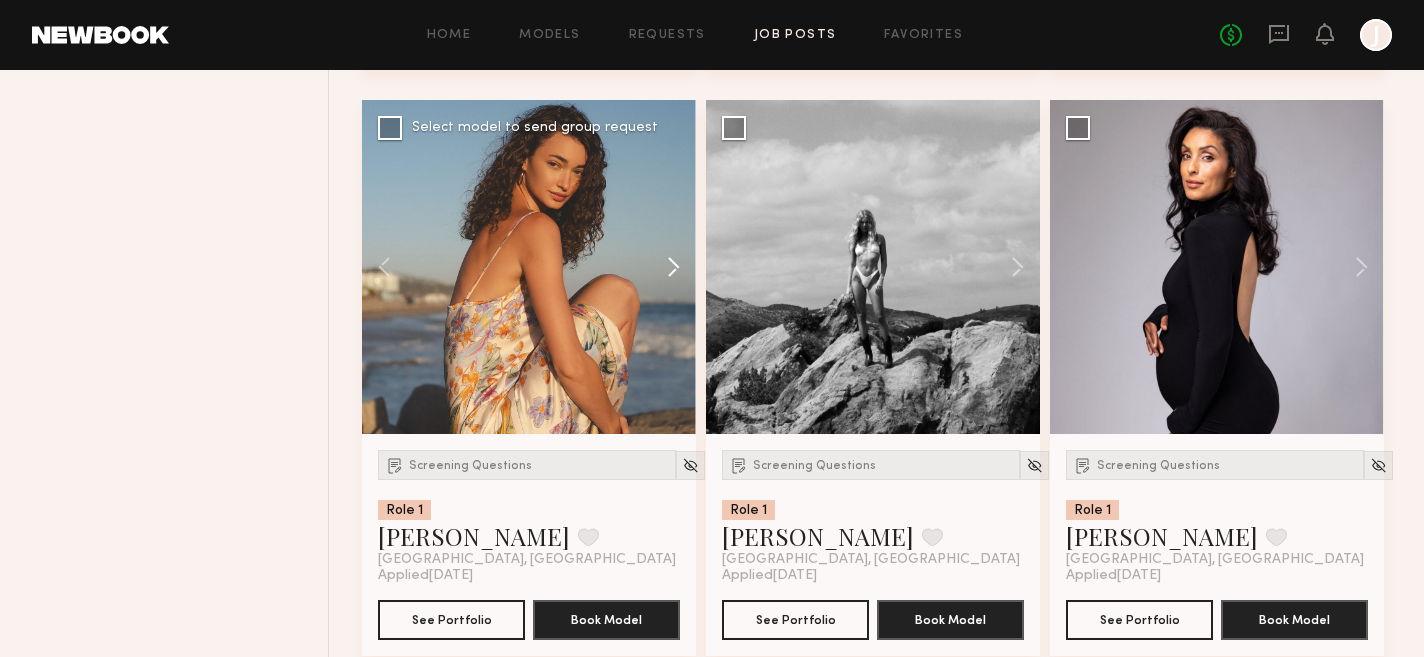 click 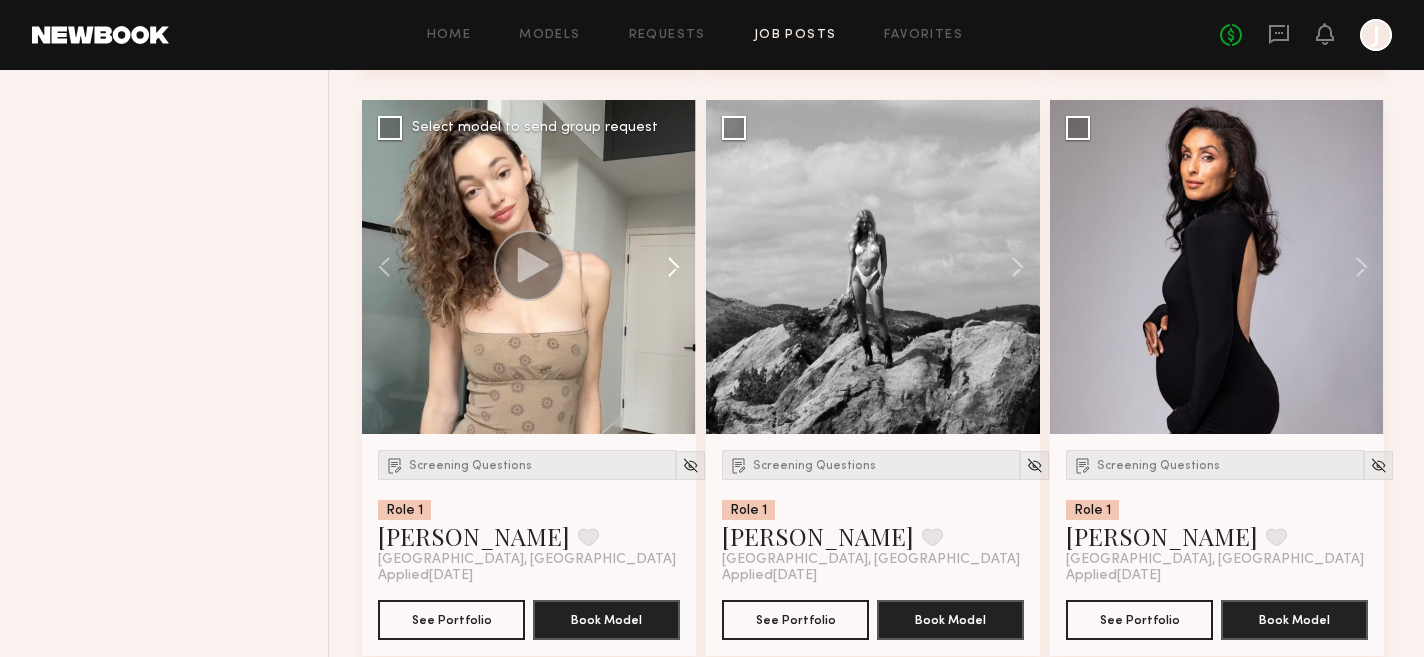 click 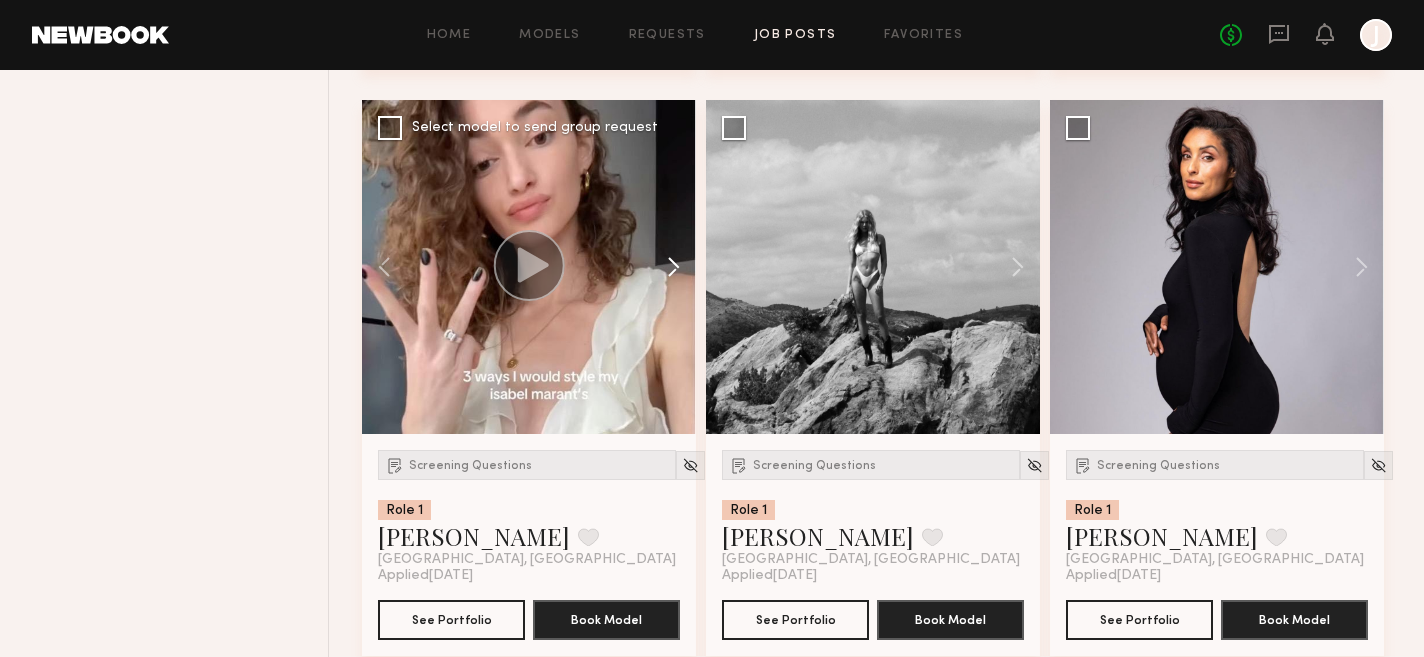click 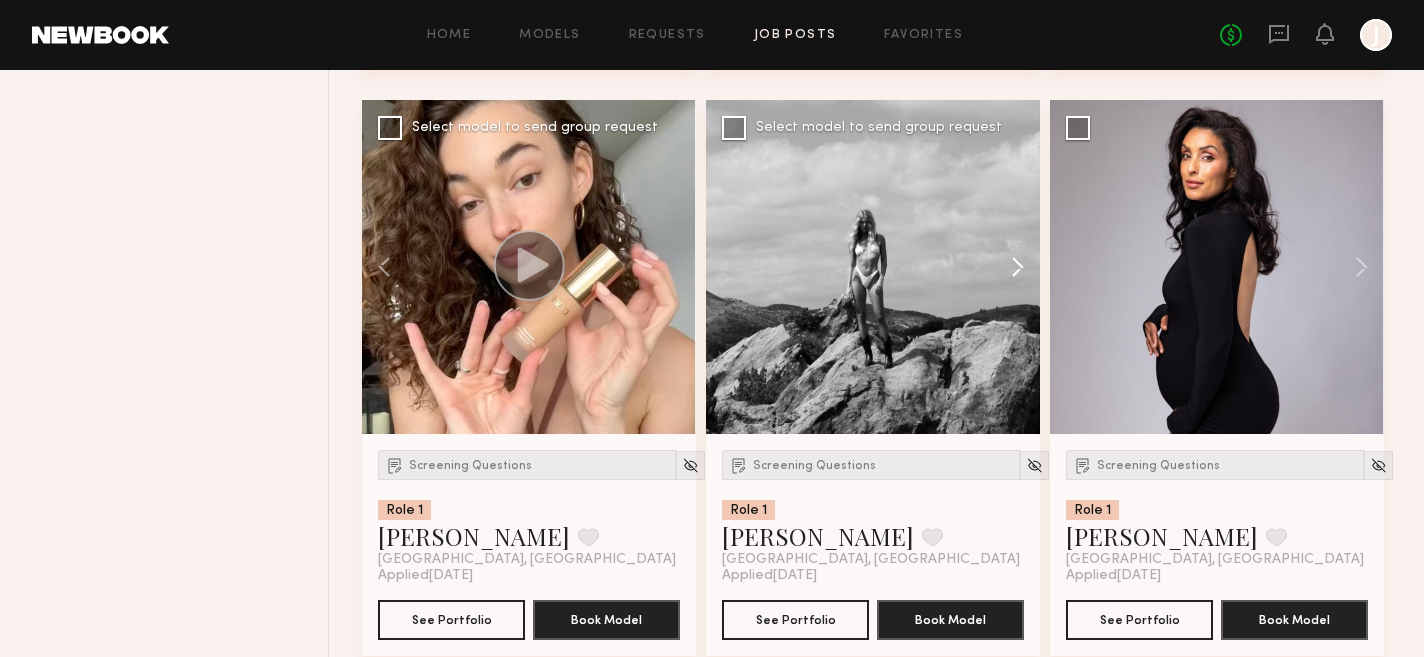 click 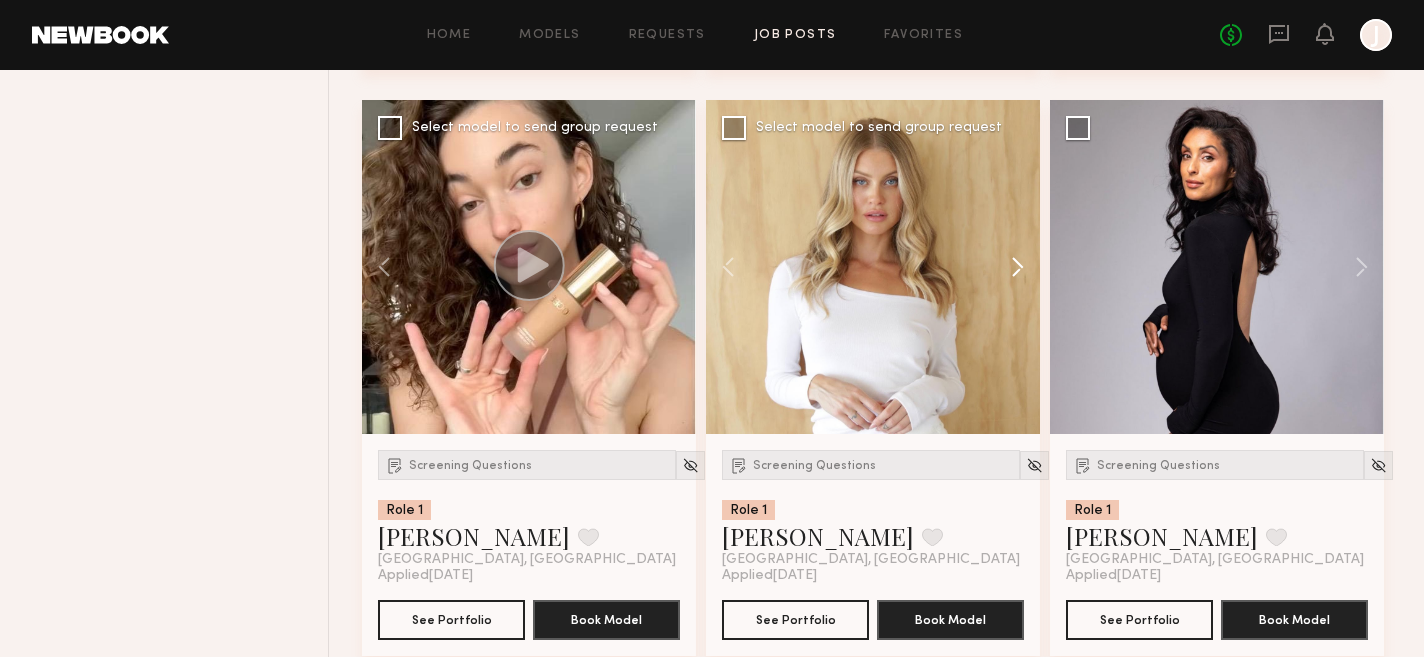 click 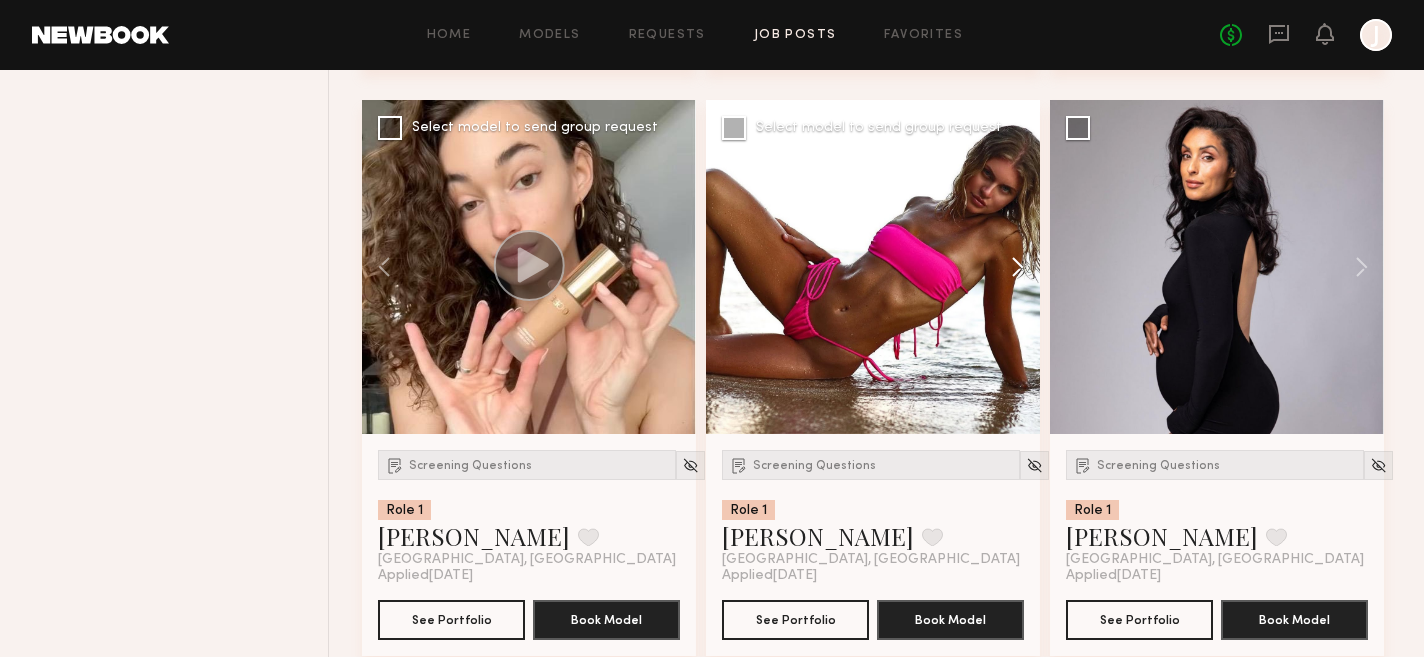 click 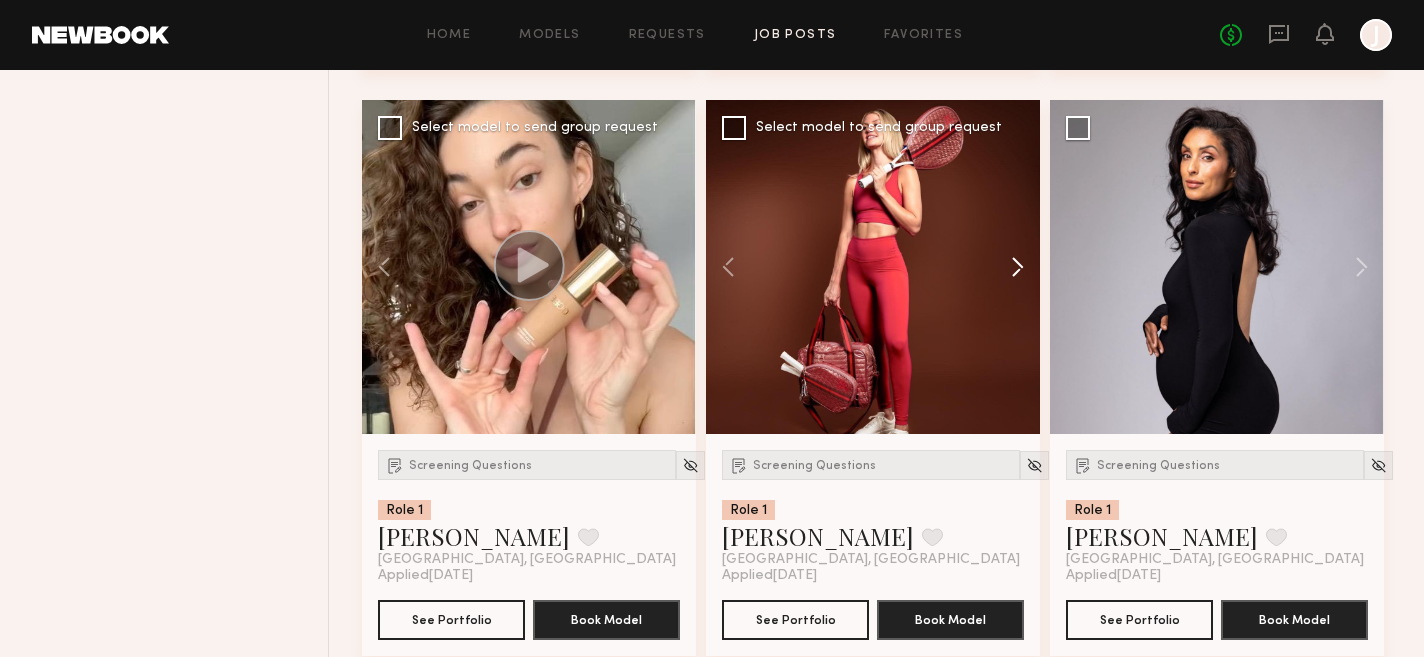 click 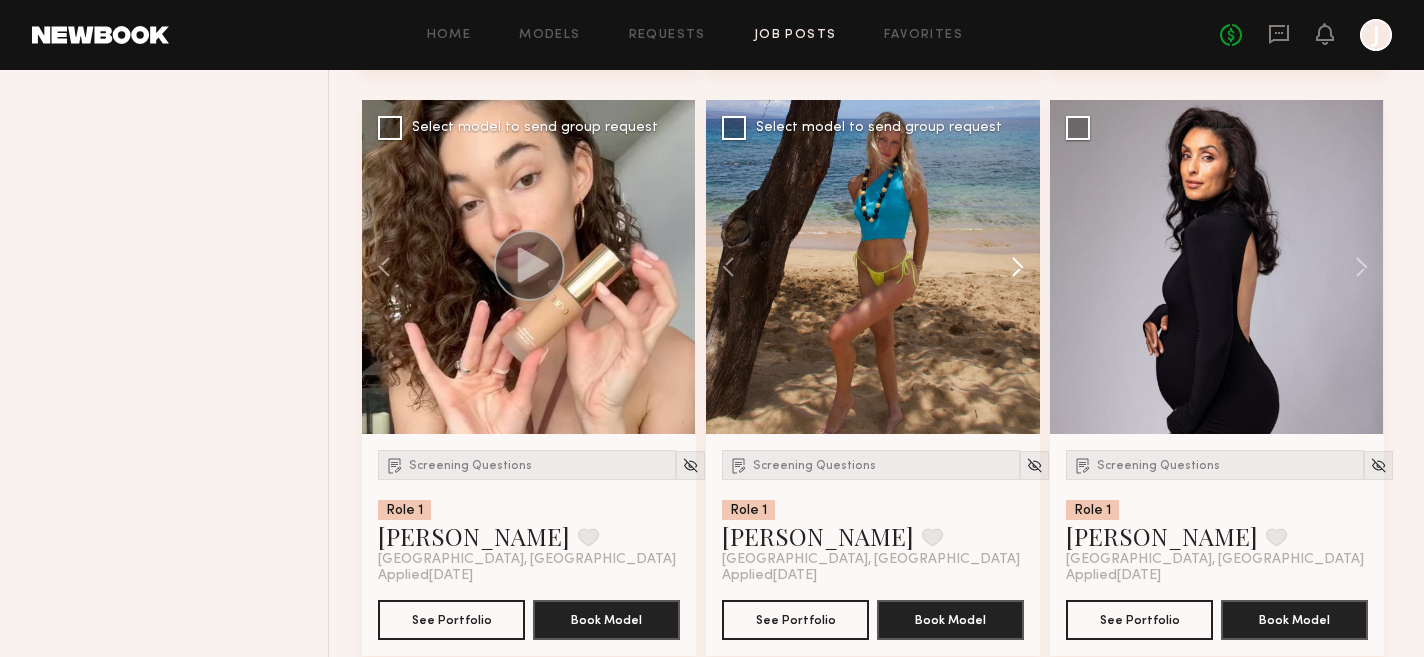 click 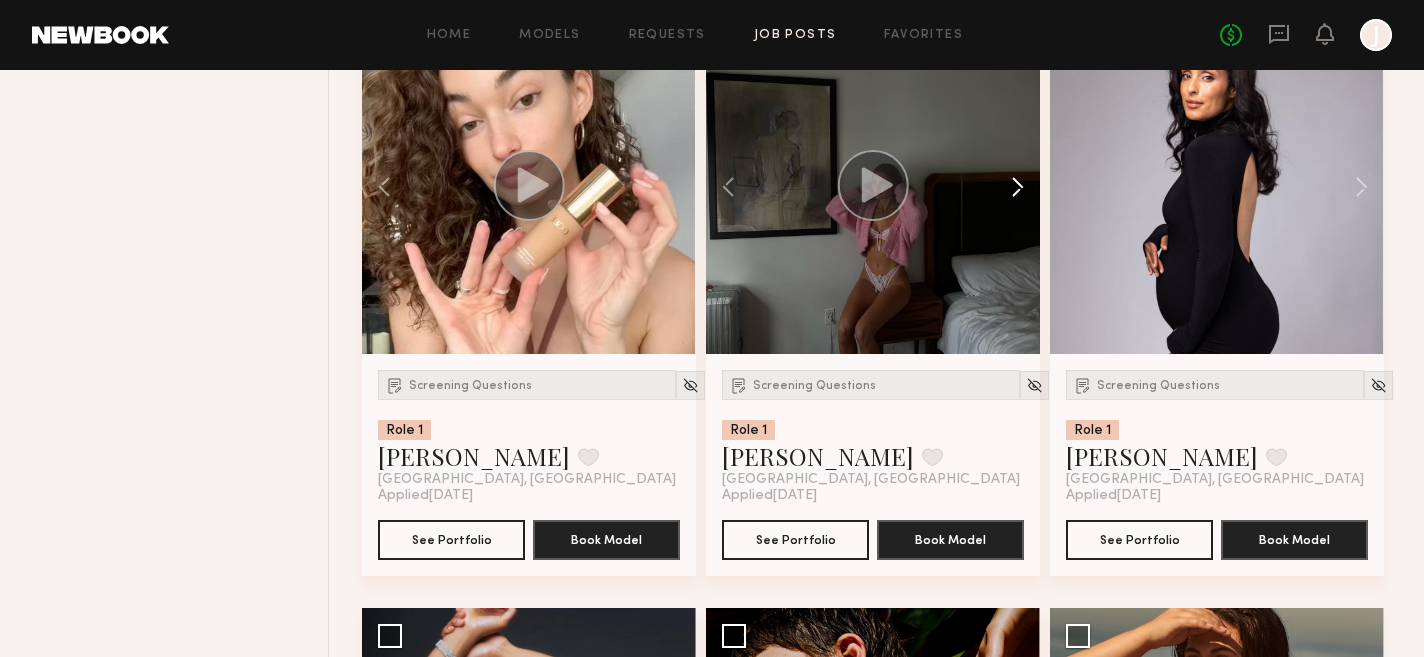 scroll, scrollTop: 5071, scrollLeft: 0, axis: vertical 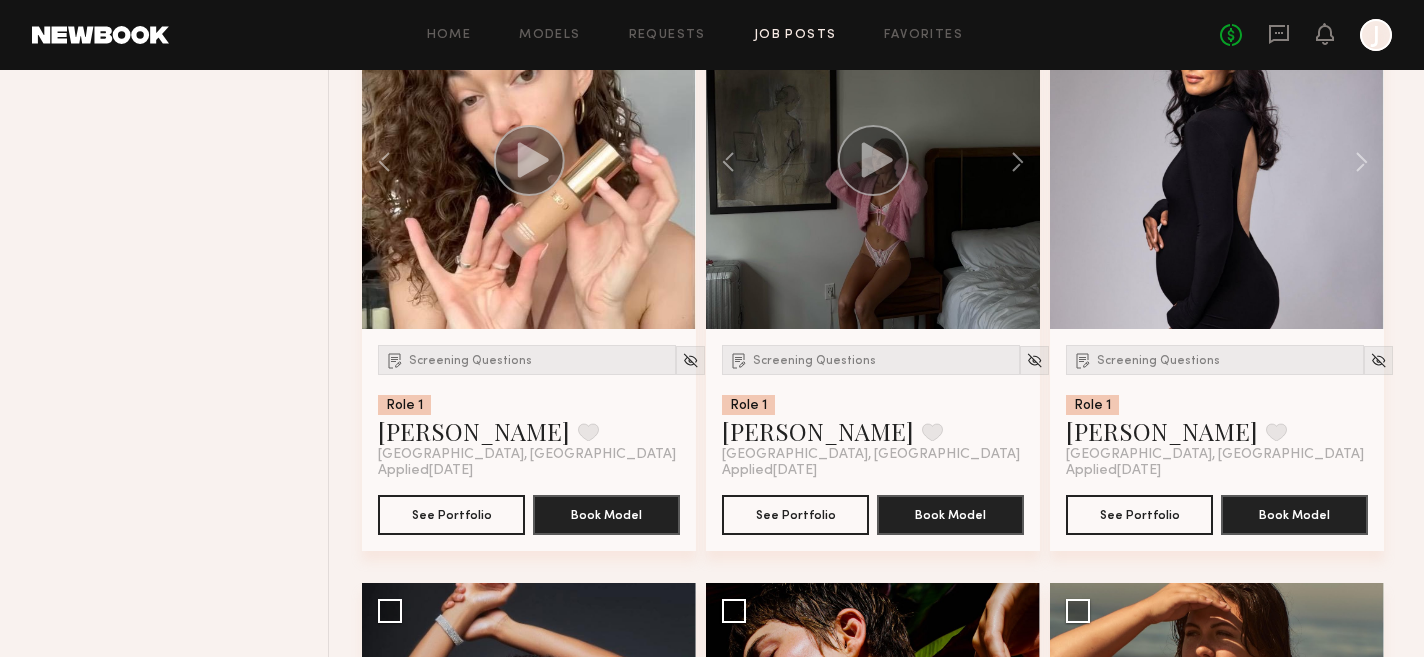 type 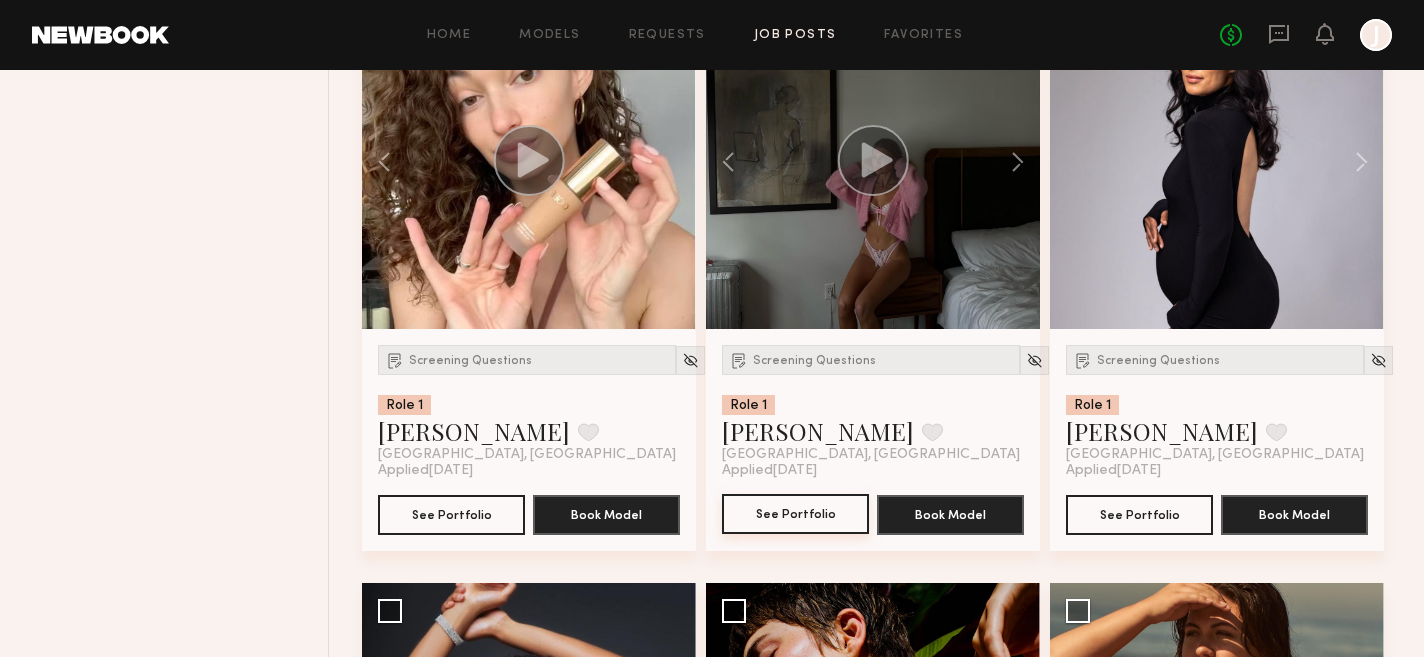 click on "See Portfolio" 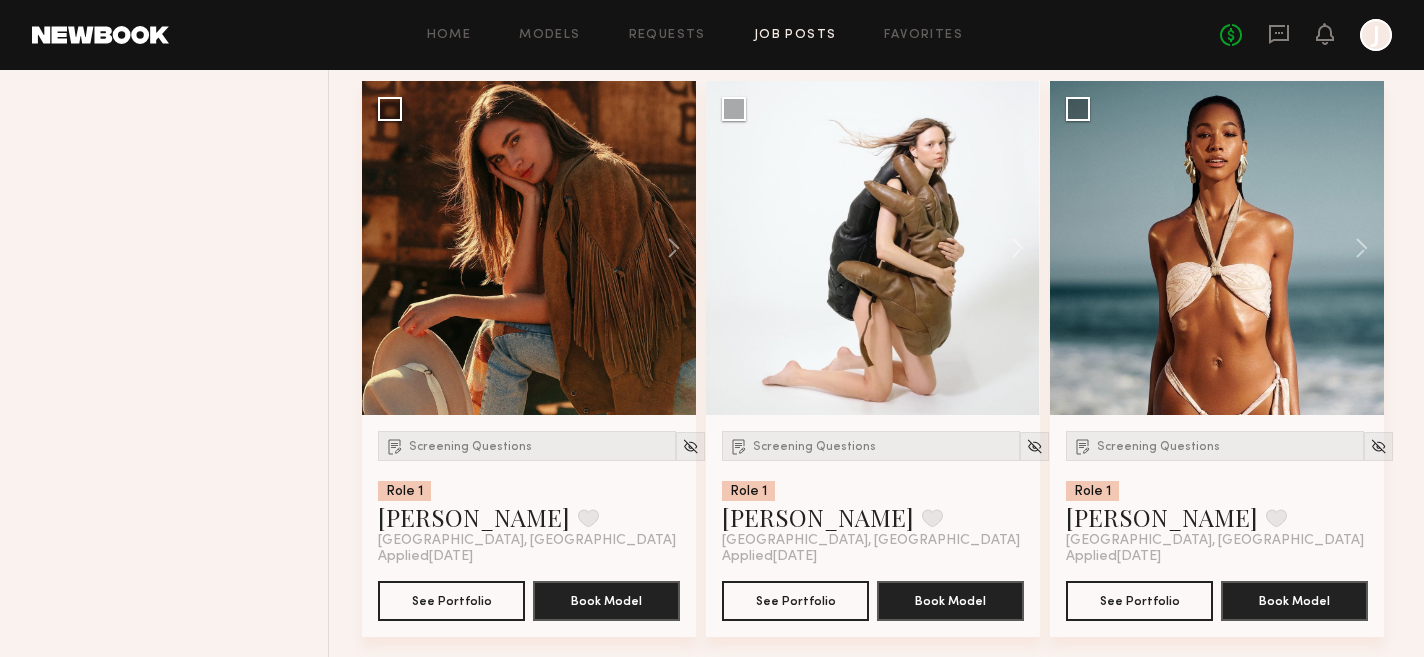 scroll, scrollTop: 8510, scrollLeft: 0, axis: vertical 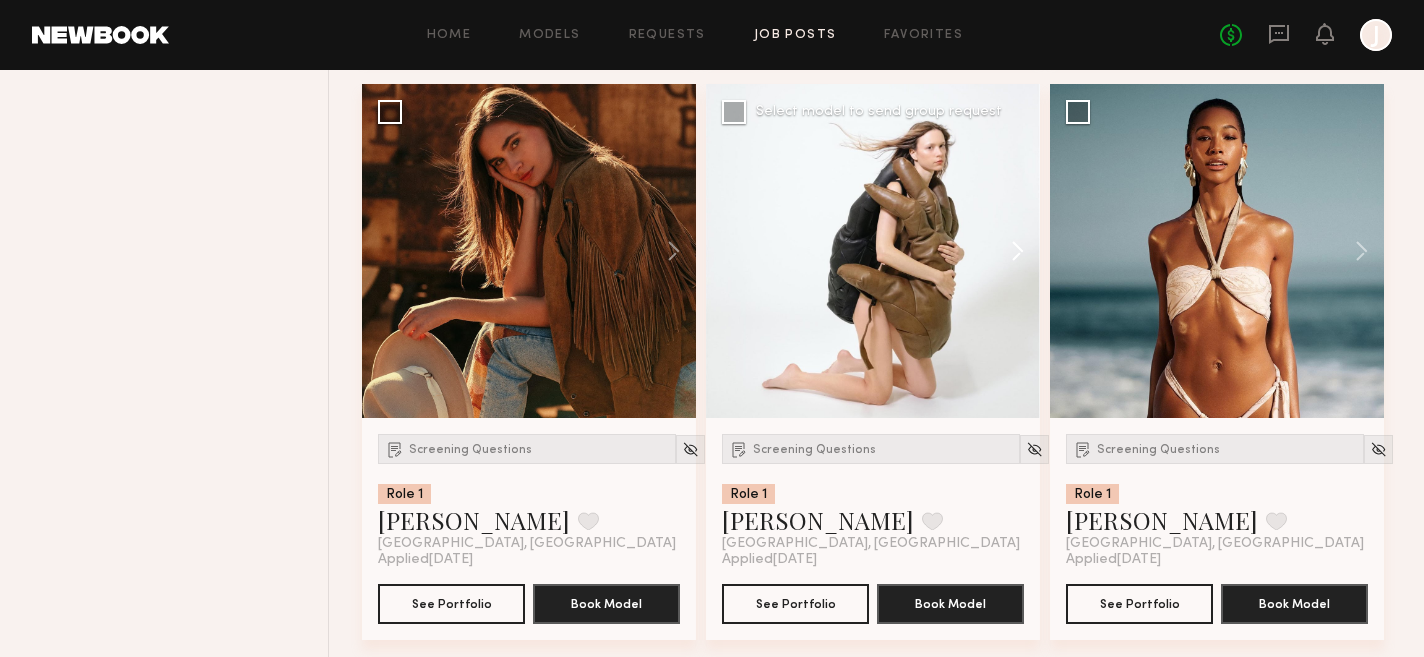 click 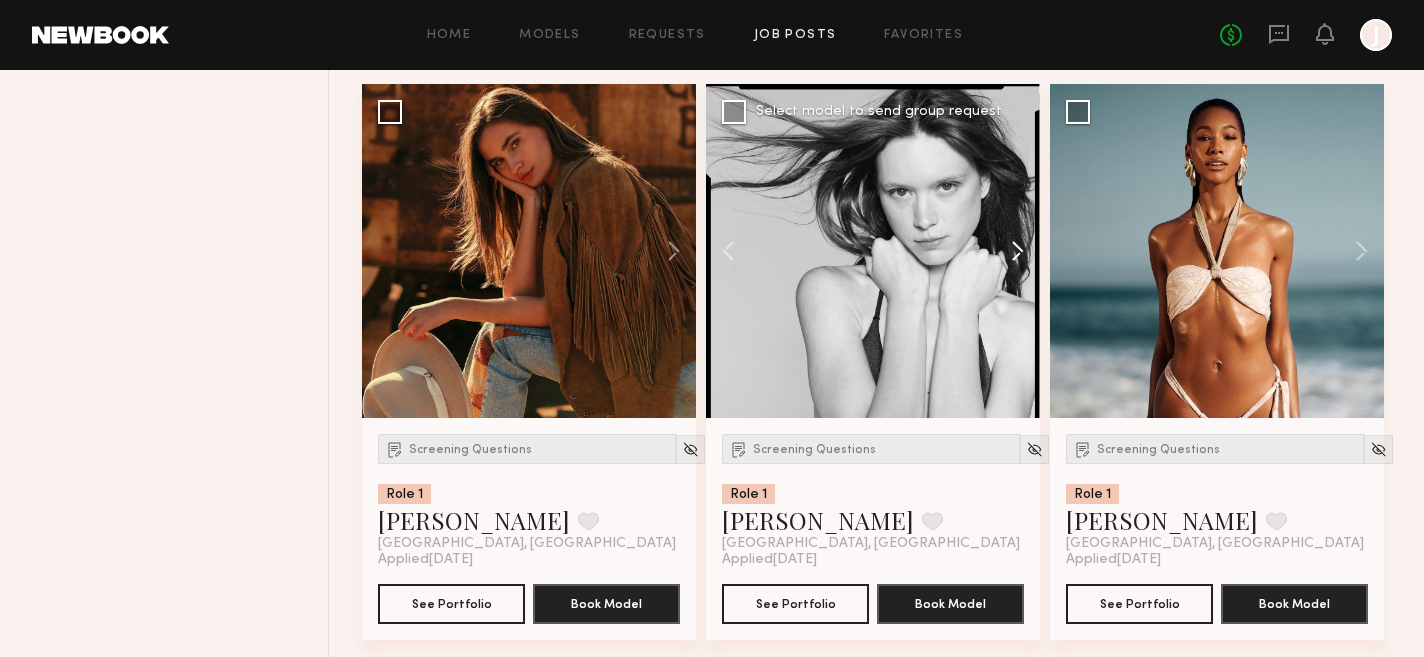 click 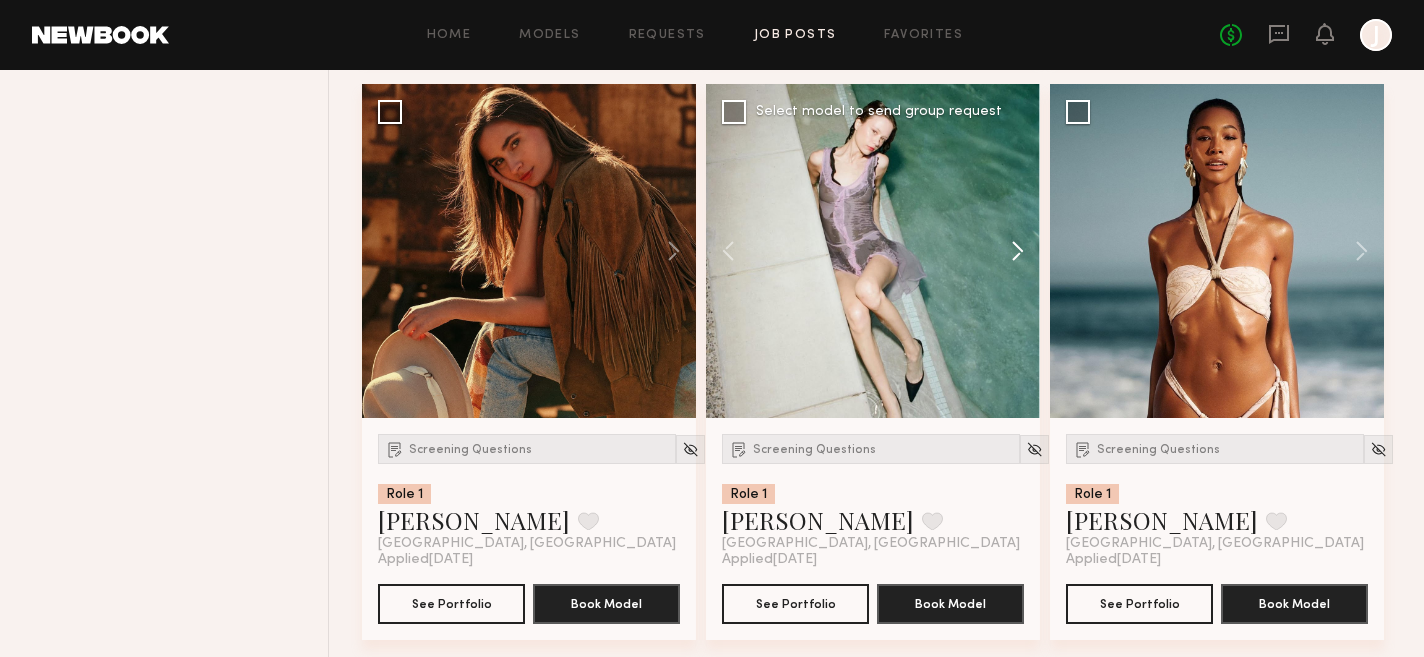 click 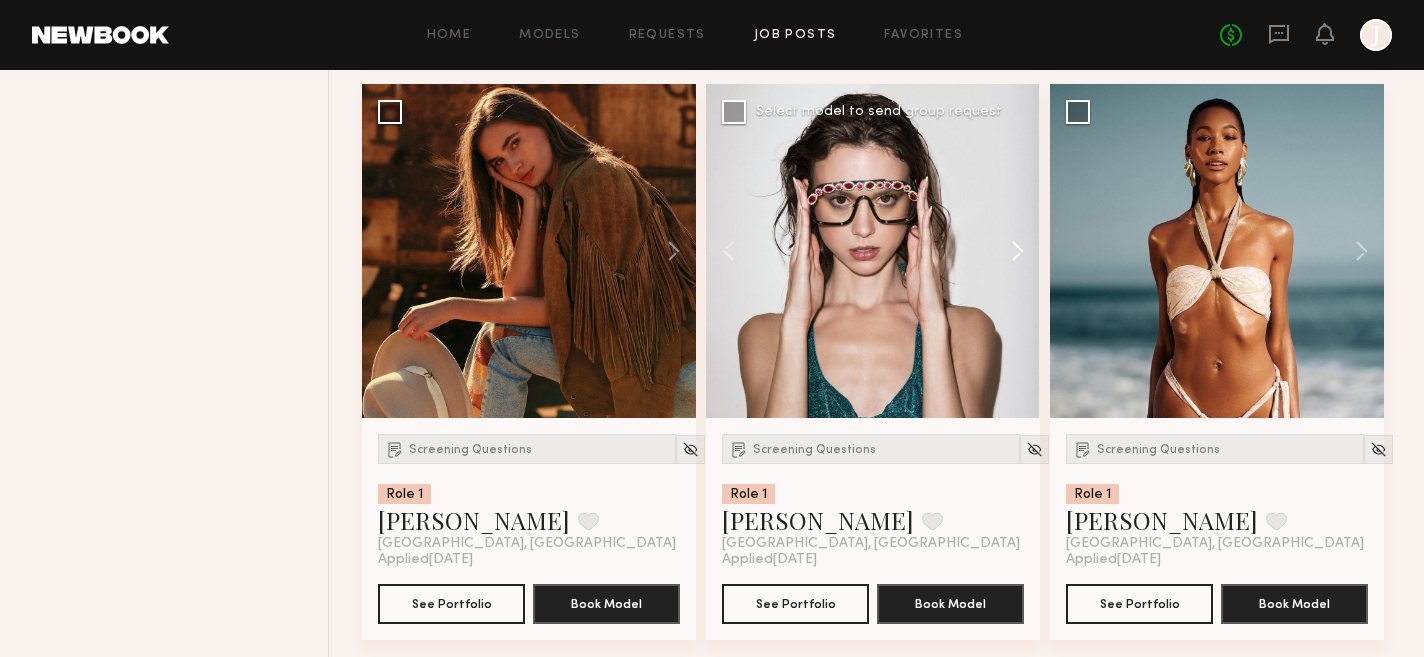 click 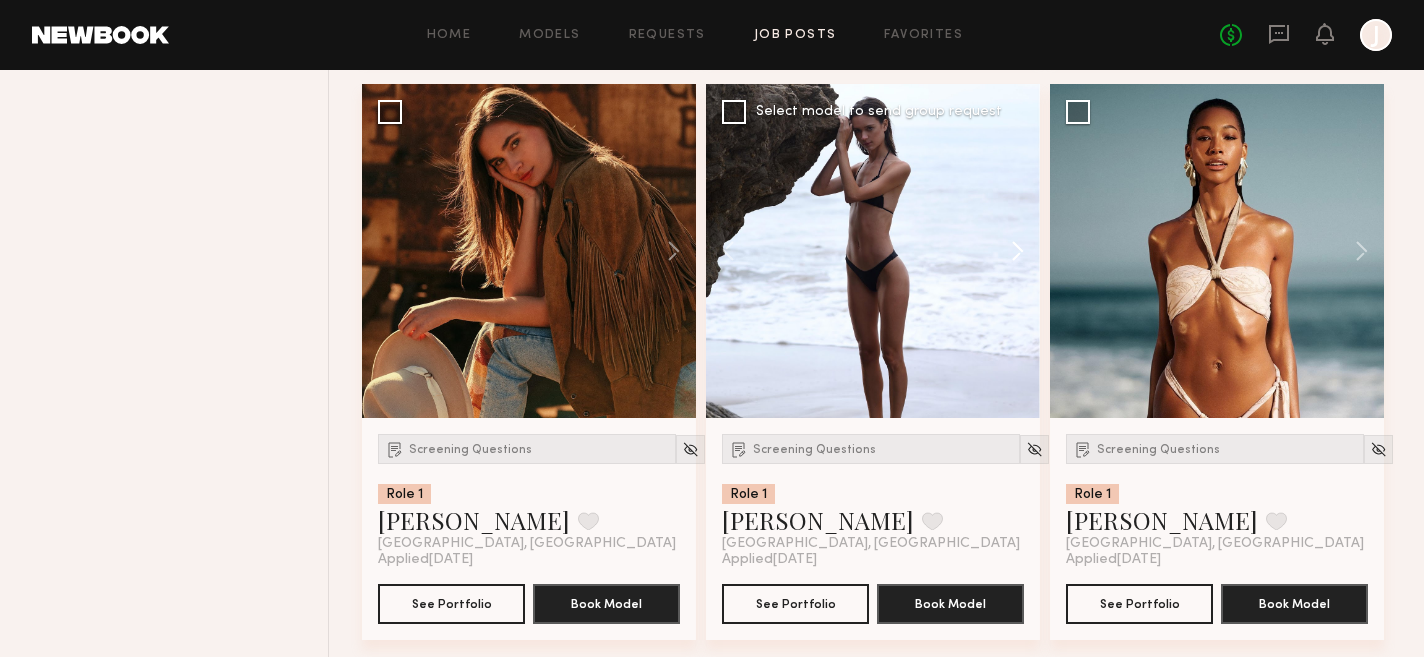 click 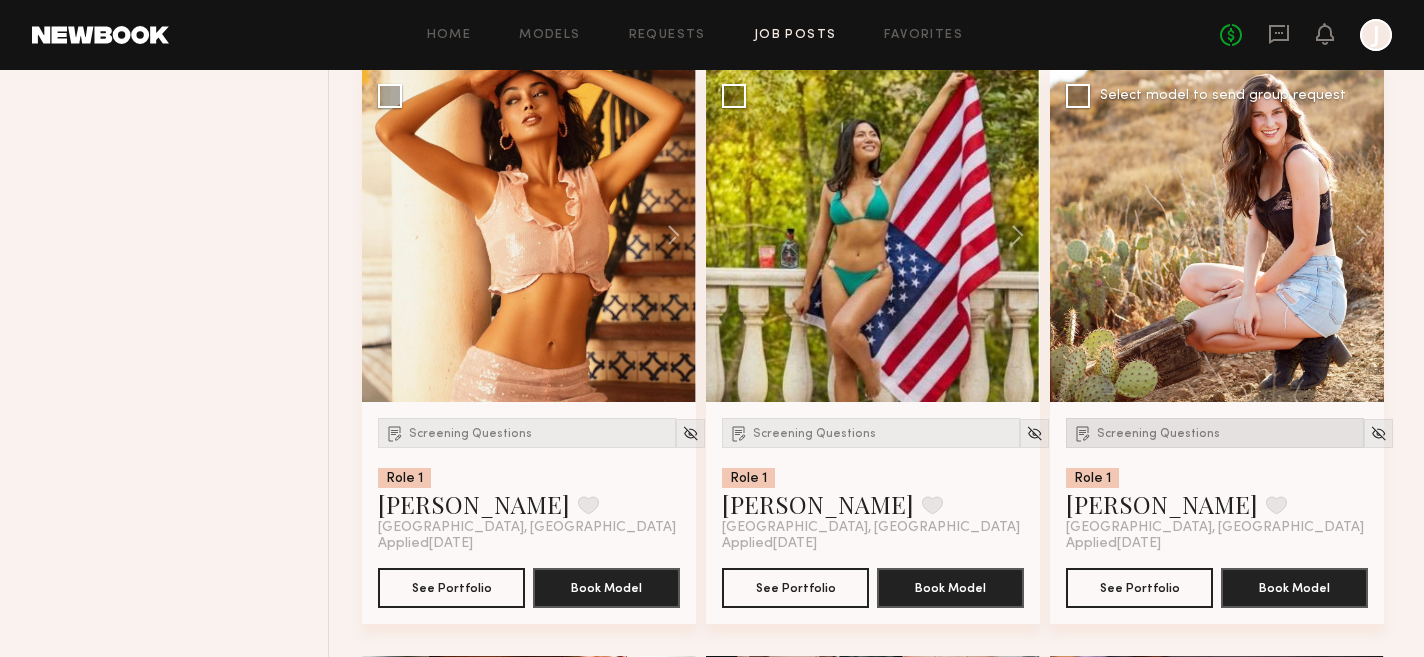 scroll, scrollTop: 9216, scrollLeft: 0, axis: vertical 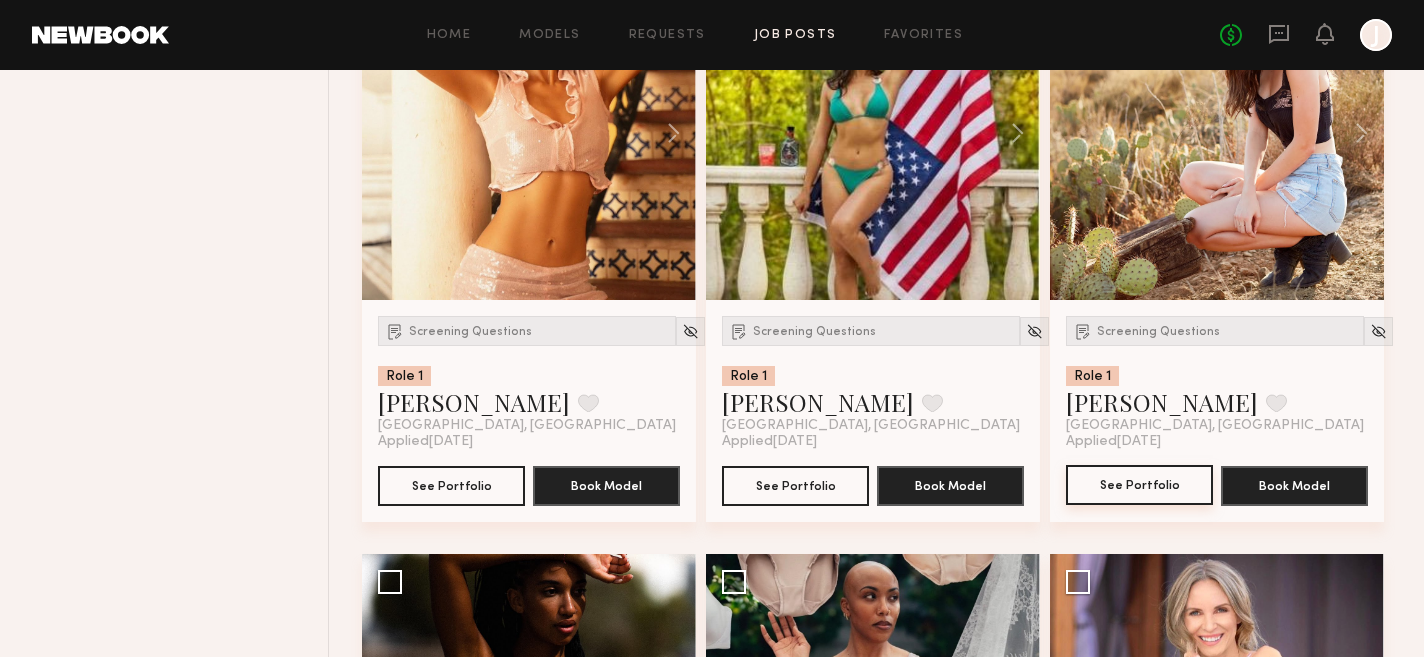 type 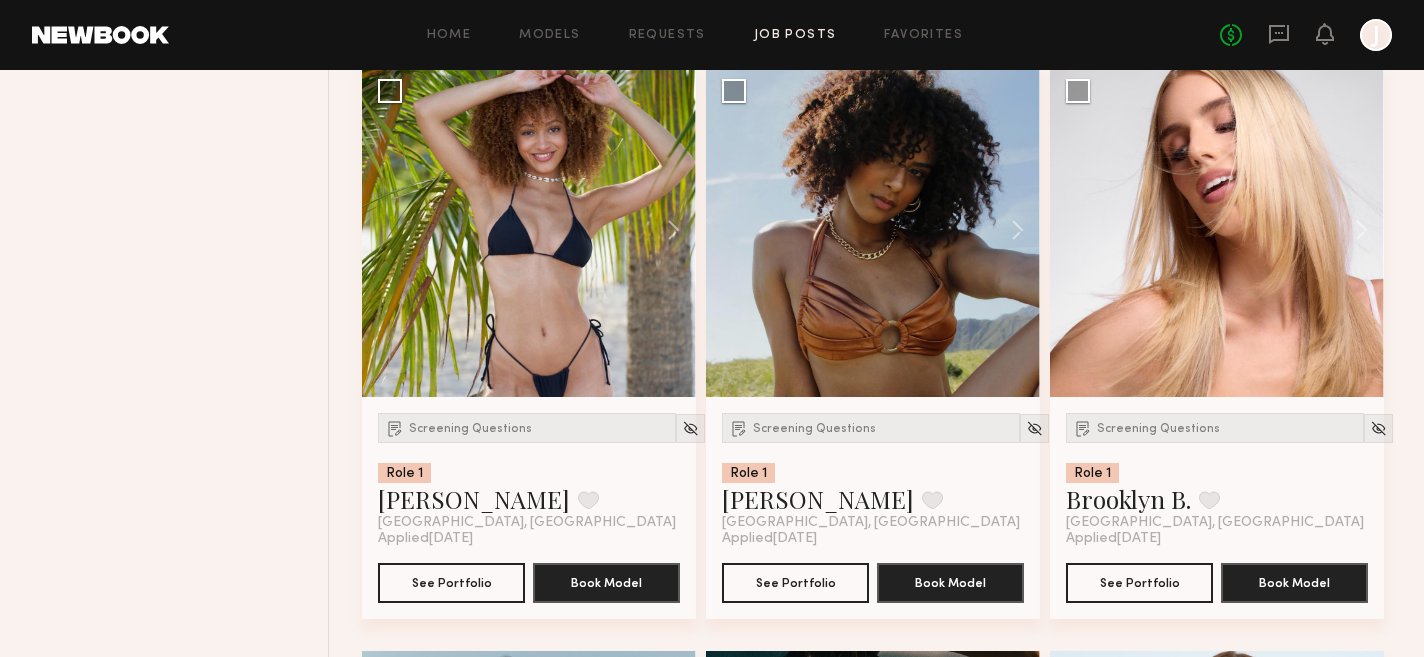 scroll, scrollTop: 10297, scrollLeft: 0, axis: vertical 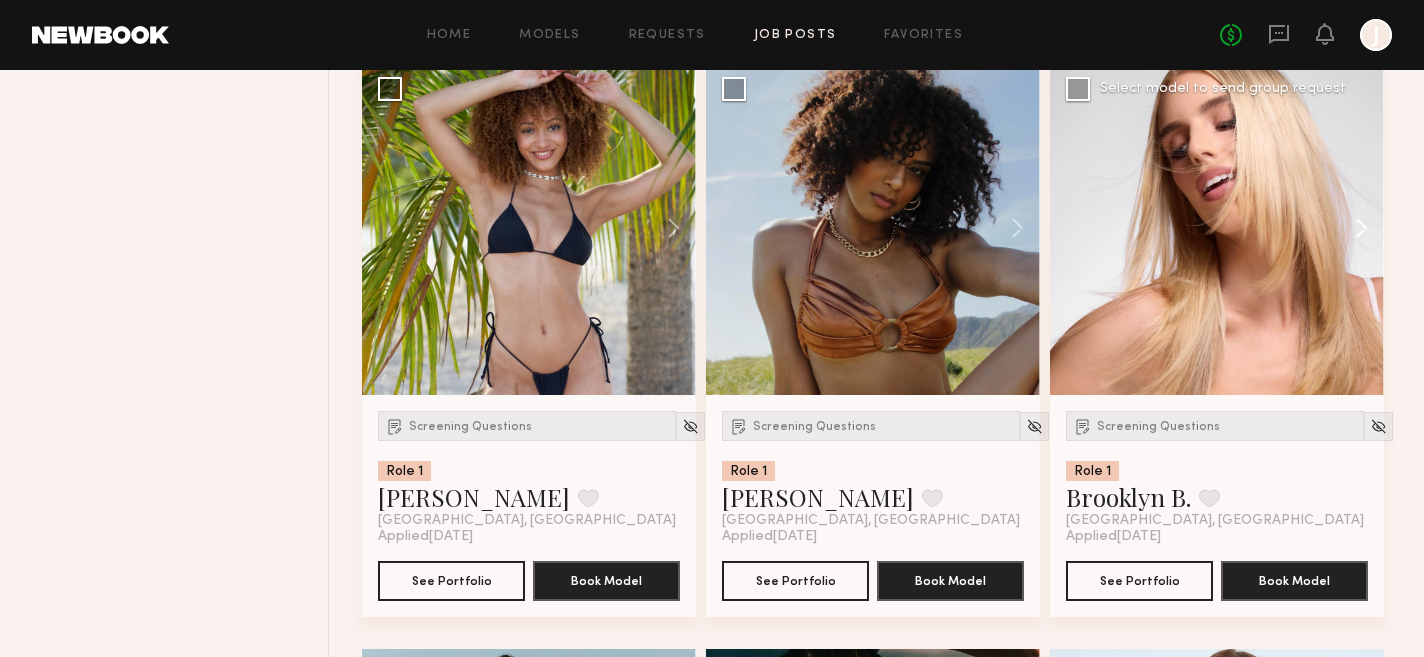 click 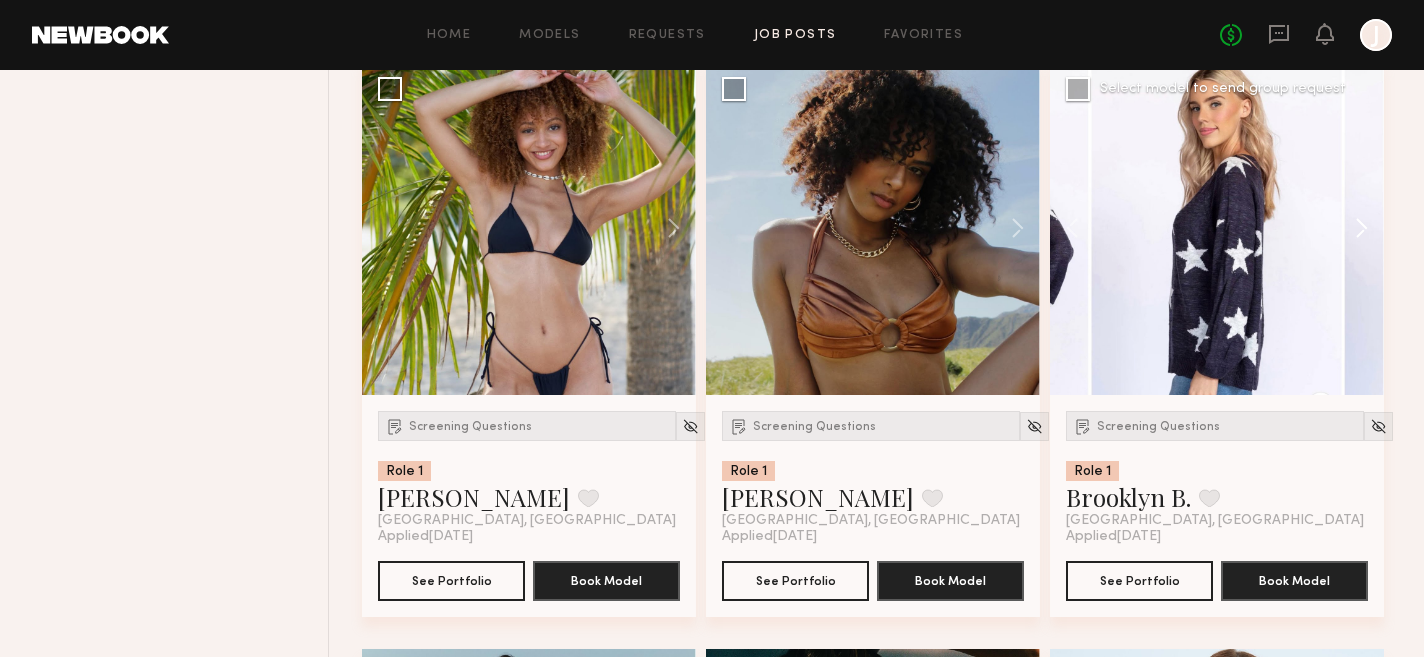 click 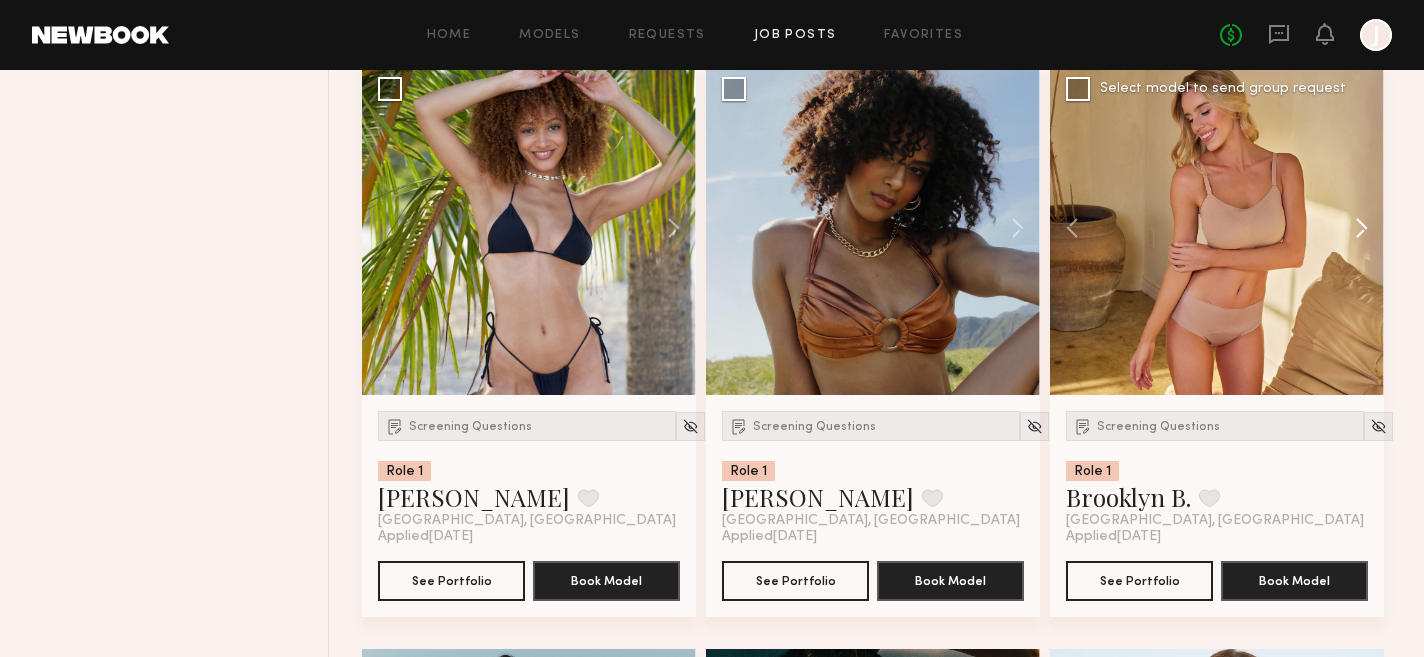 click 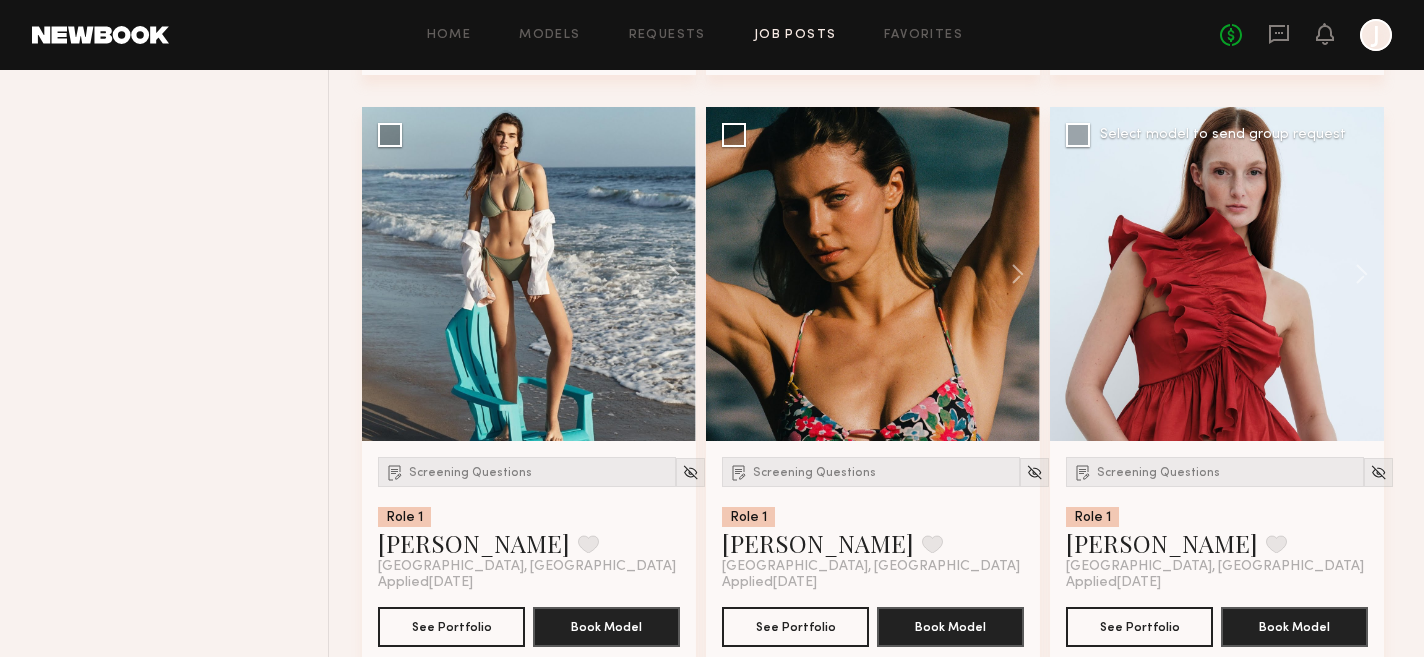 scroll, scrollTop: 10843, scrollLeft: 0, axis: vertical 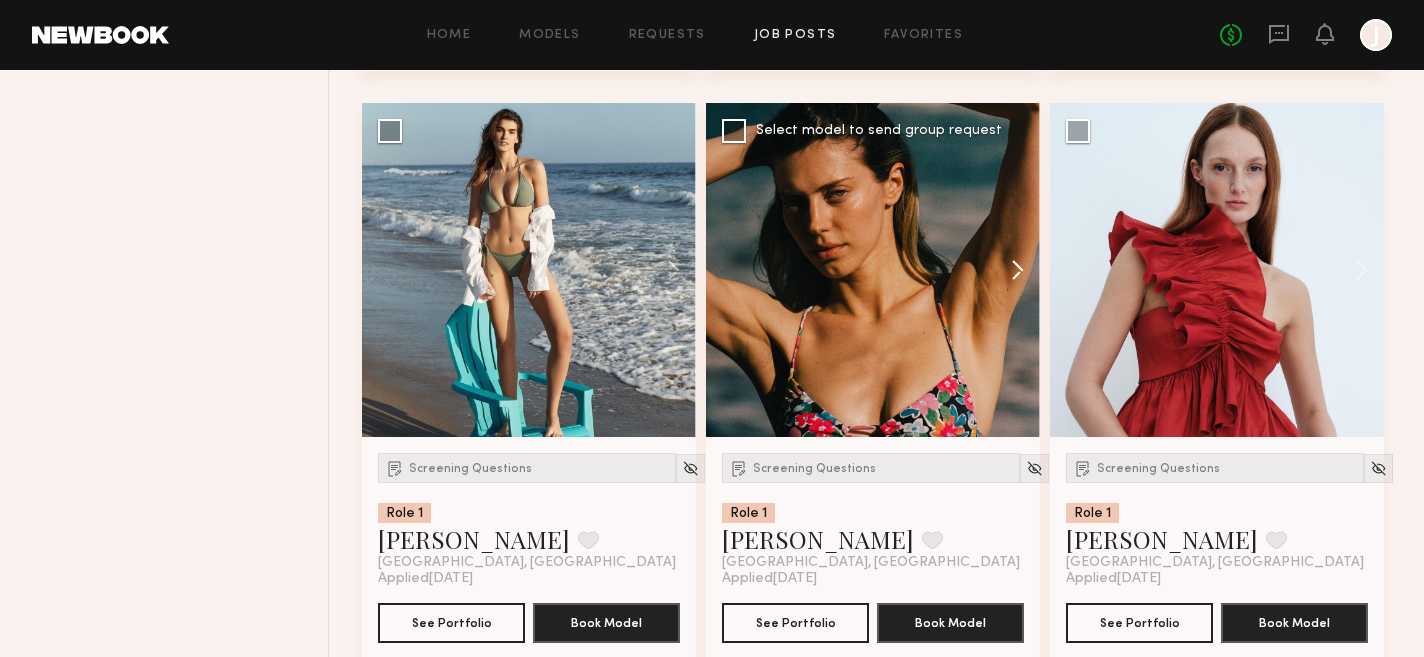 click 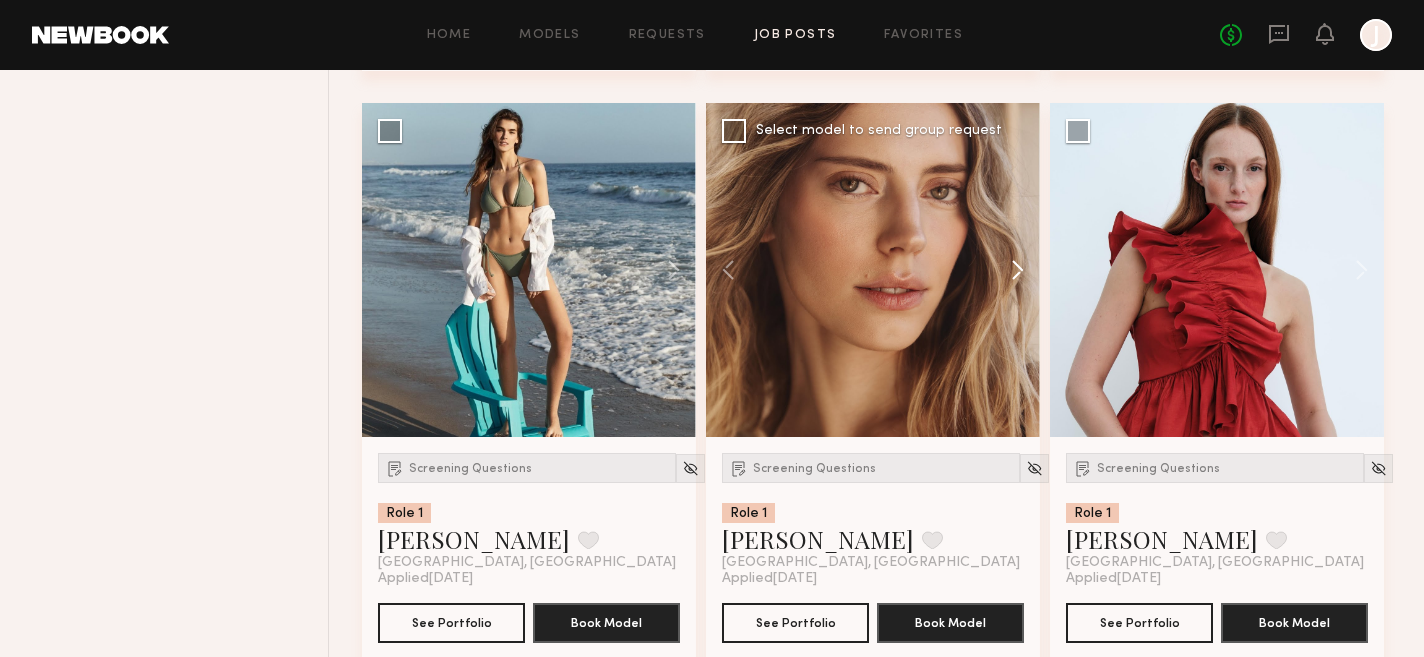 click 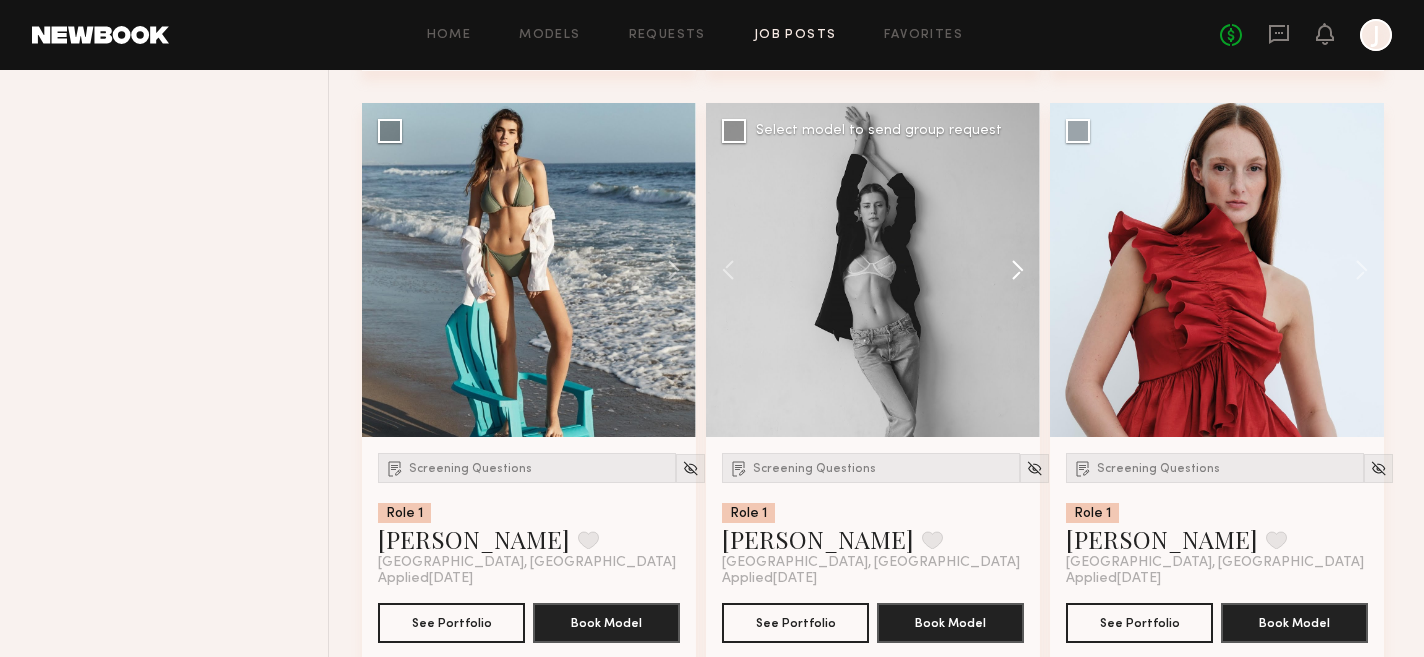 click 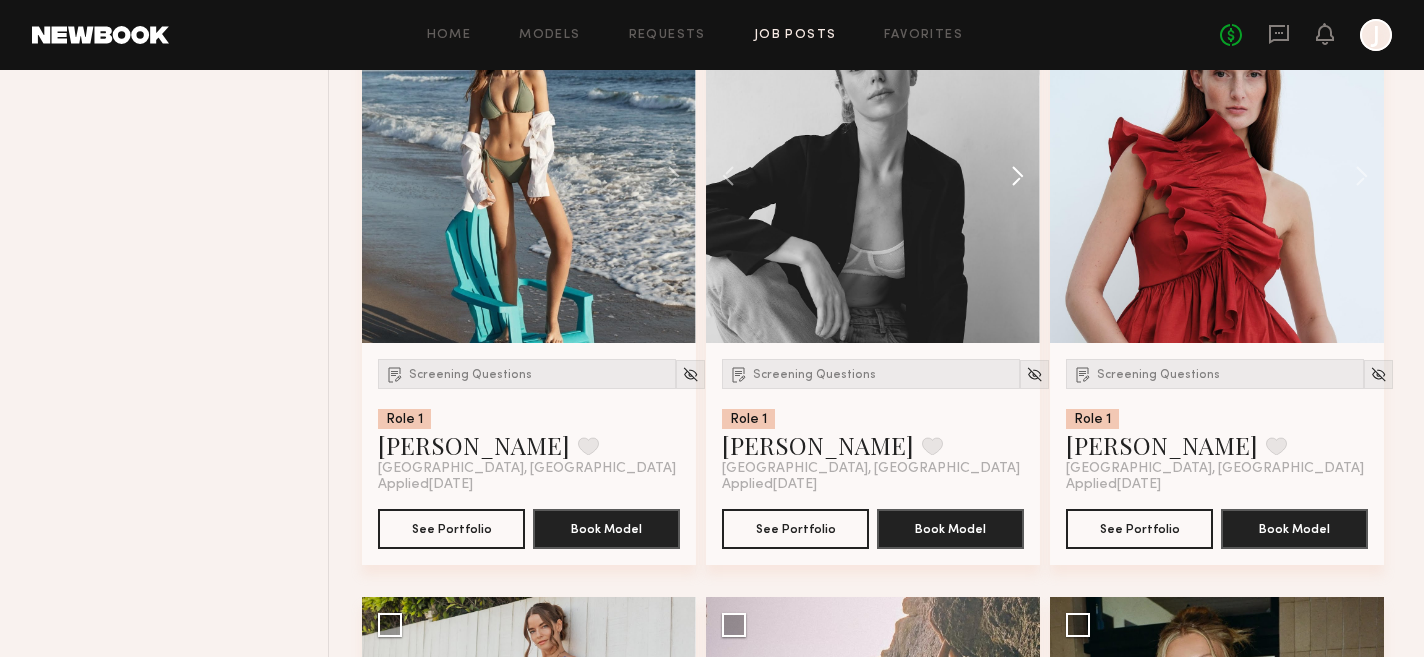 scroll, scrollTop: 10957, scrollLeft: 0, axis: vertical 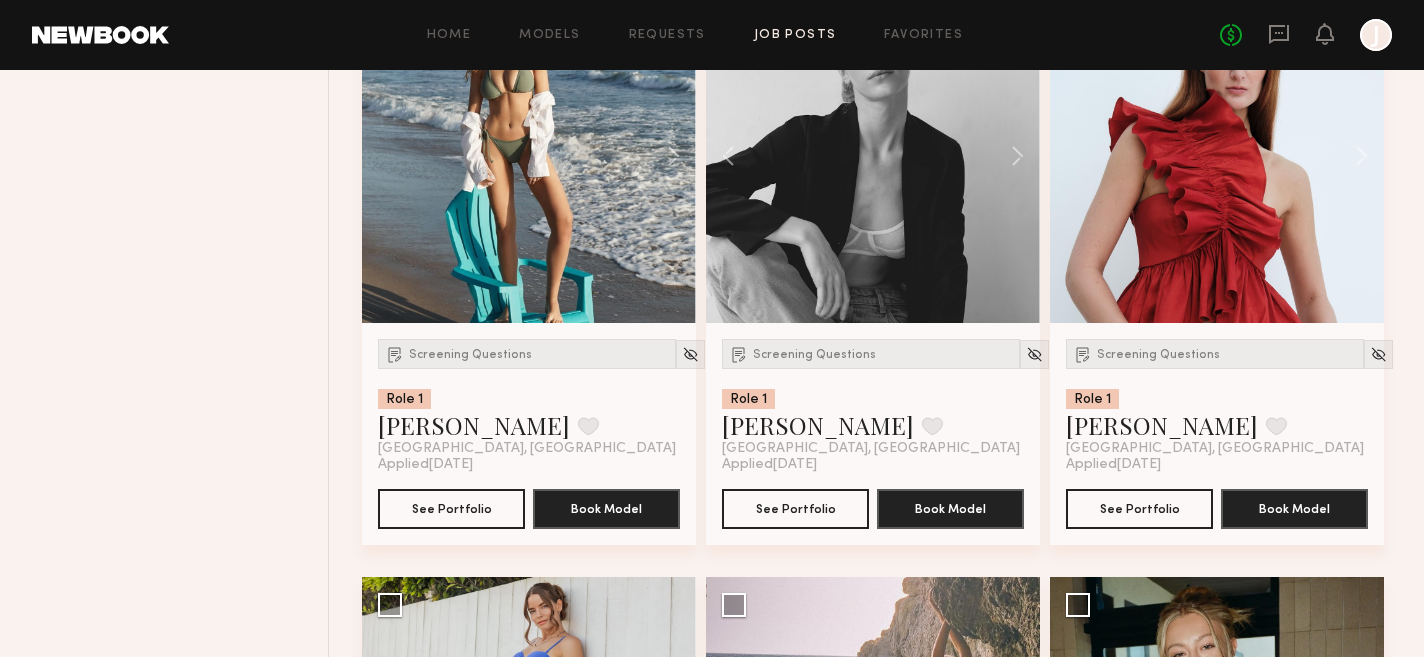 type 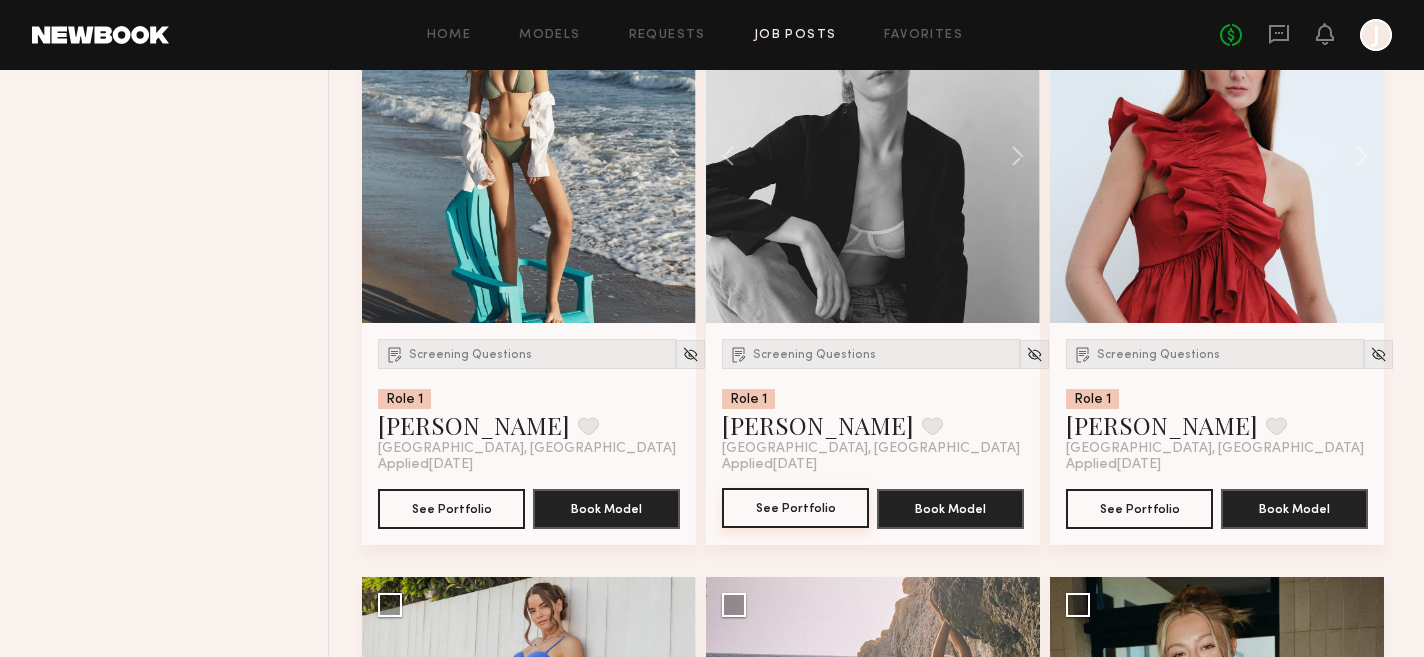 click on "See Portfolio" 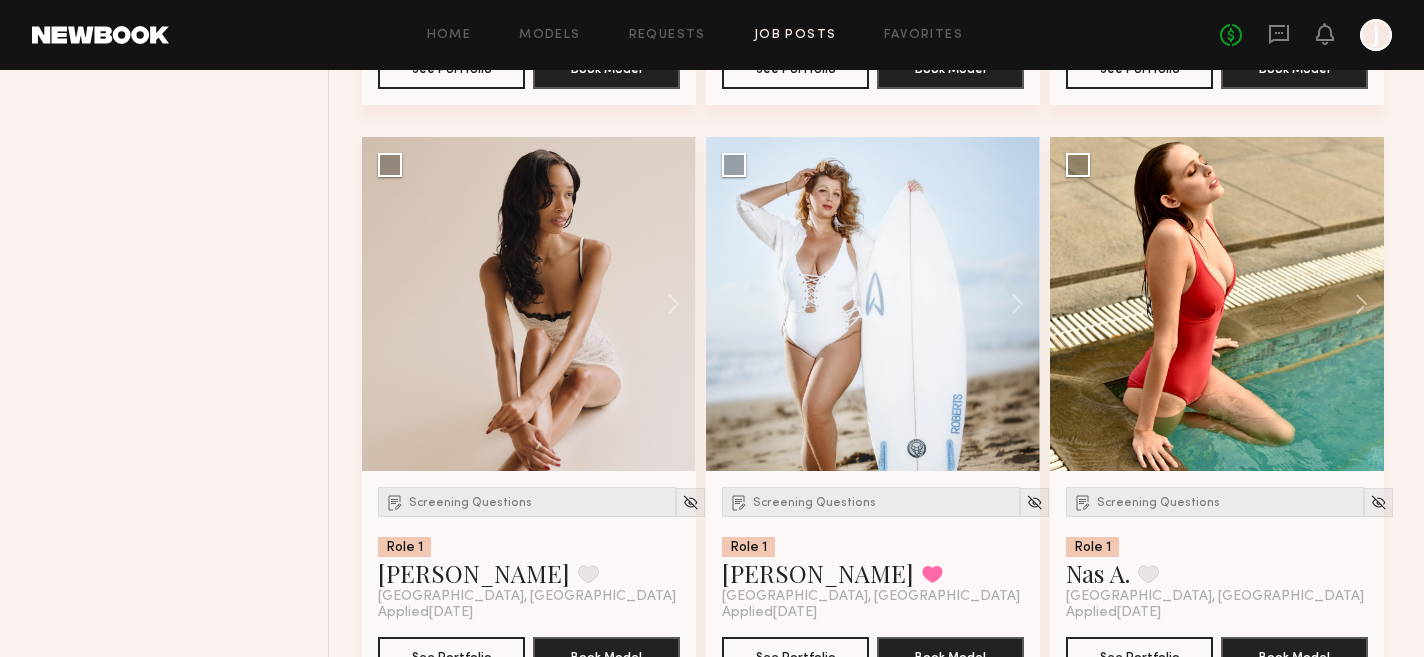 scroll, scrollTop: 12105, scrollLeft: 0, axis: vertical 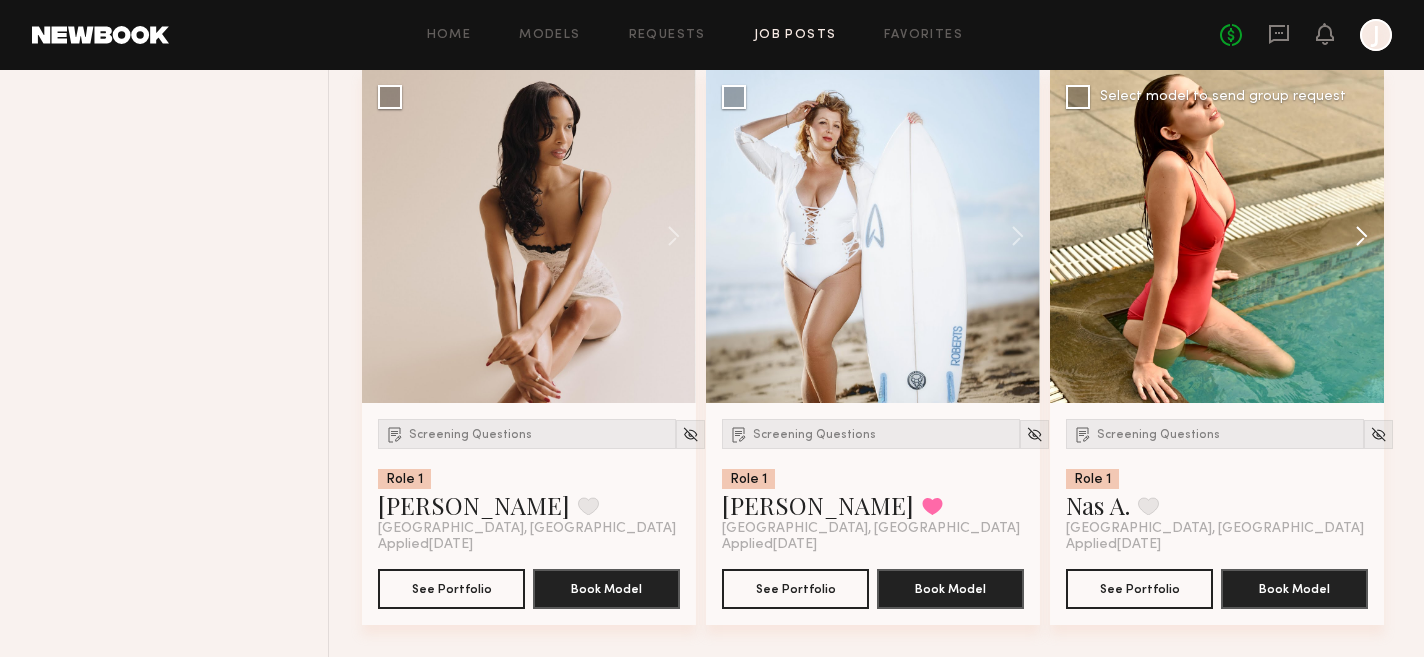 click 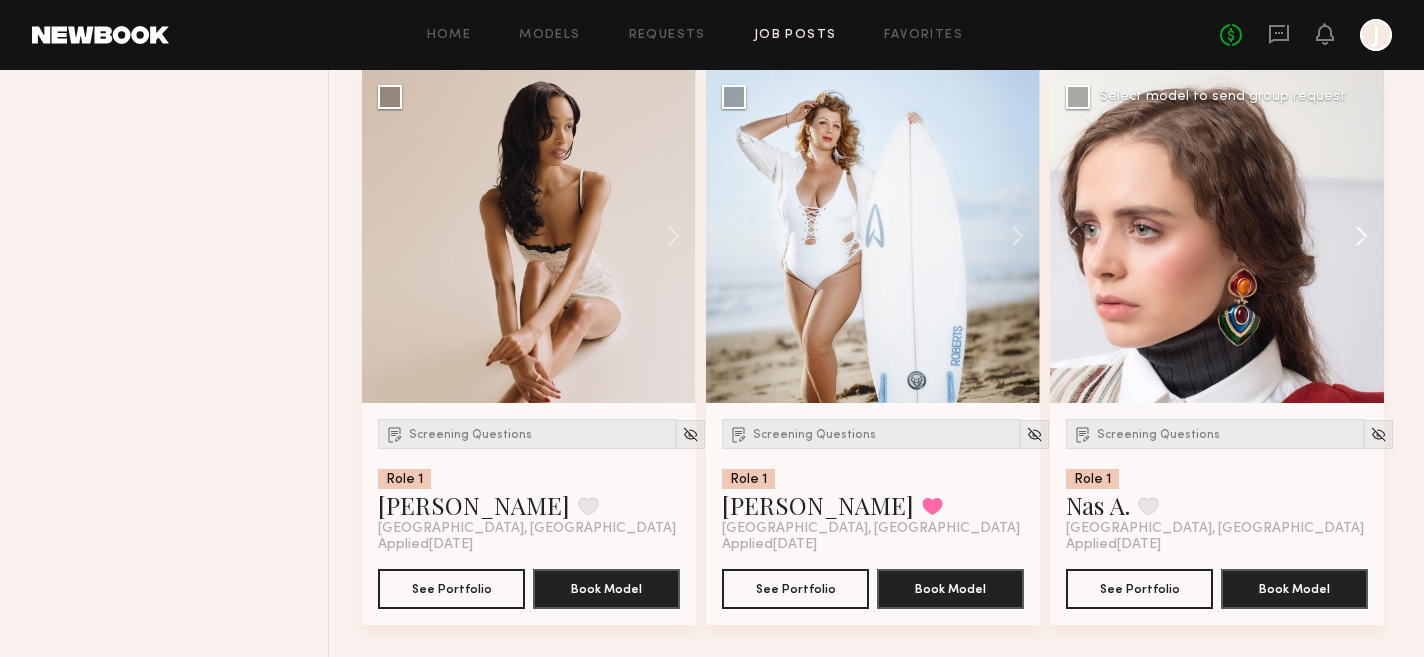 click 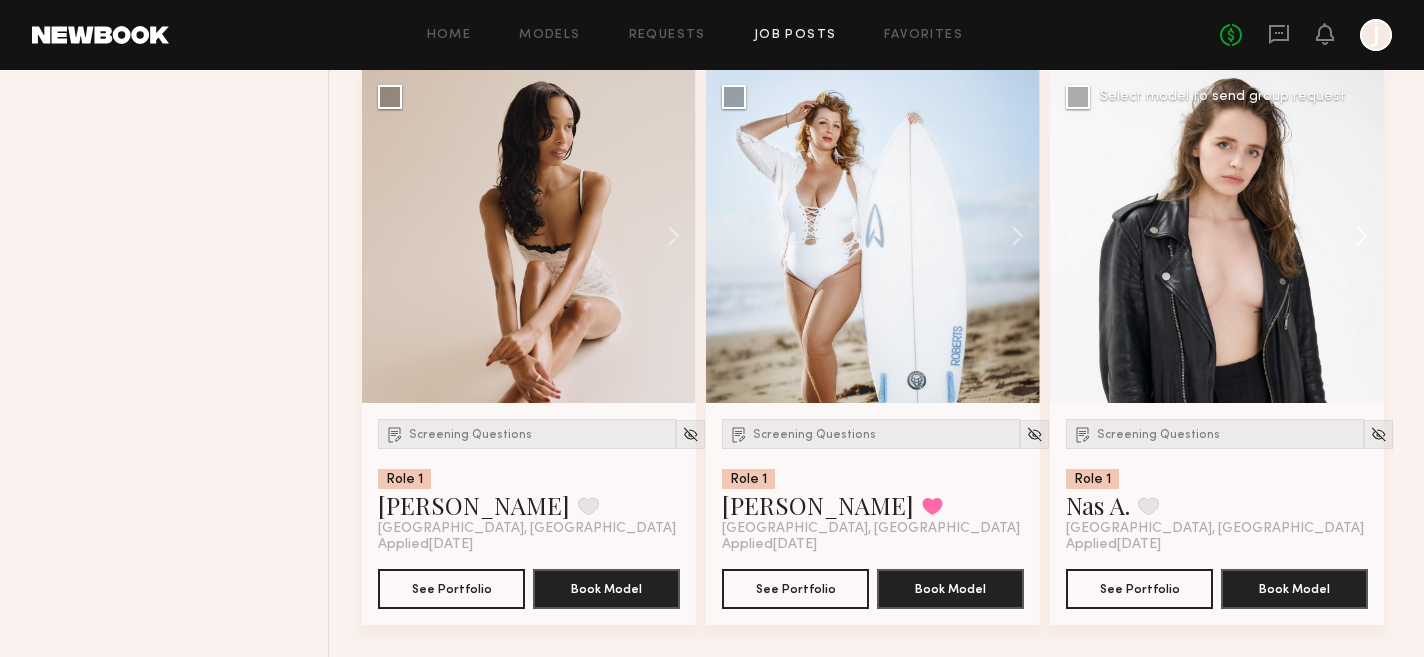 click 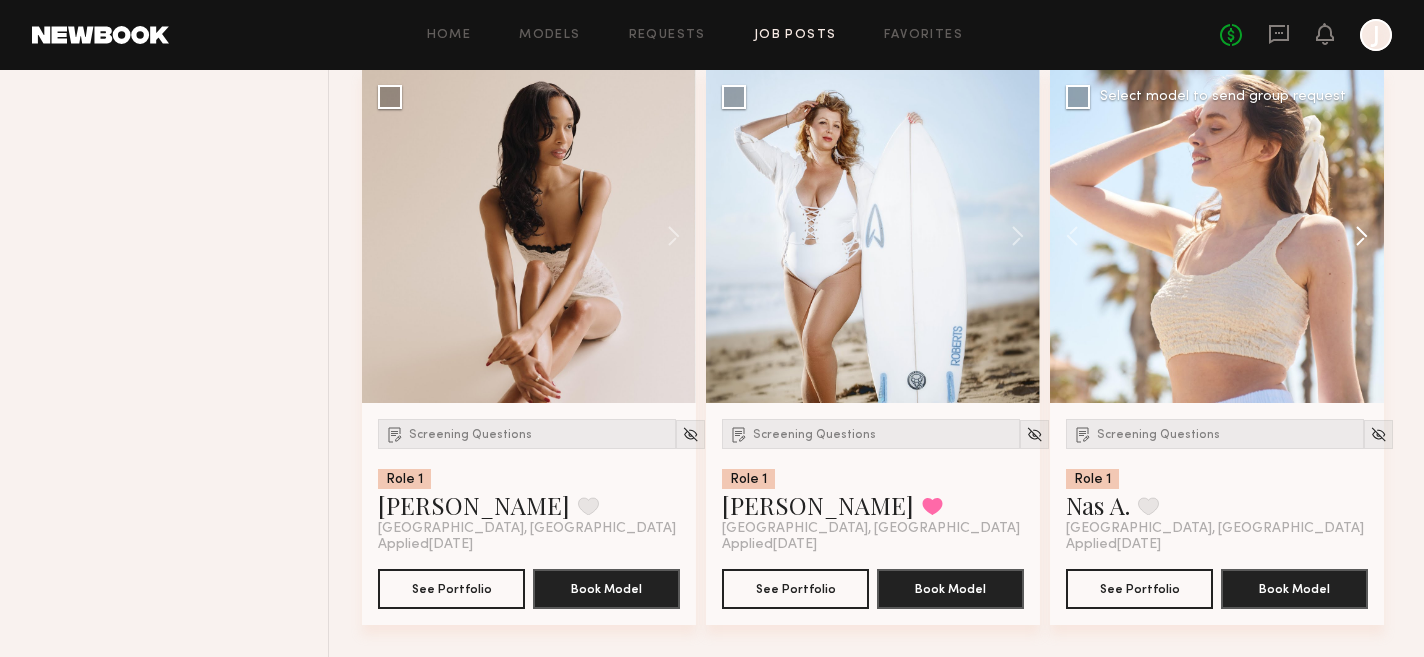click 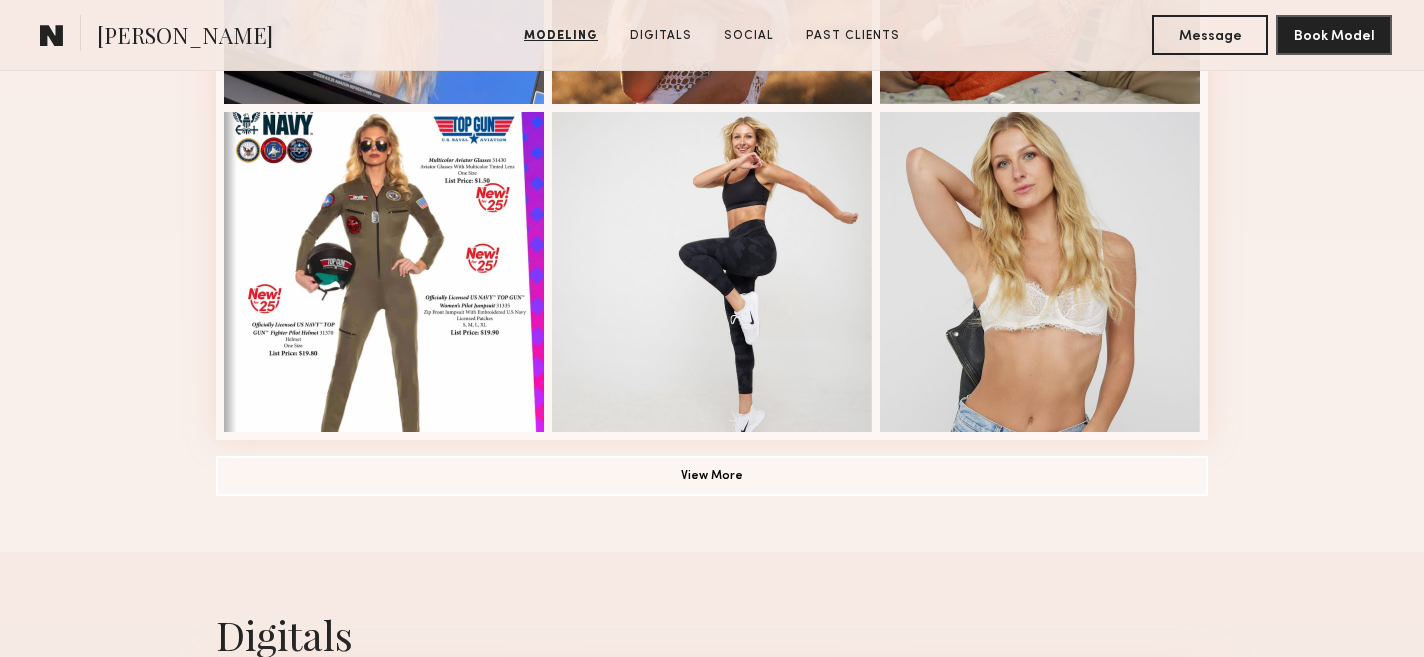 scroll, scrollTop: 1444, scrollLeft: 0, axis: vertical 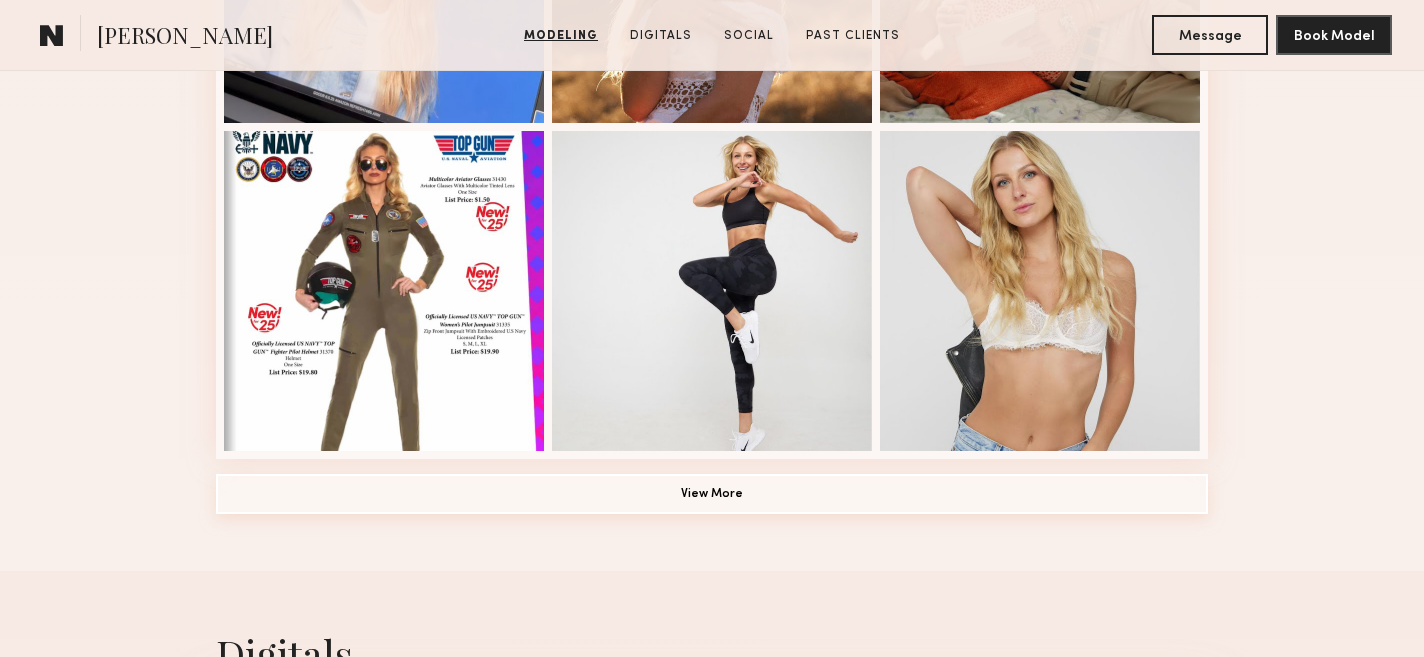 click on "View More" 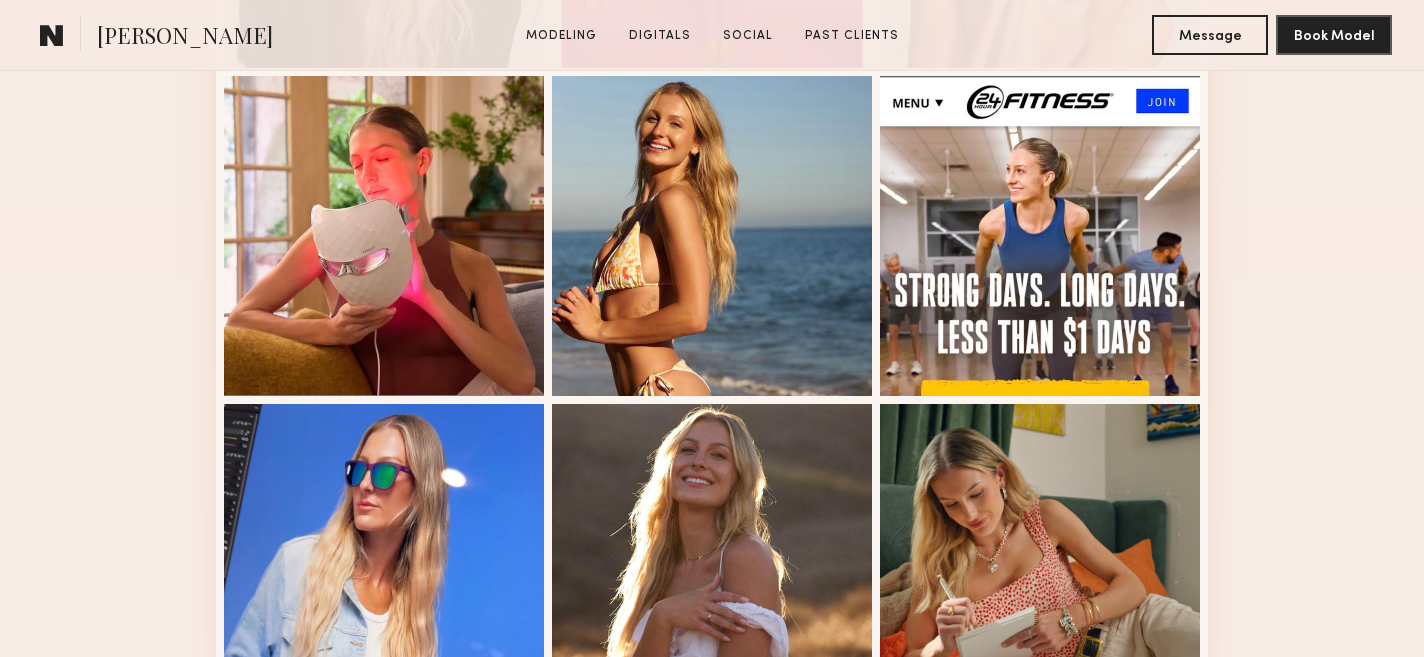 scroll, scrollTop: 869, scrollLeft: 0, axis: vertical 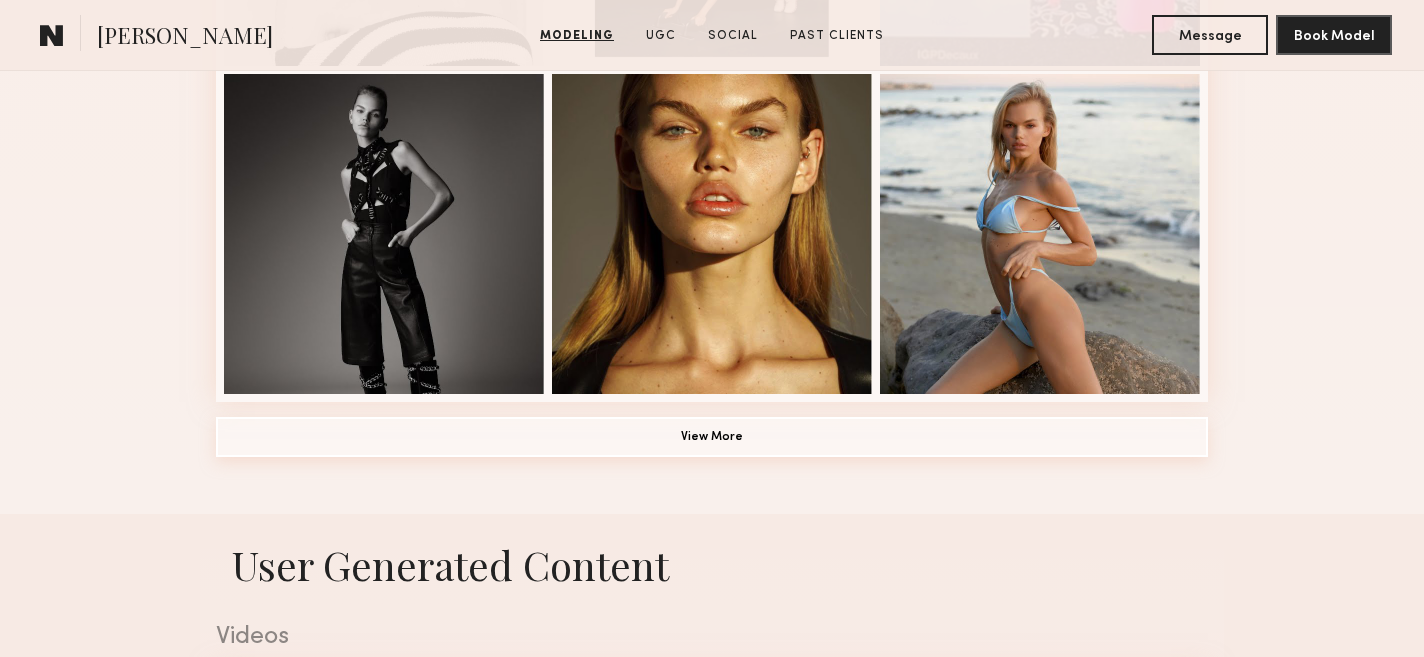 click on "View More" 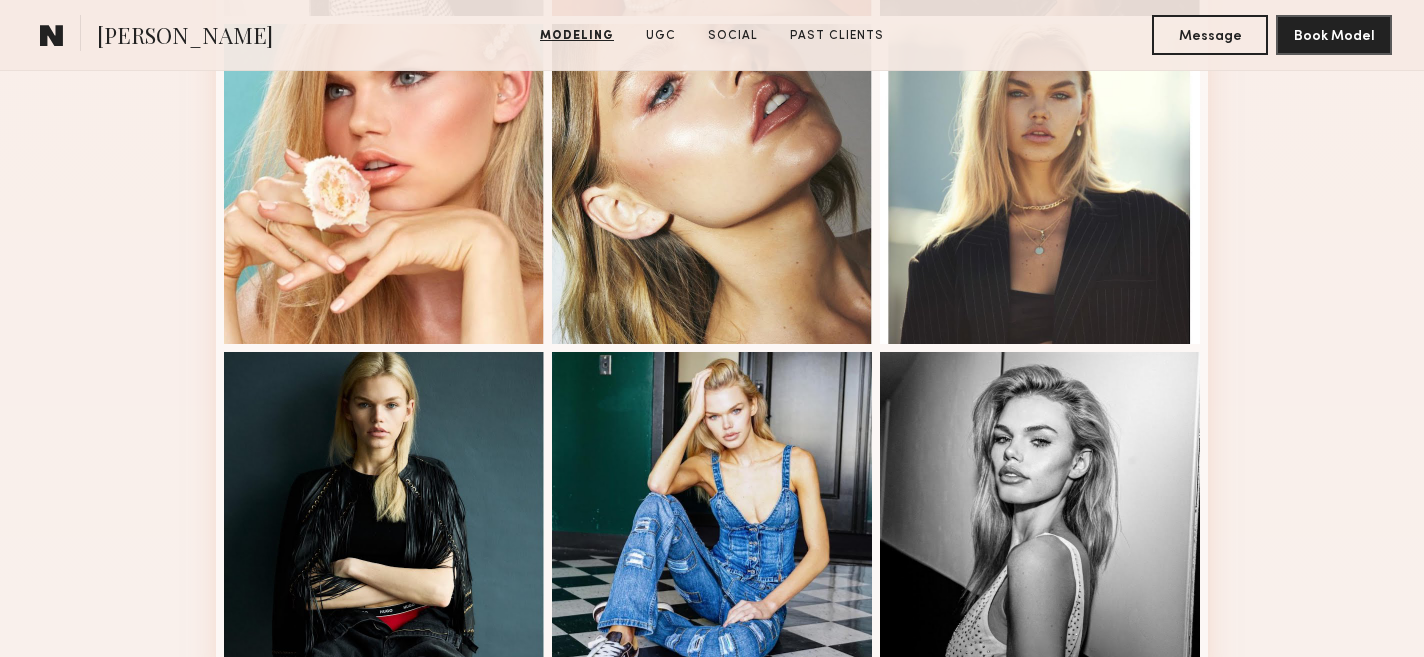 scroll, scrollTop: 2339, scrollLeft: 0, axis: vertical 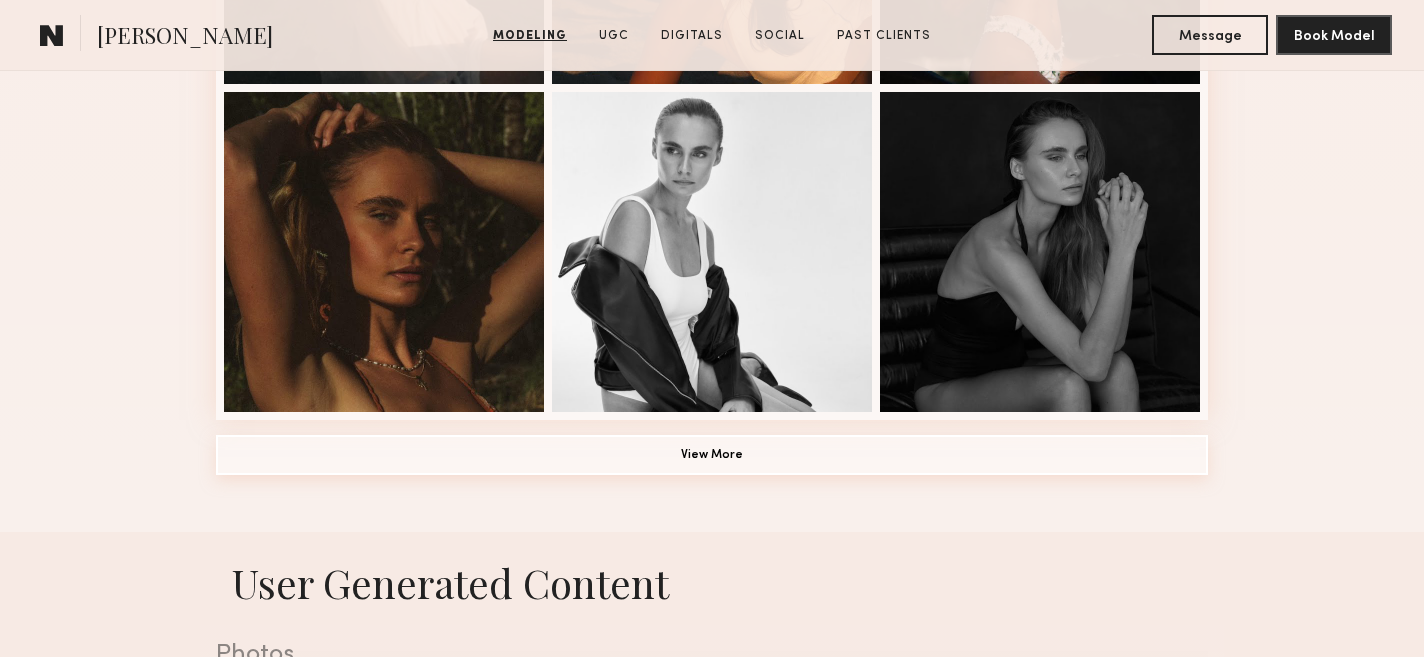 click on "View More" 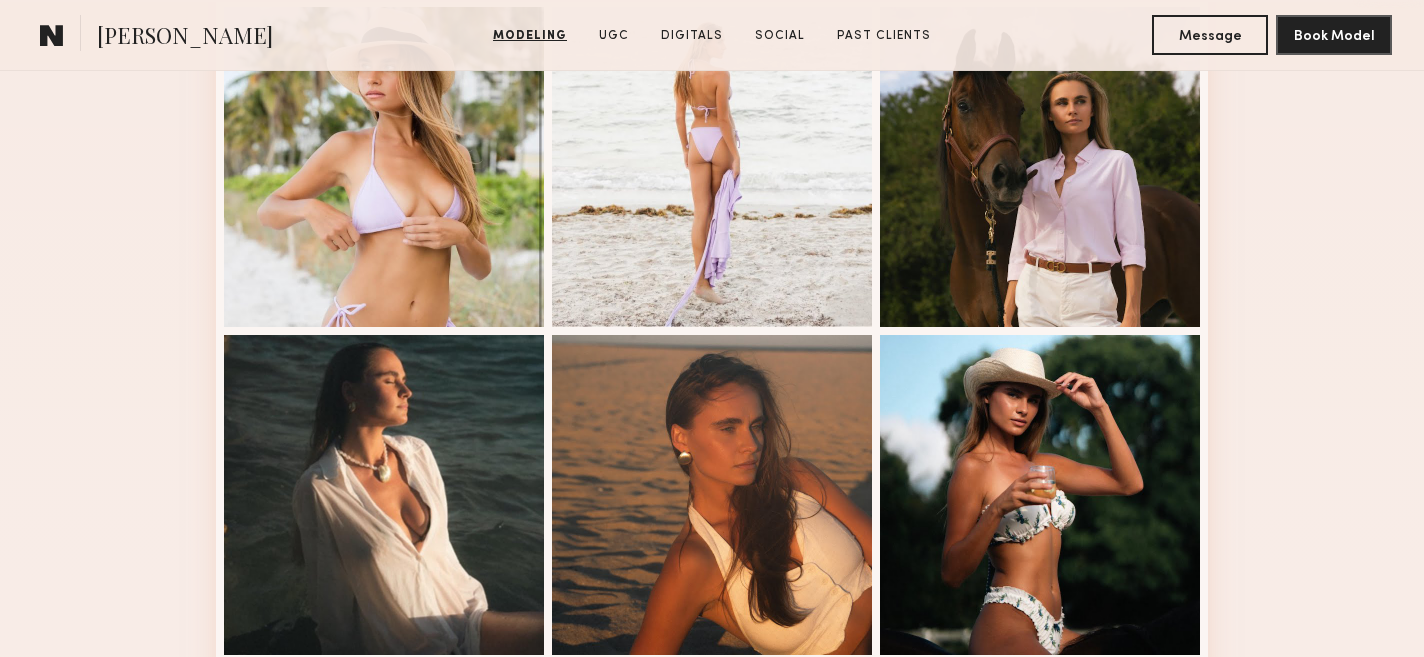 scroll, scrollTop: 857, scrollLeft: 0, axis: vertical 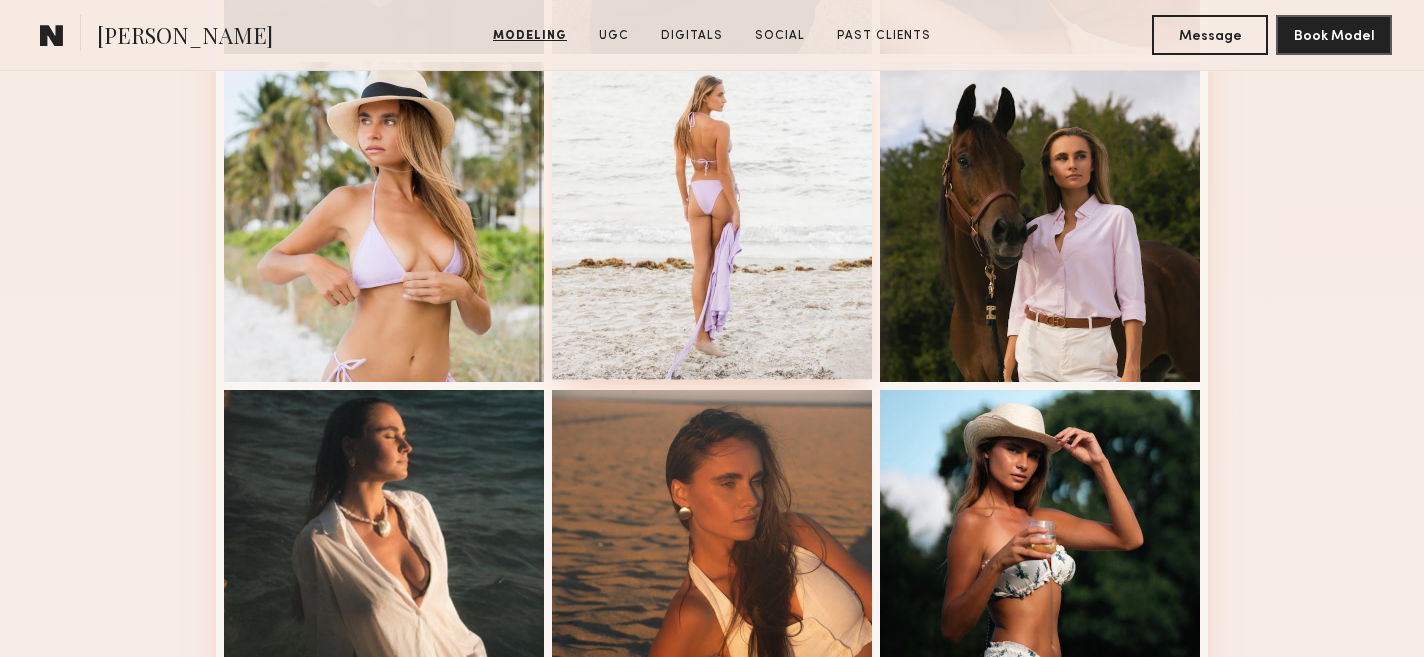 click at bounding box center (712, 220) 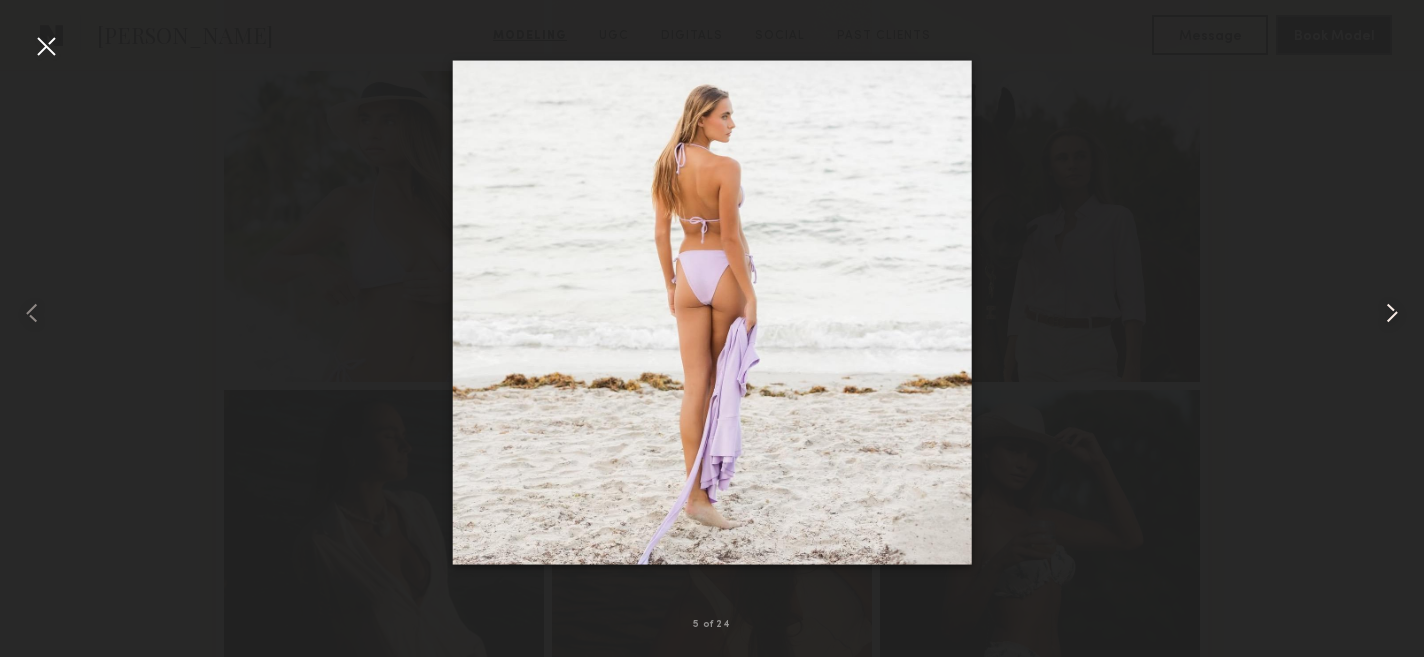 click at bounding box center [1392, 313] 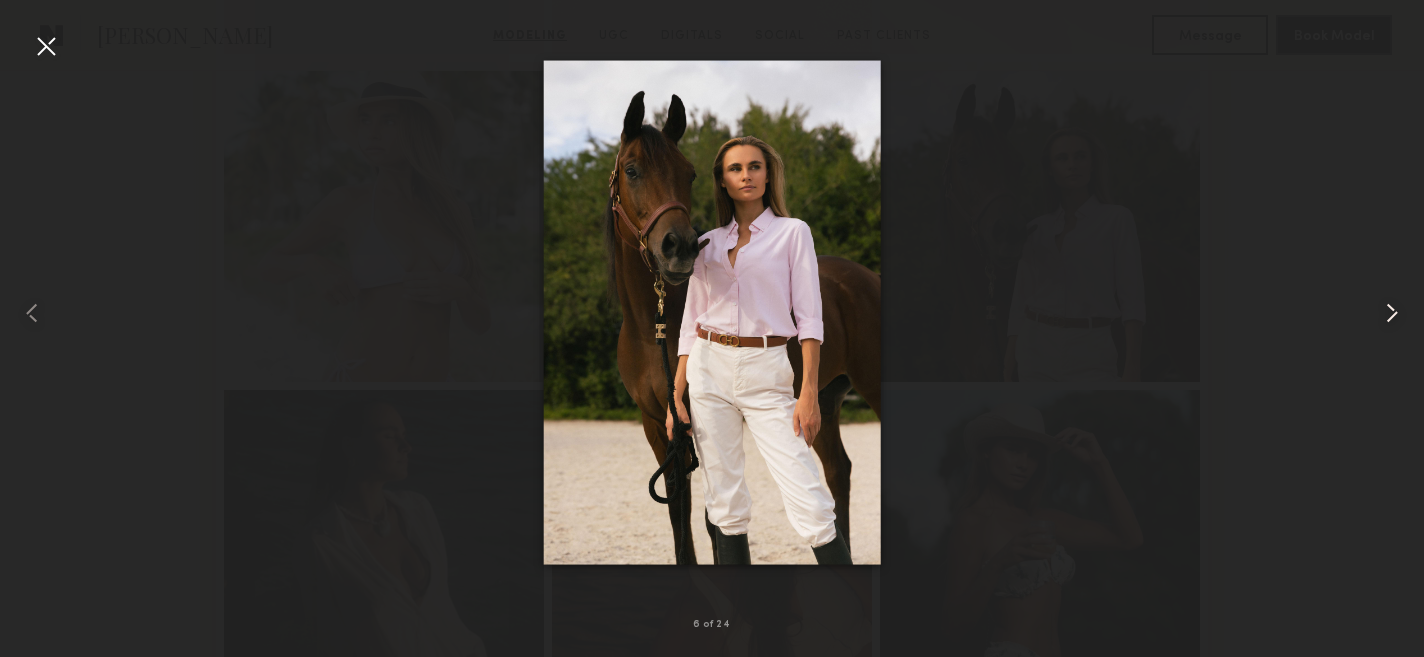 click at bounding box center [1392, 313] 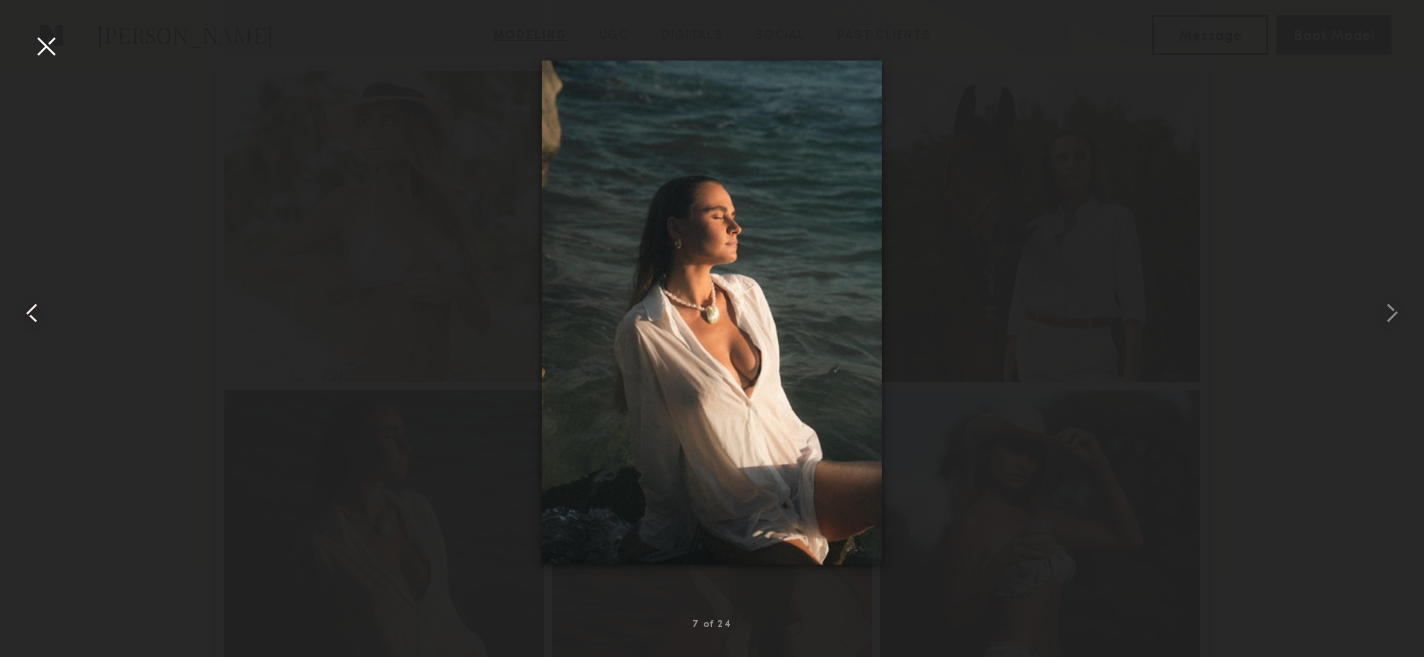 click at bounding box center (32, 313) 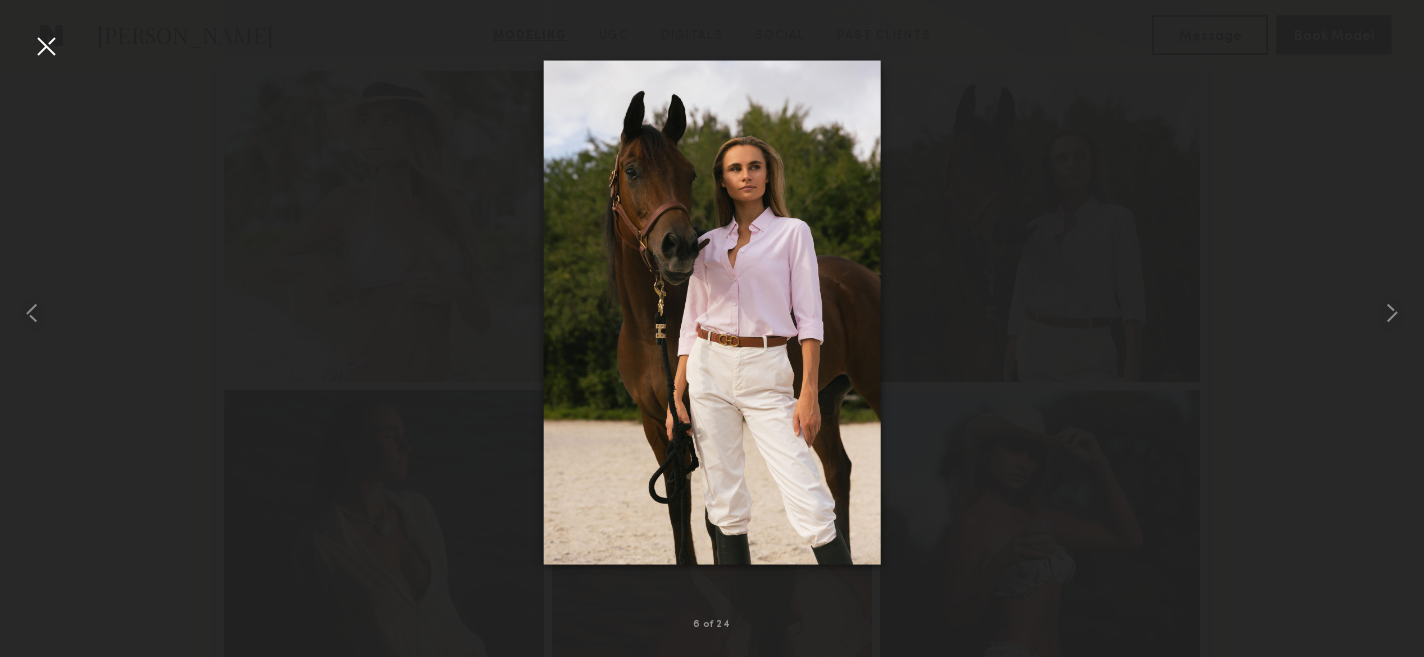 click at bounding box center [46, 46] 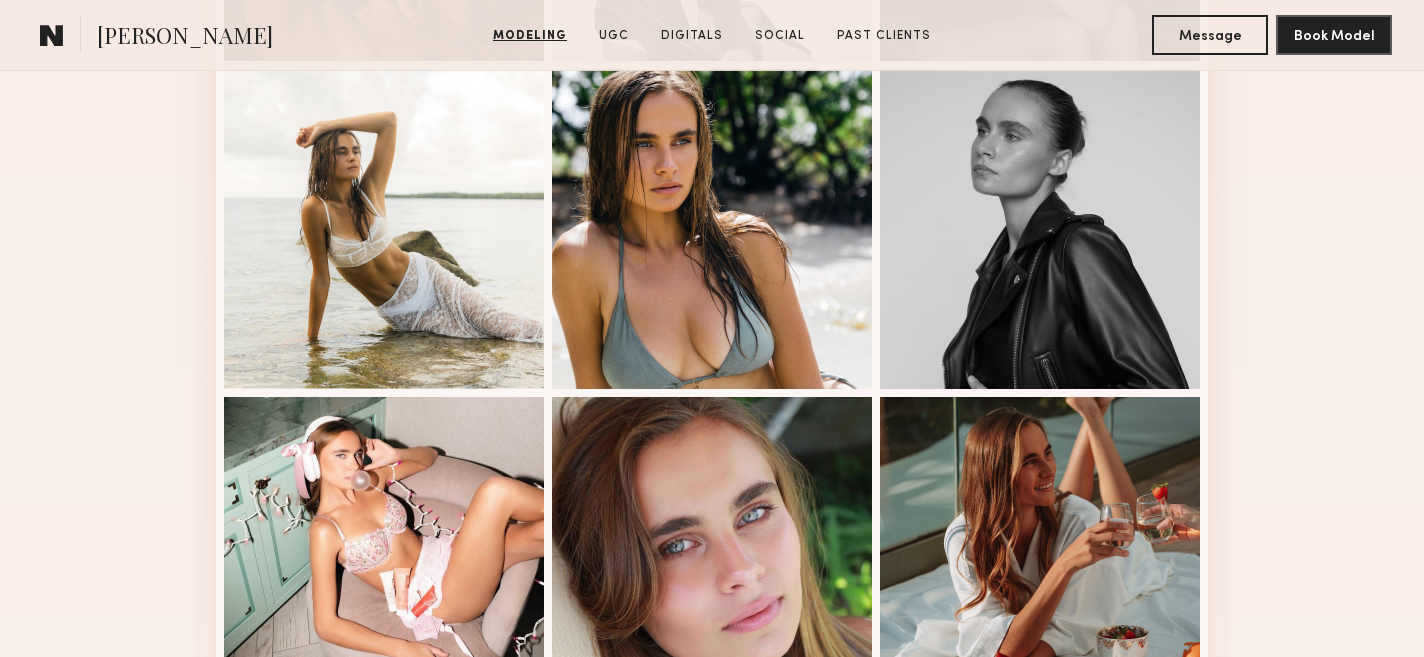 scroll, scrollTop: 2104, scrollLeft: 0, axis: vertical 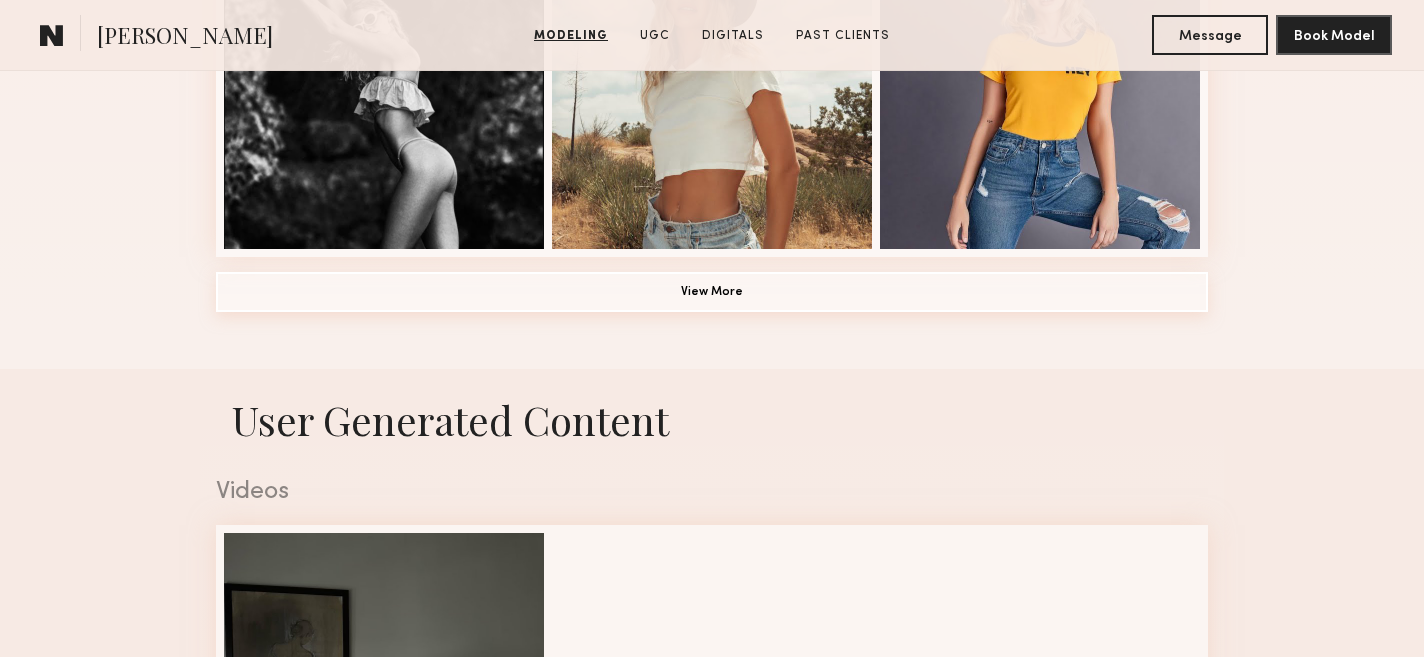 click on "View More" 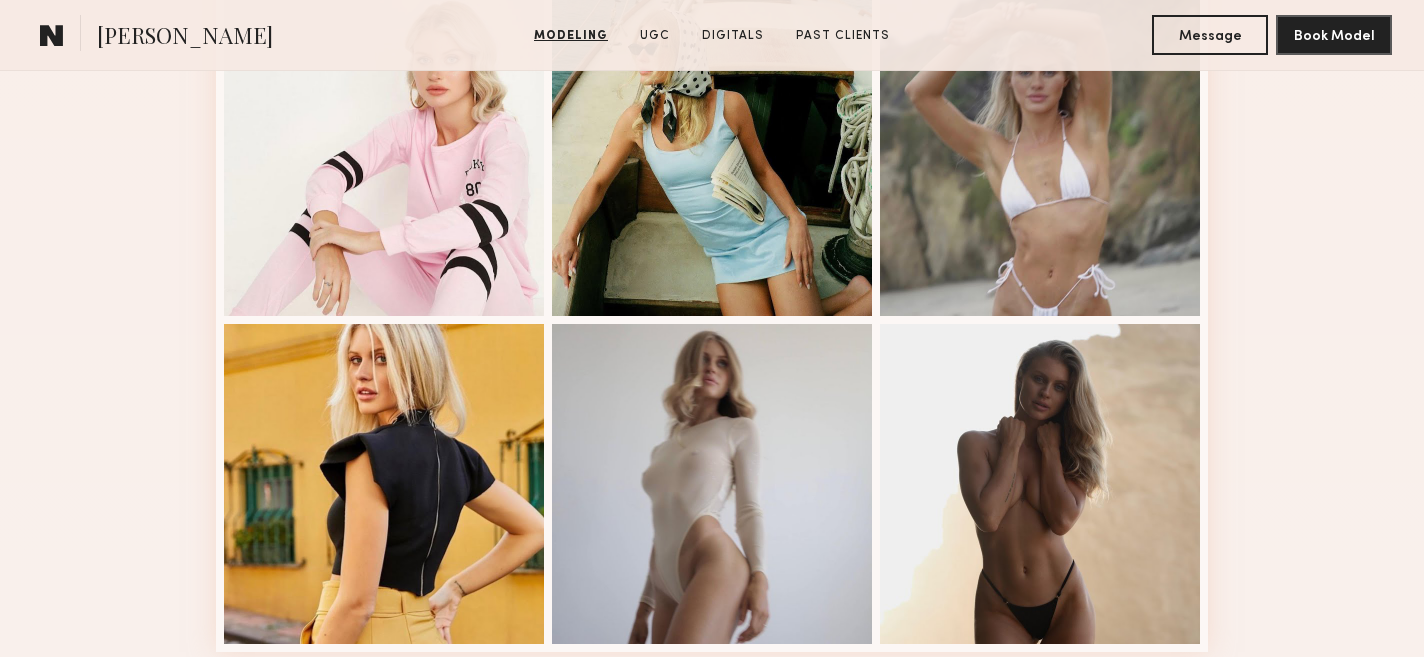 scroll, scrollTop: 2564, scrollLeft: 0, axis: vertical 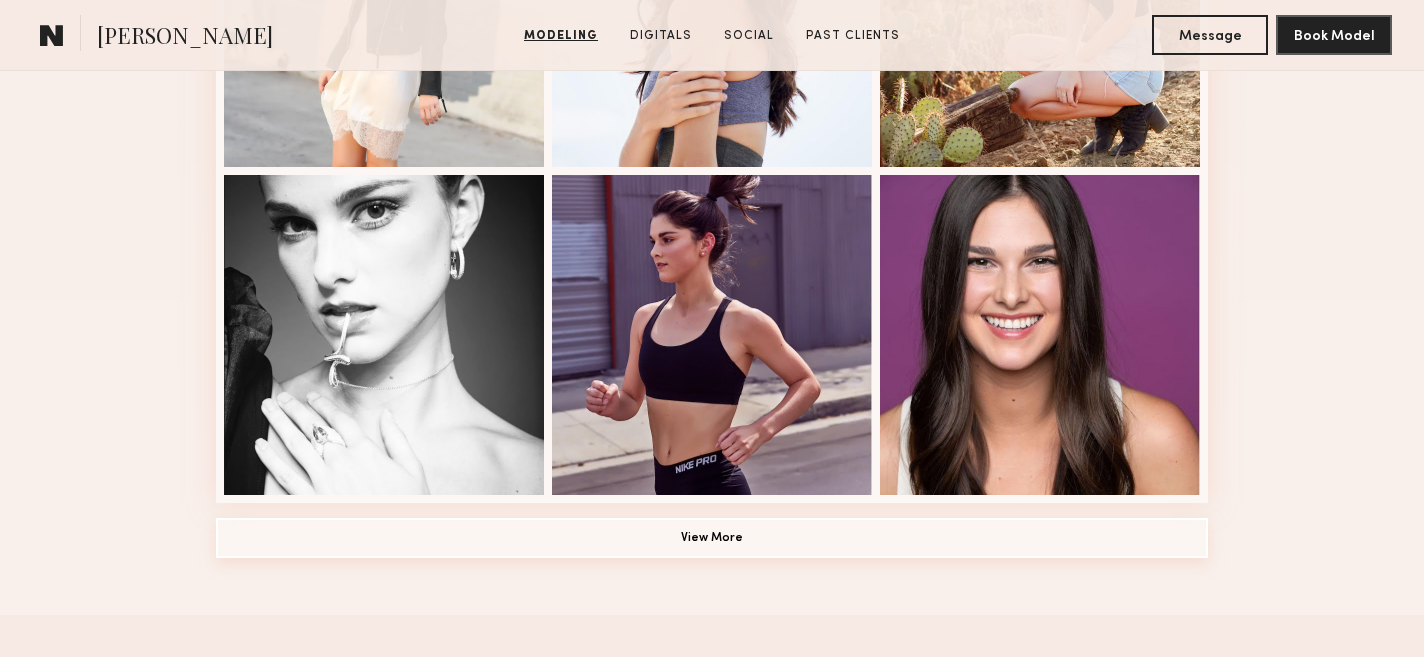 click on "View More" 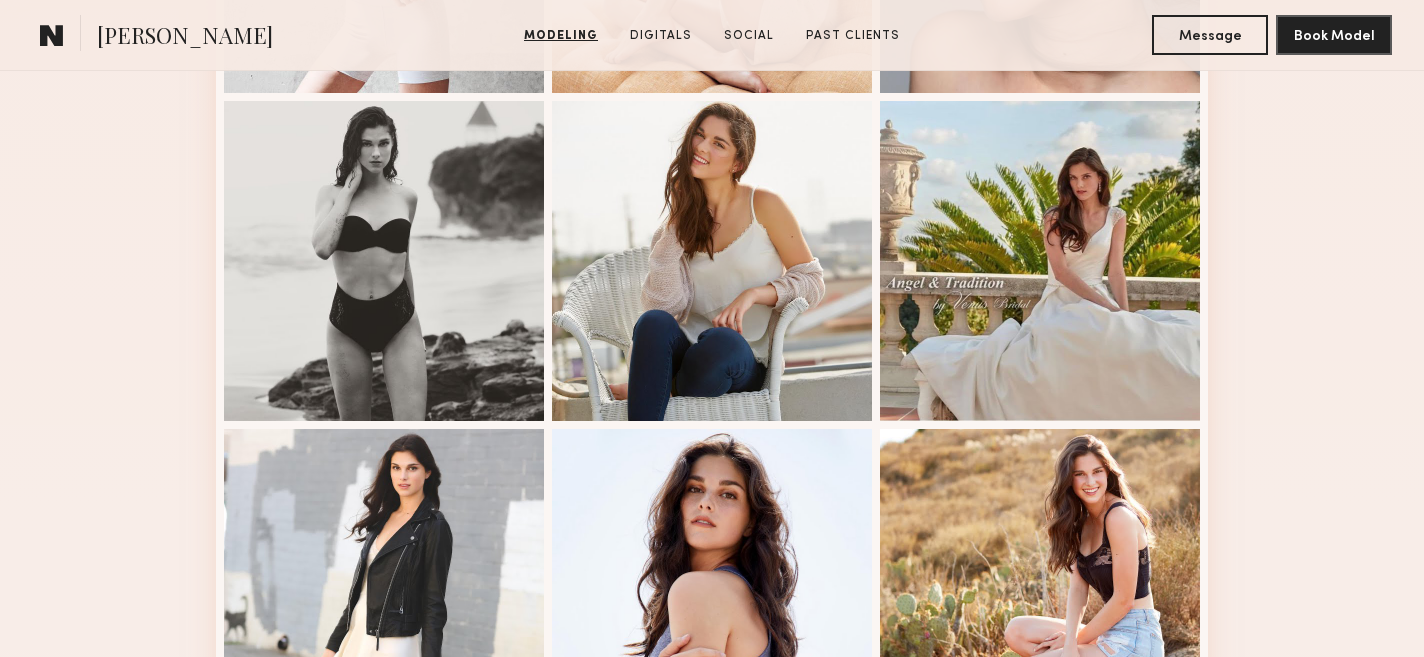 scroll, scrollTop: 266, scrollLeft: 0, axis: vertical 